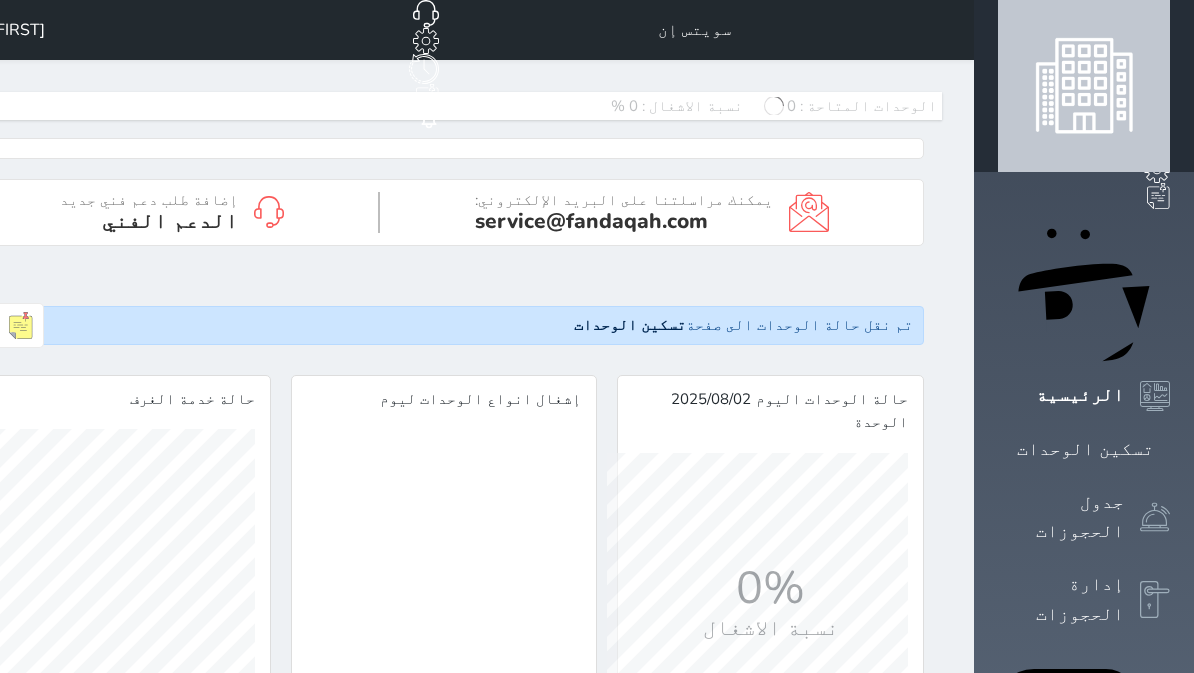 scroll, scrollTop: 0, scrollLeft: 0, axis: both 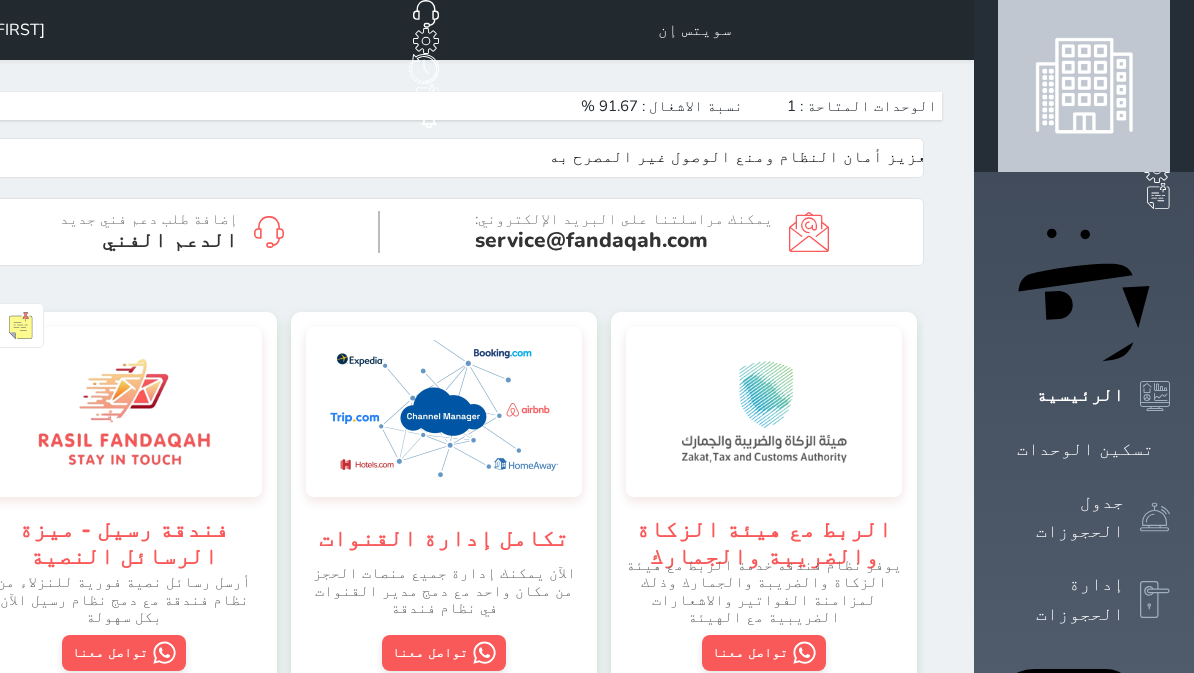 click on "جدول الحجوزات" at bounding box center (1061, 517) 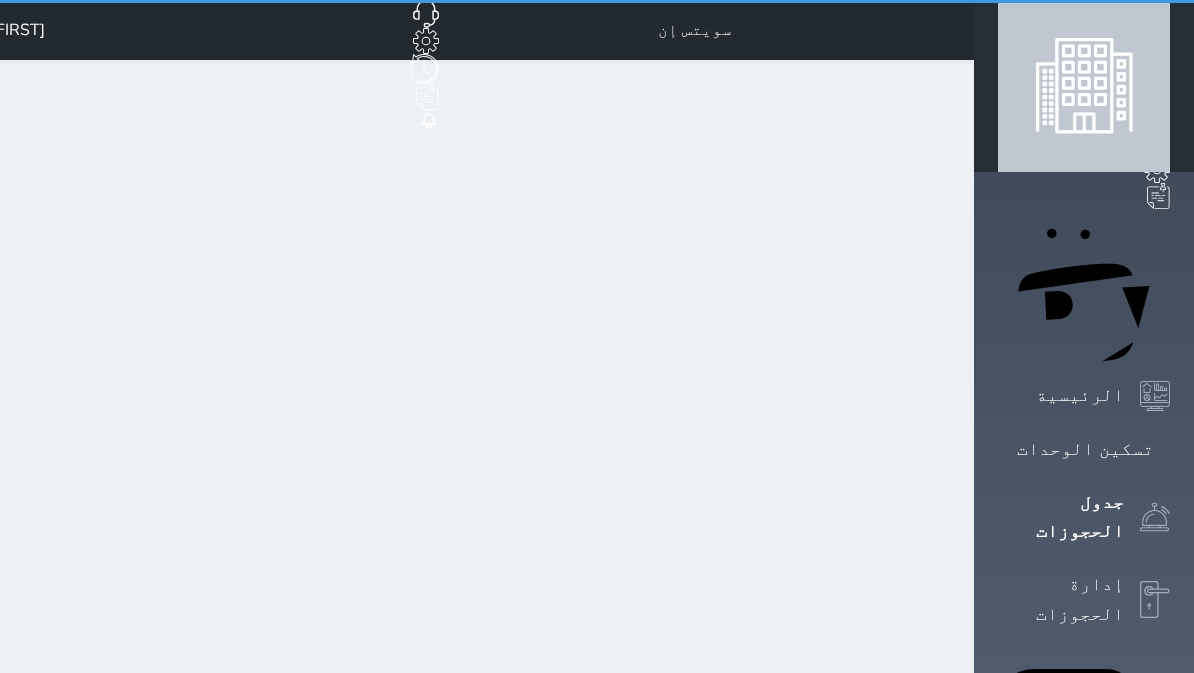 scroll, scrollTop: 0, scrollLeft: 898, axis: horizontal 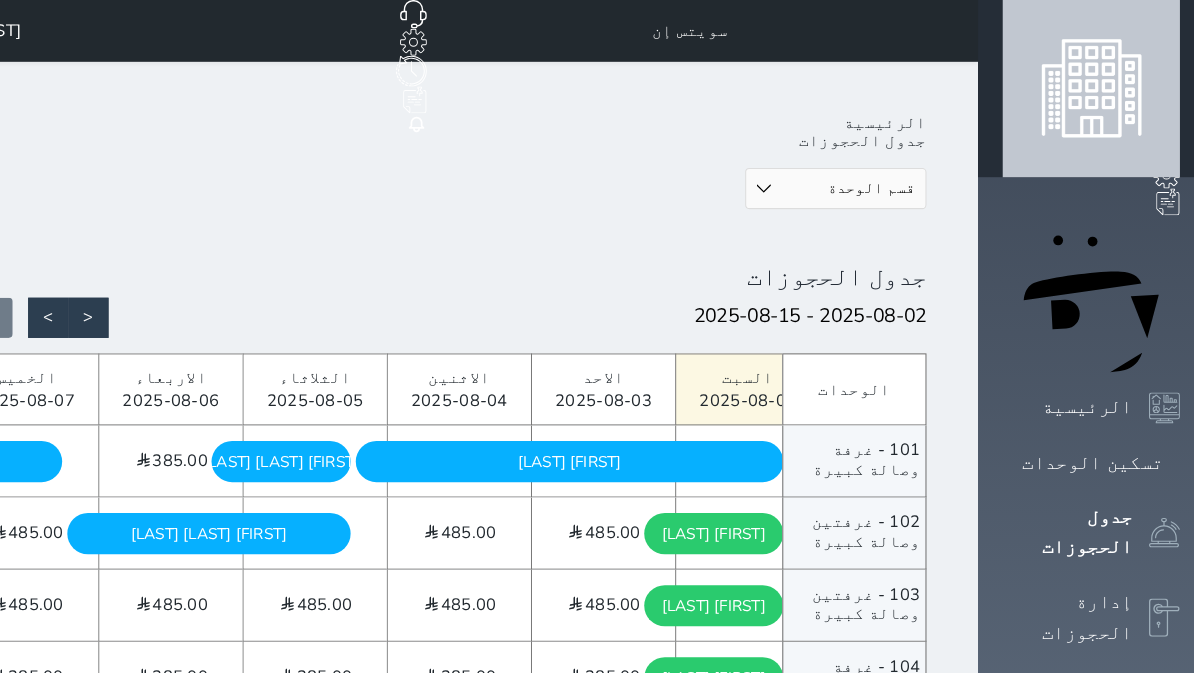 click on "حجز جديد" at bounding box center (270, -65) 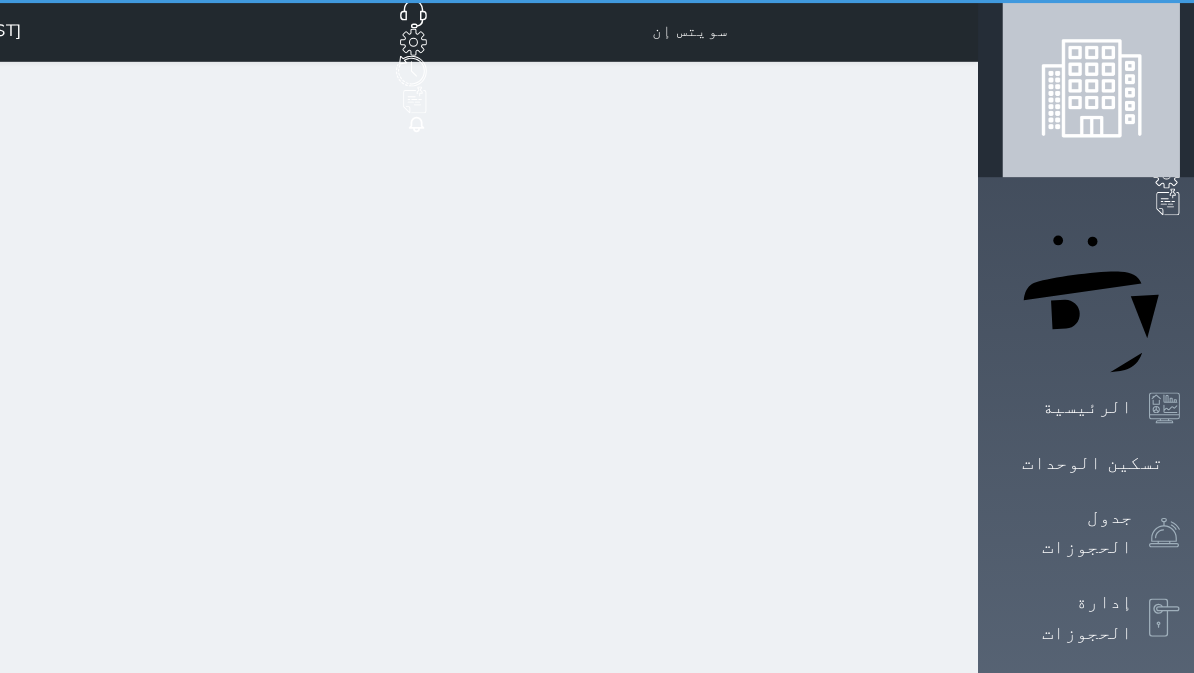select on "1" 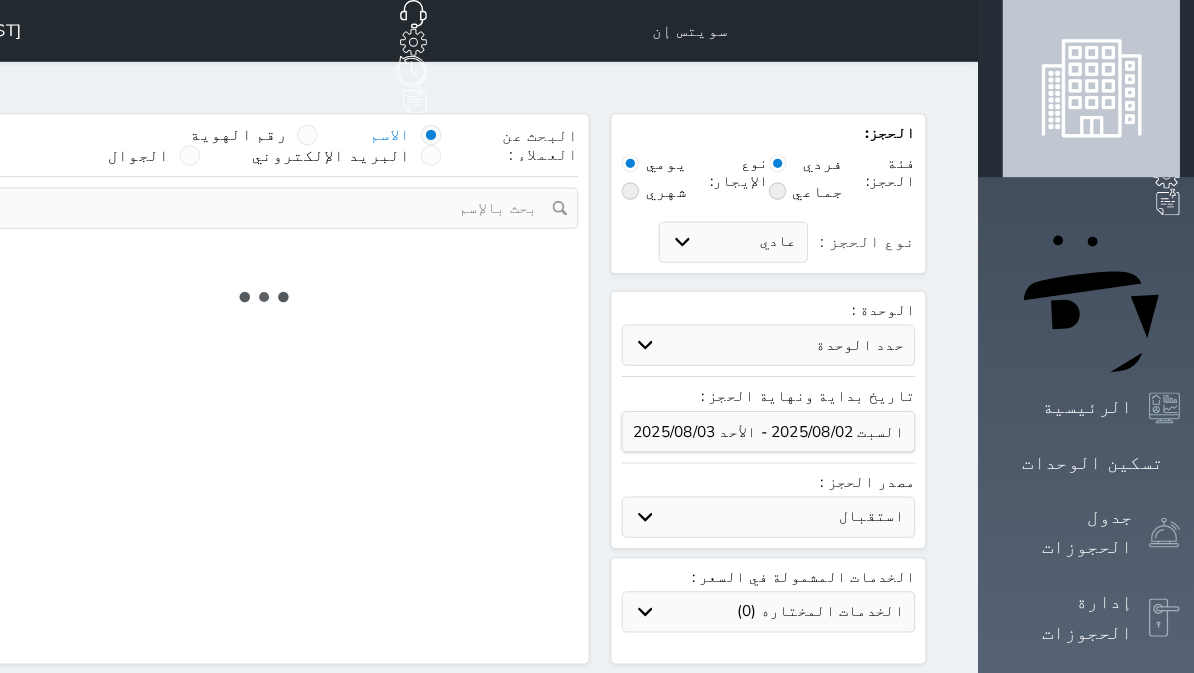 select 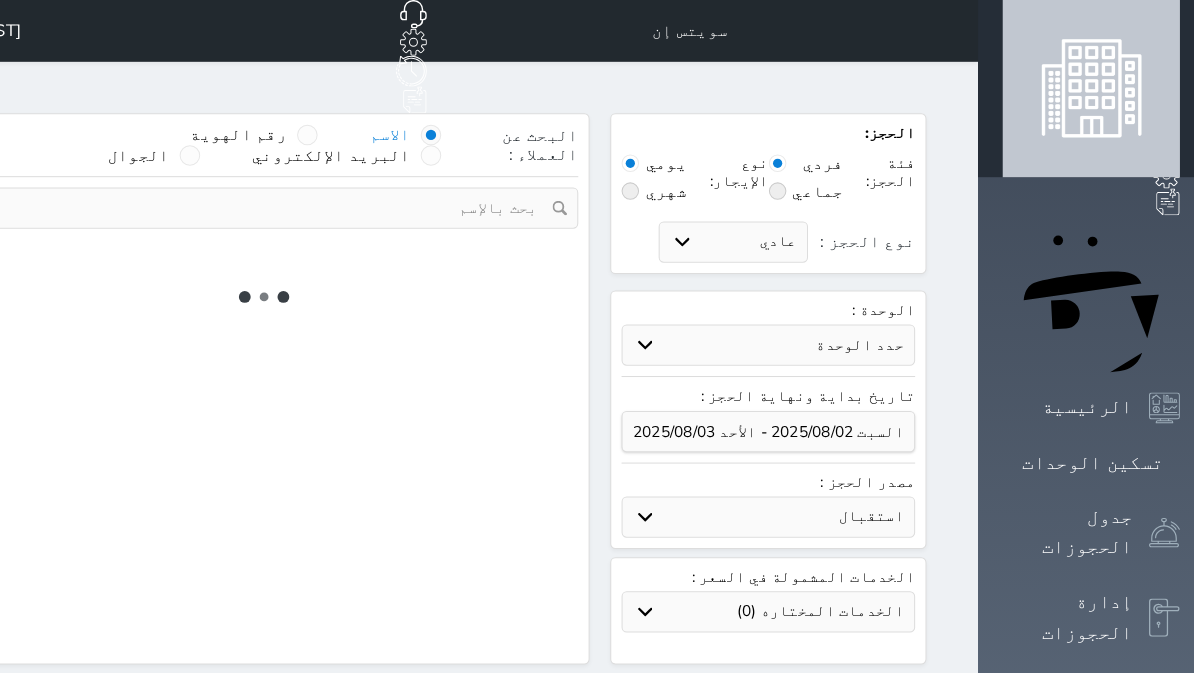 select on "1" 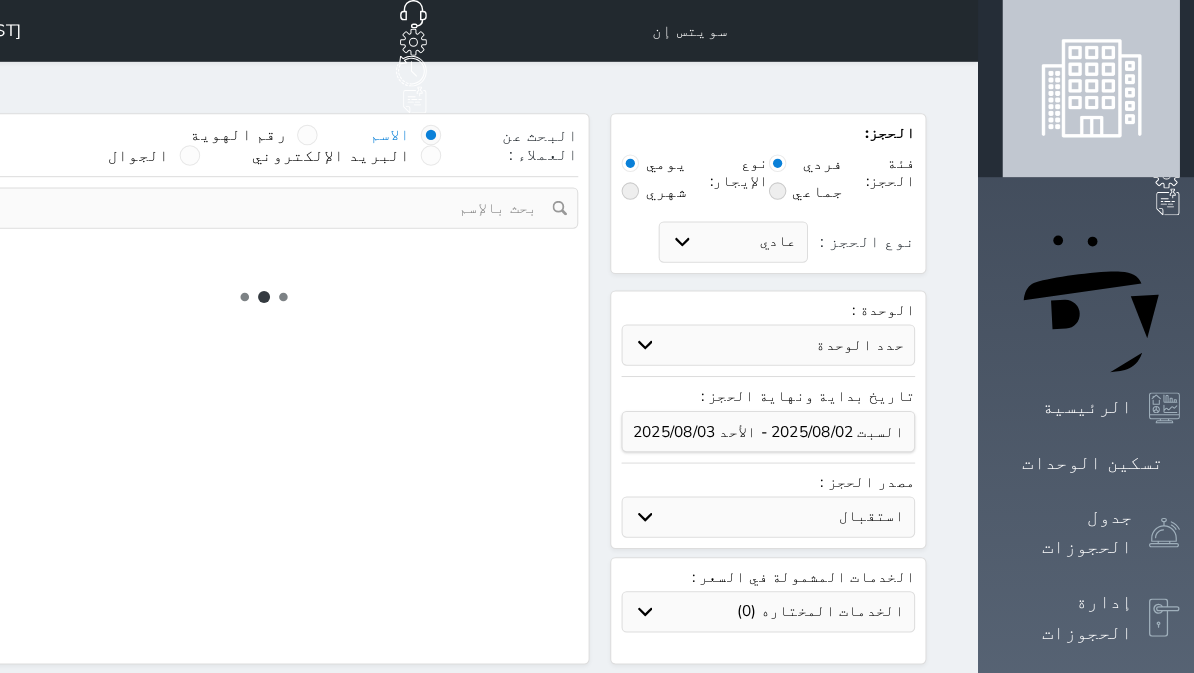 select on "113" 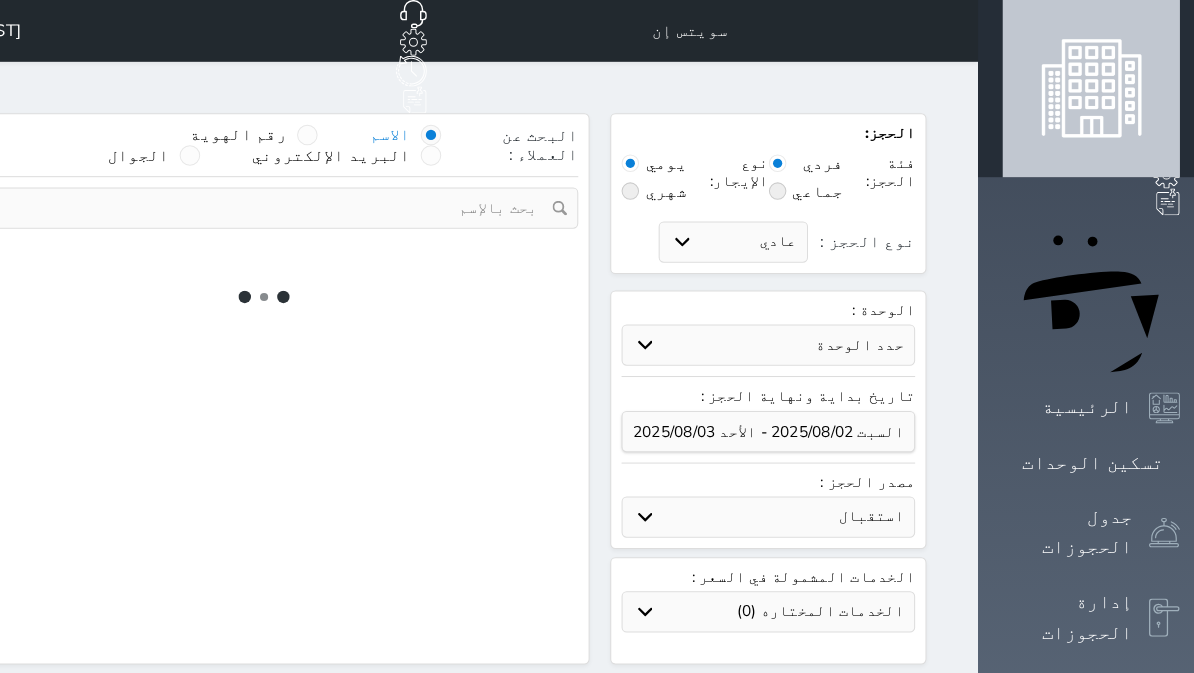 select on "1" 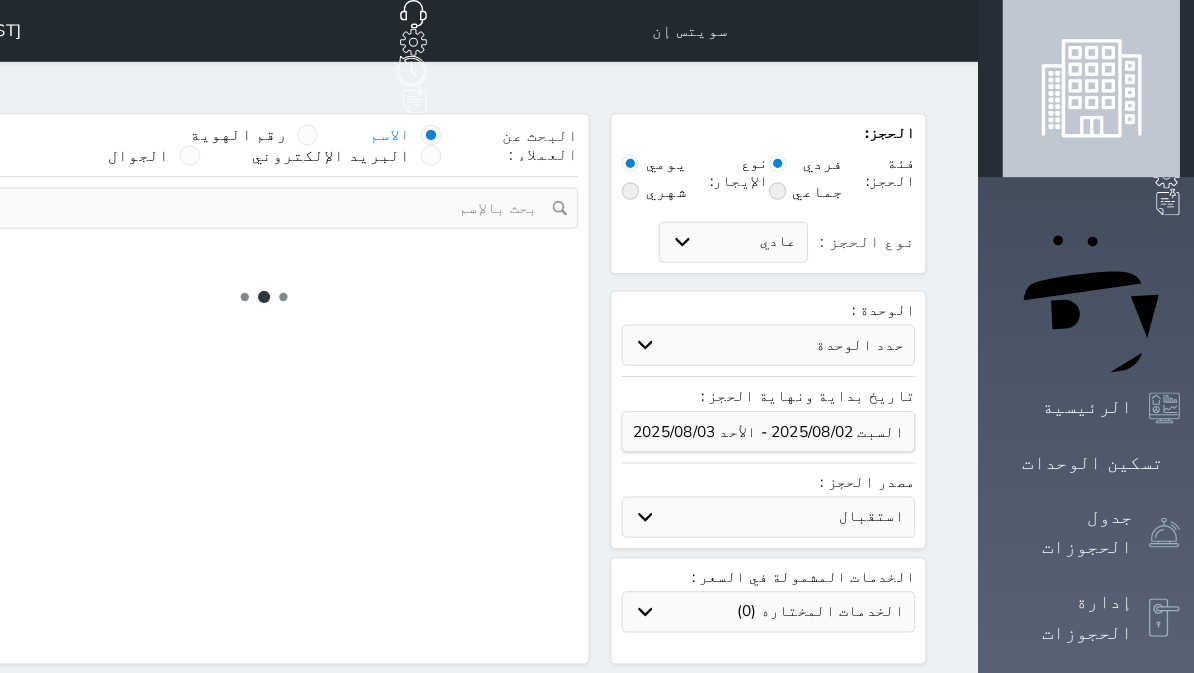 select 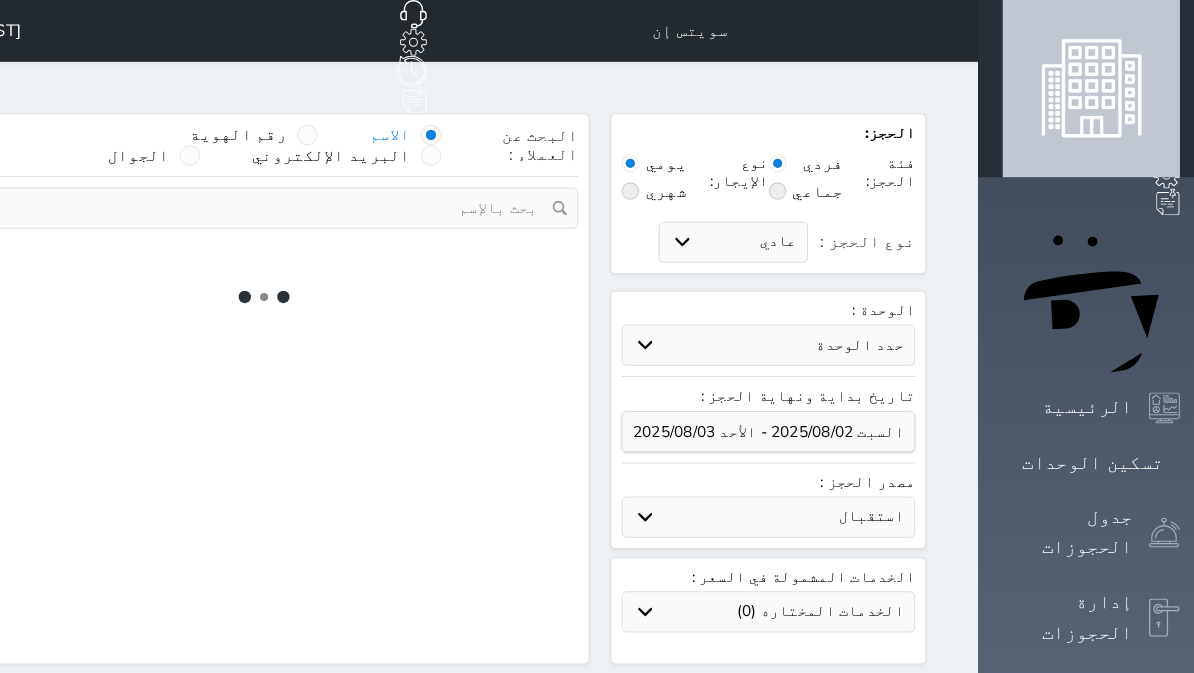 select on "7" 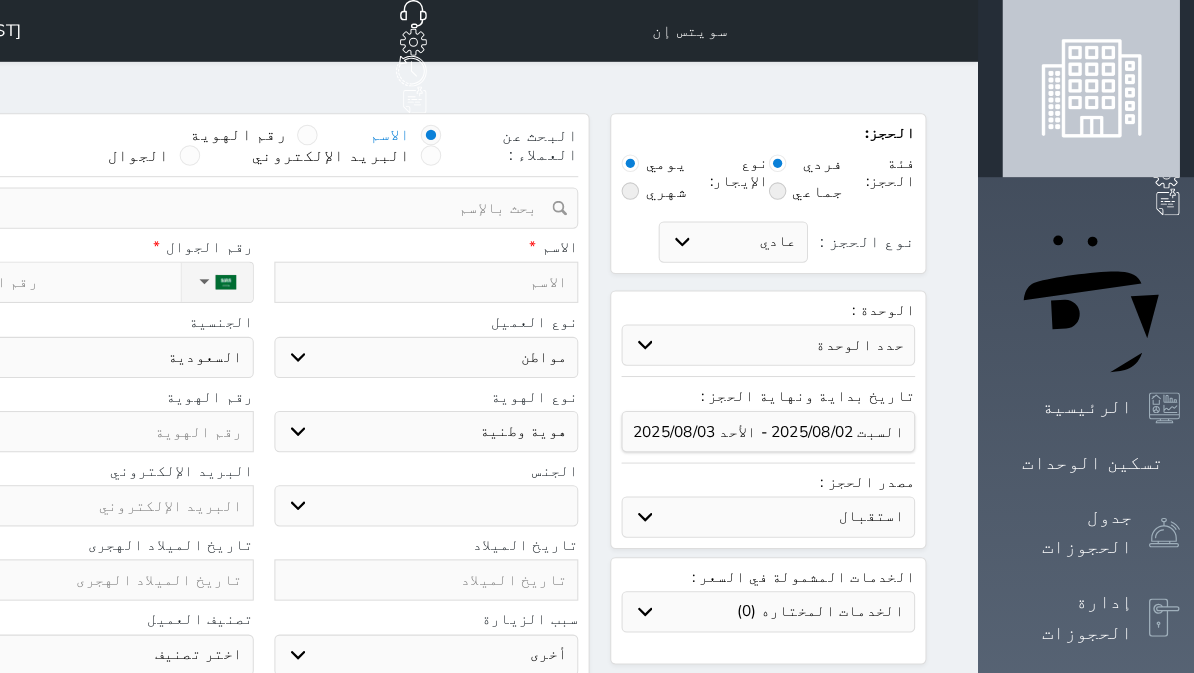 click on "حدد الوحدة
#[NUMBER] - [TEXT]" at bounding box center (770, 335) 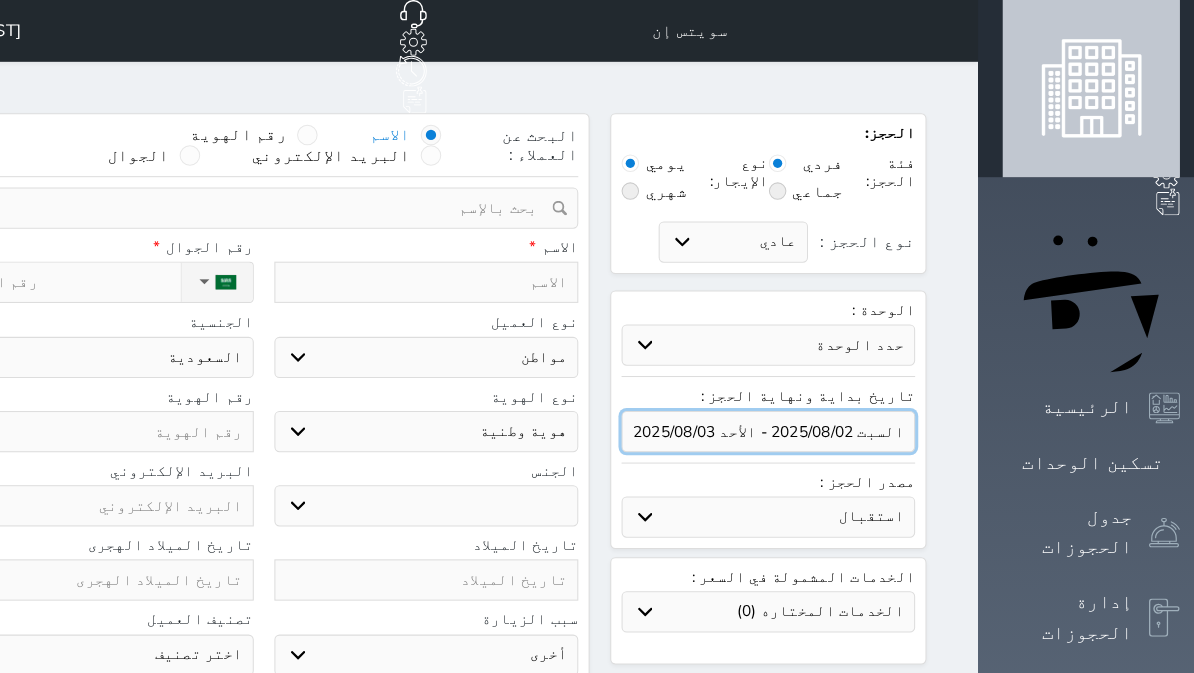click at bounding box center [770, 419] 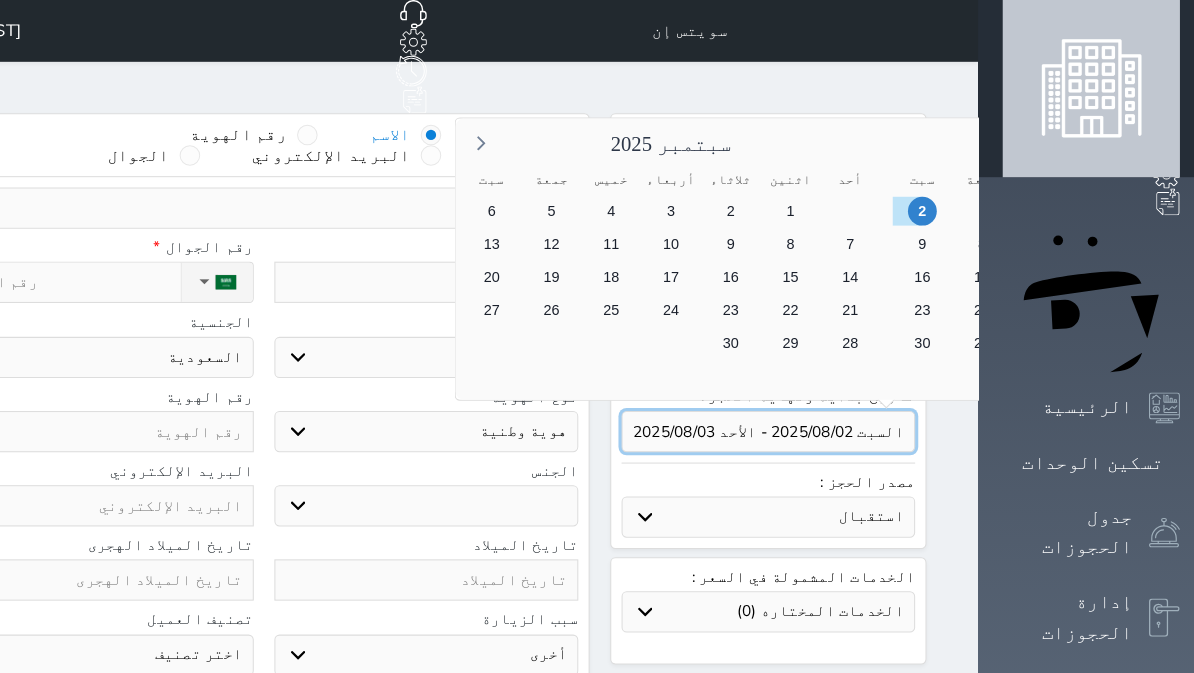 scroll, scrollTop: 6, scrollLeft: 0, axis: vertical 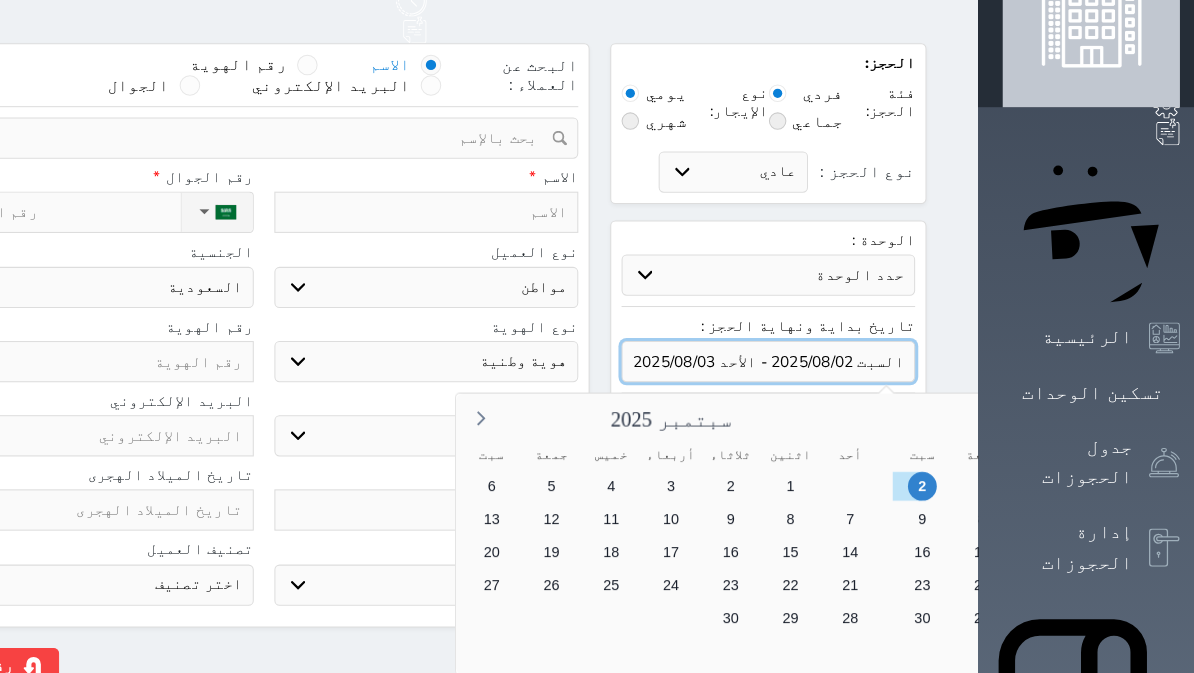 select 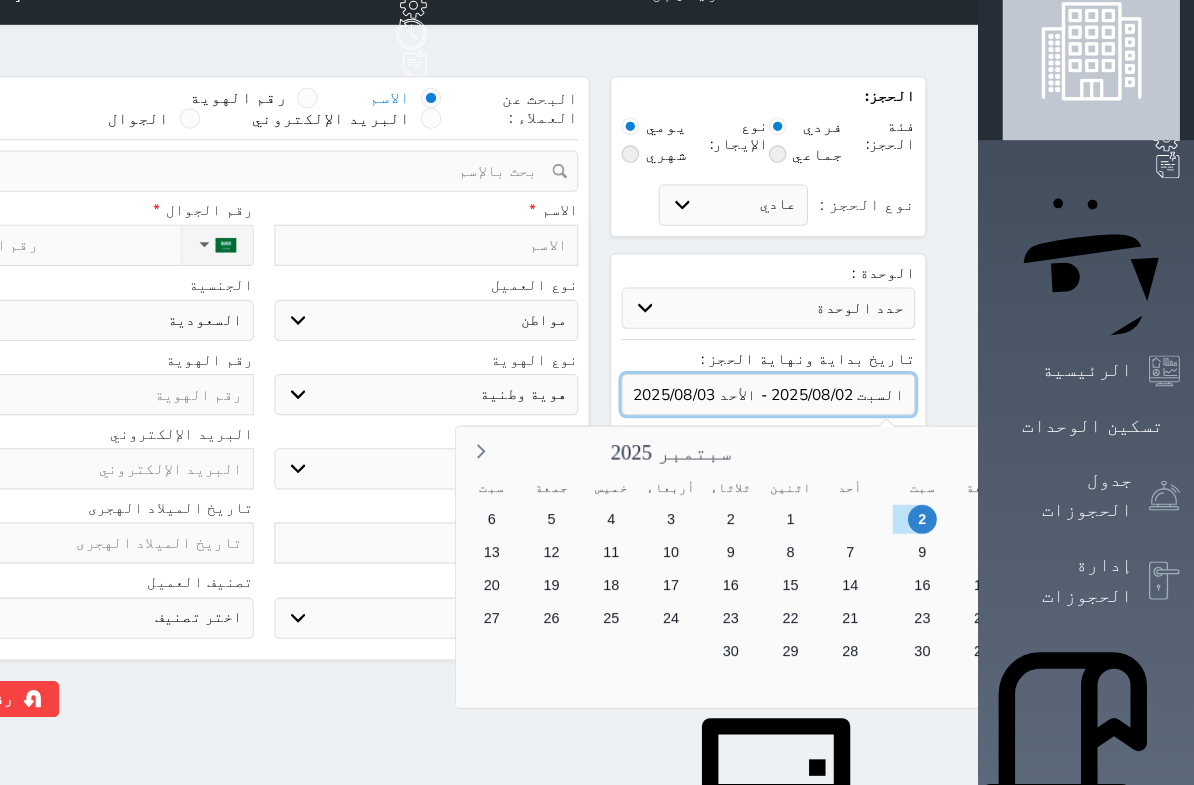 scroll, scrollTop: 40, scrollLeft: 0, axis: vertical 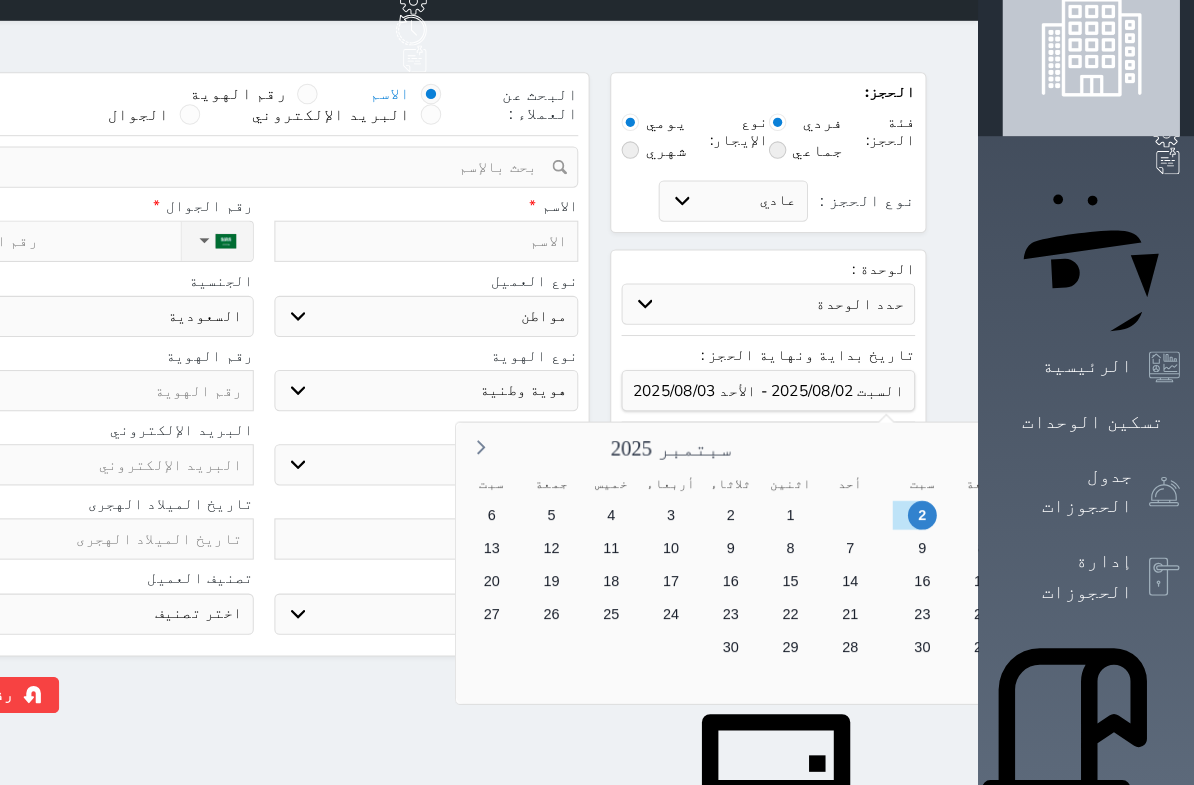 click on "4" at bounding box center [1210, 532] 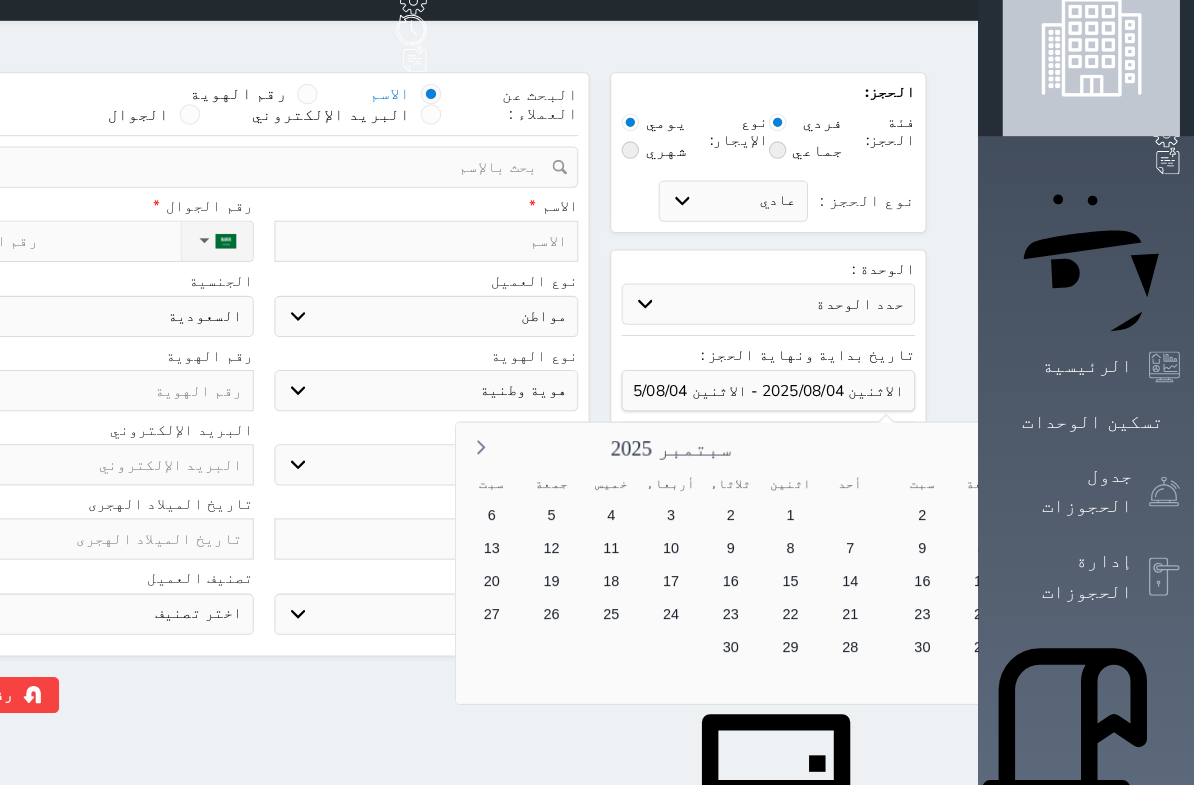 scroll, scrollTop: 40, scrollLeft: 0, axis: vertical 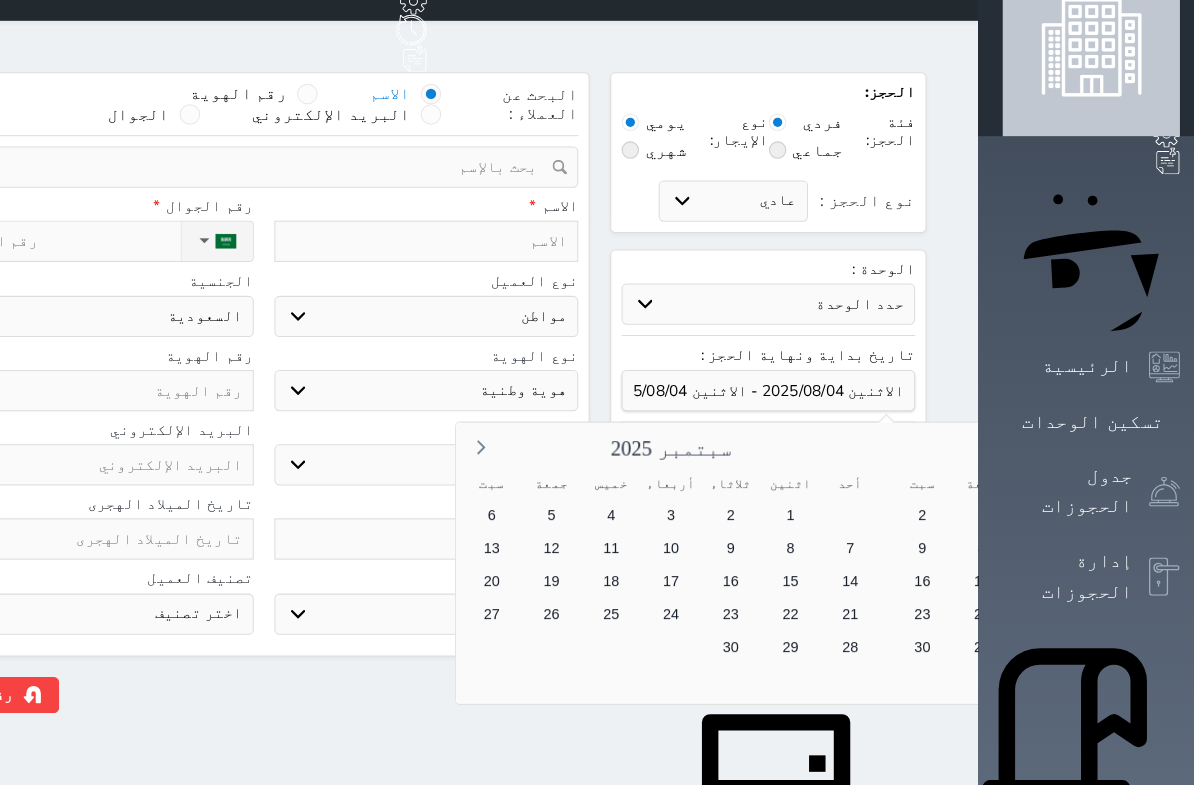 click on "8" at bounding box center (978, 532) 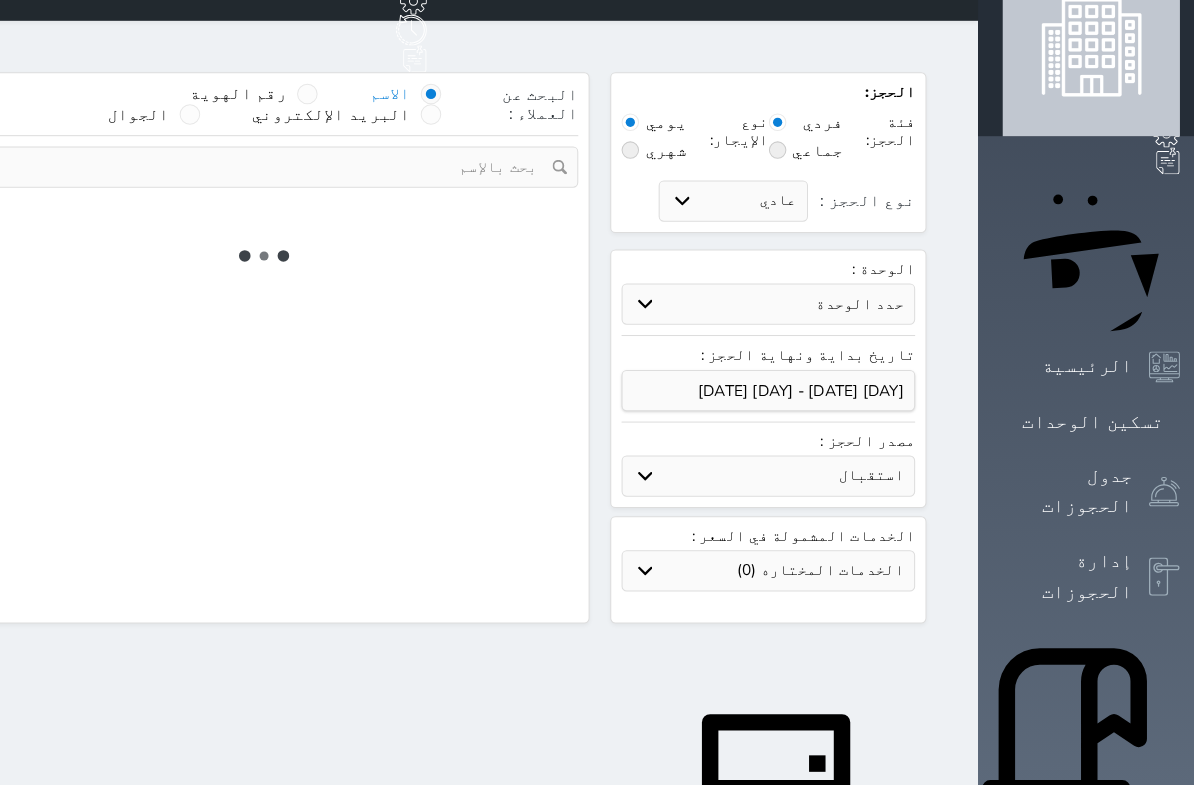 select 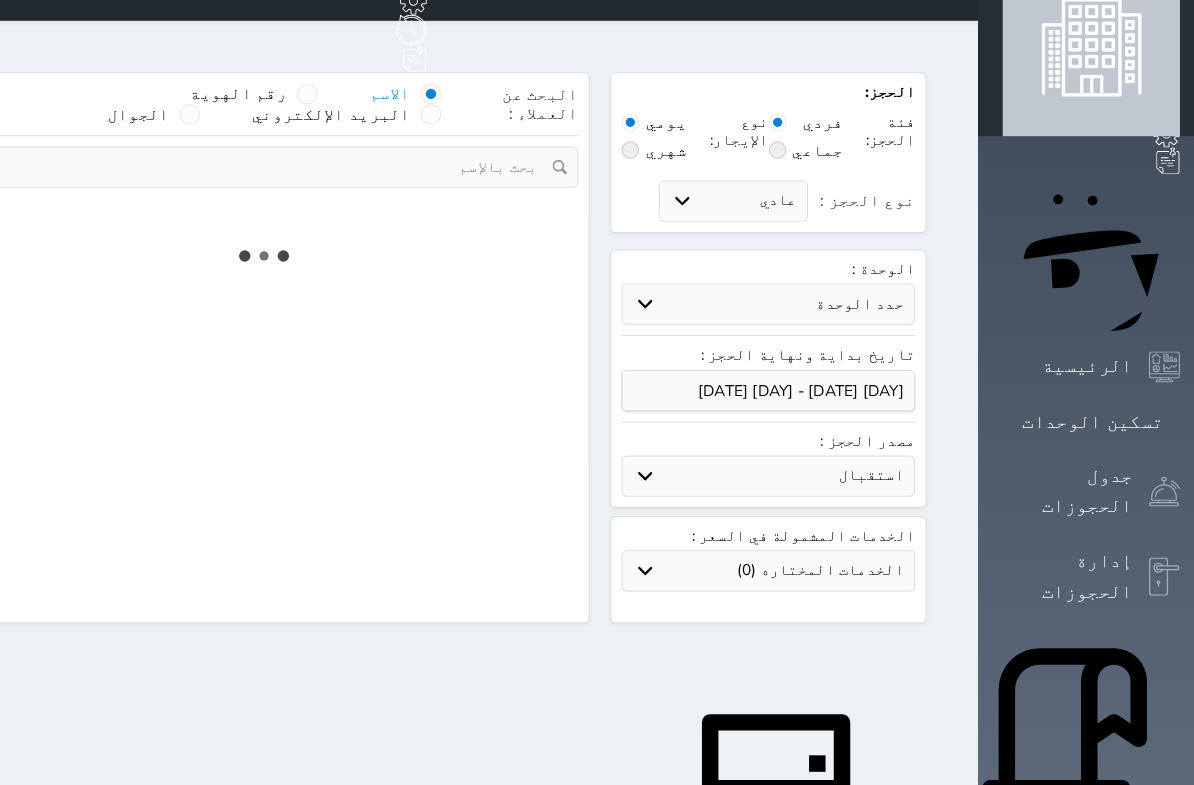 select on "1" 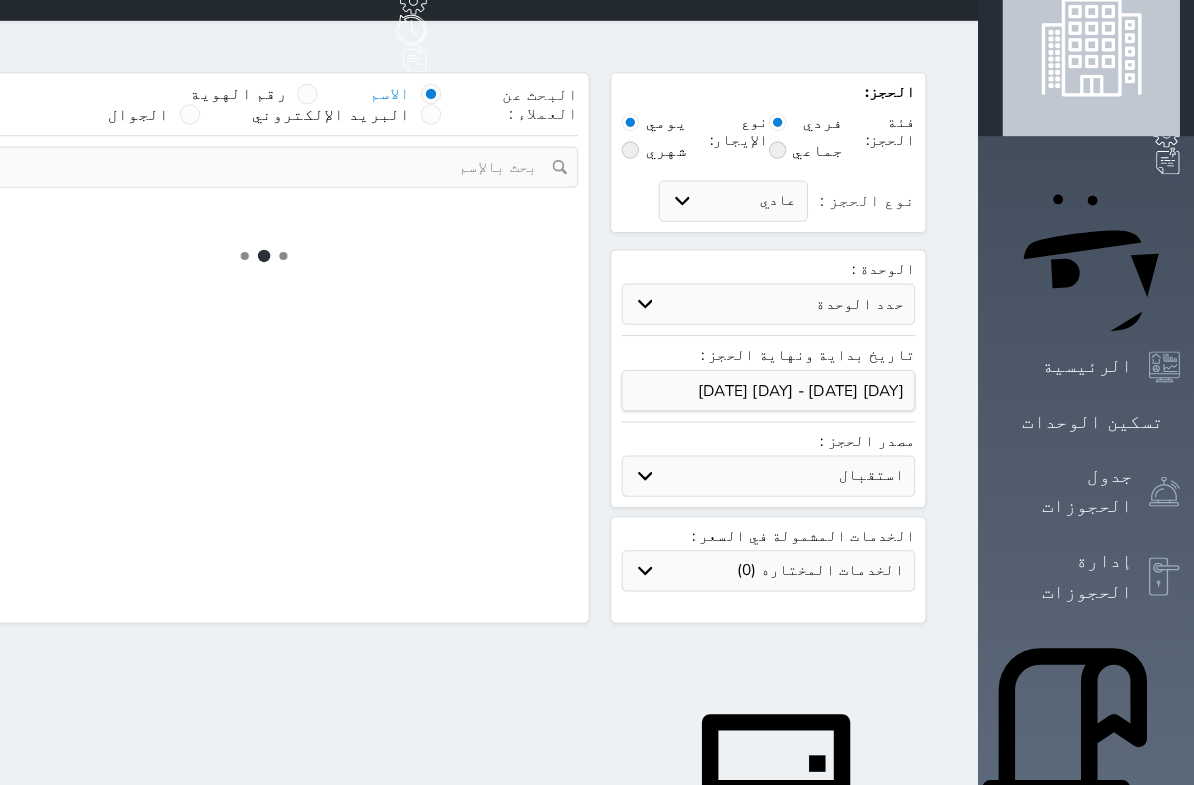 select on "113" 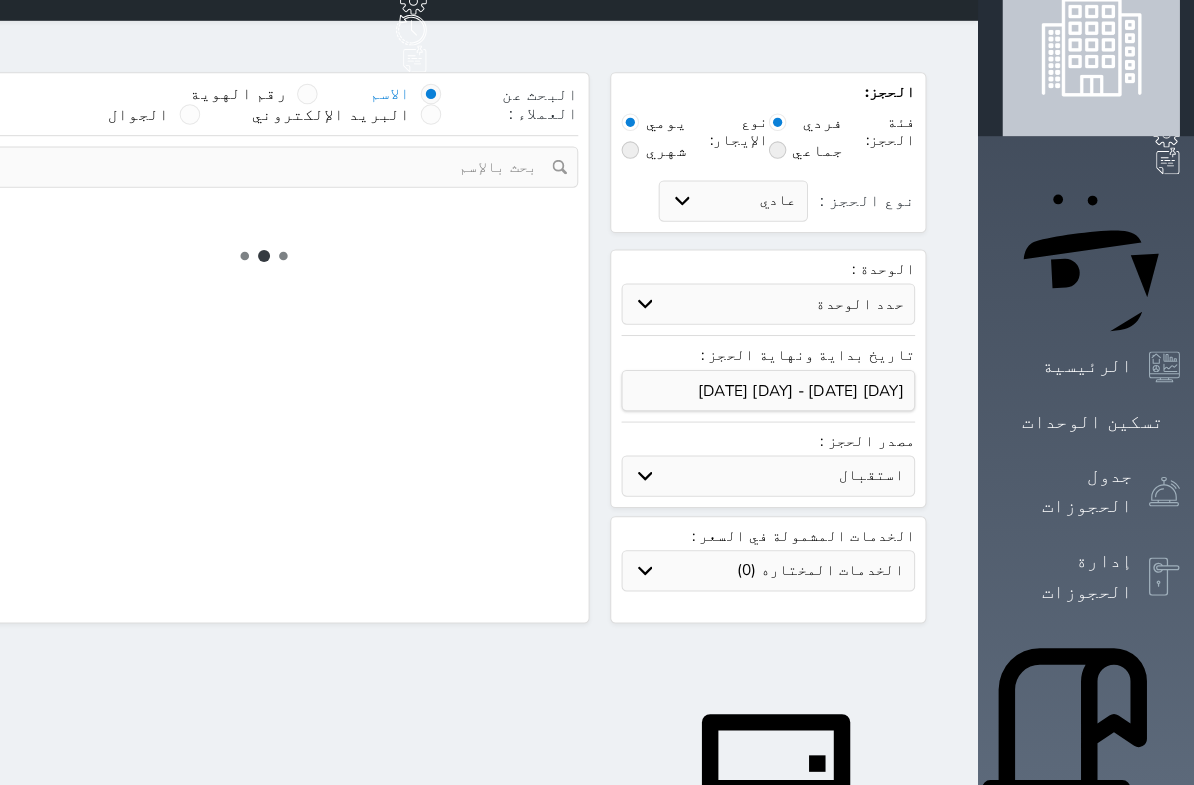 select on "1" 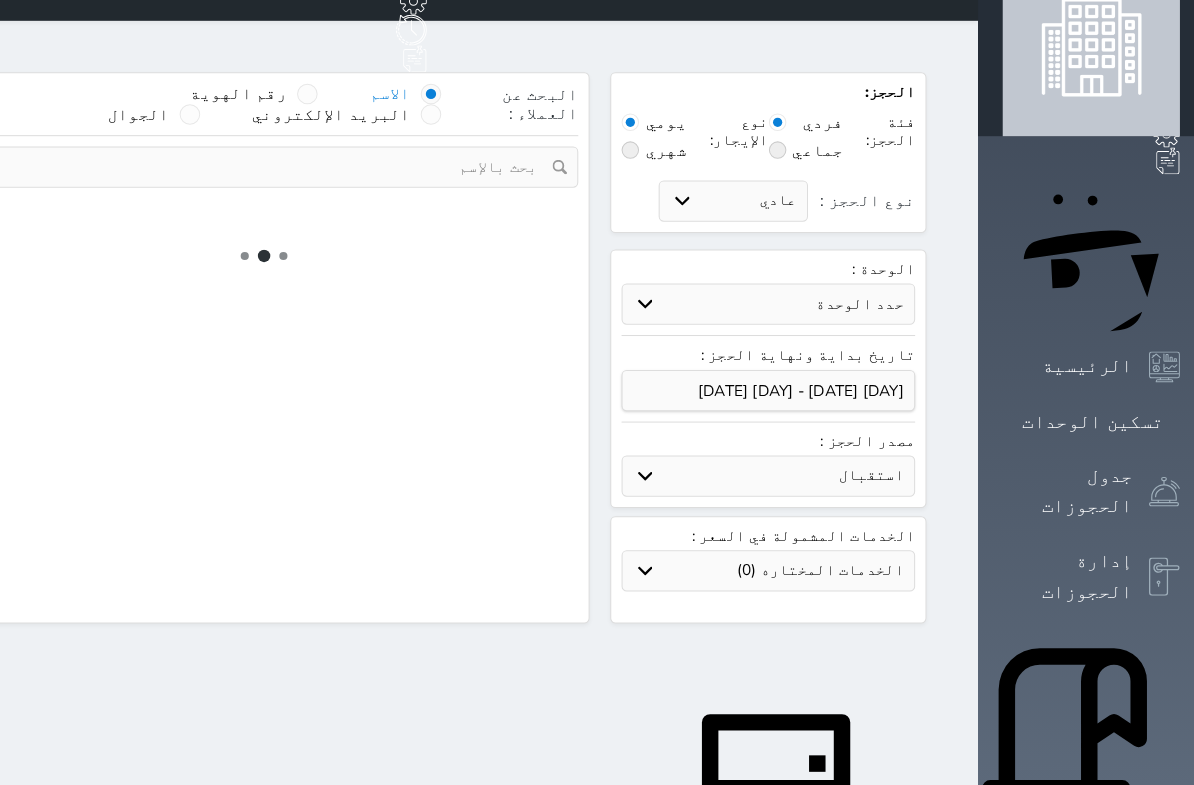 select 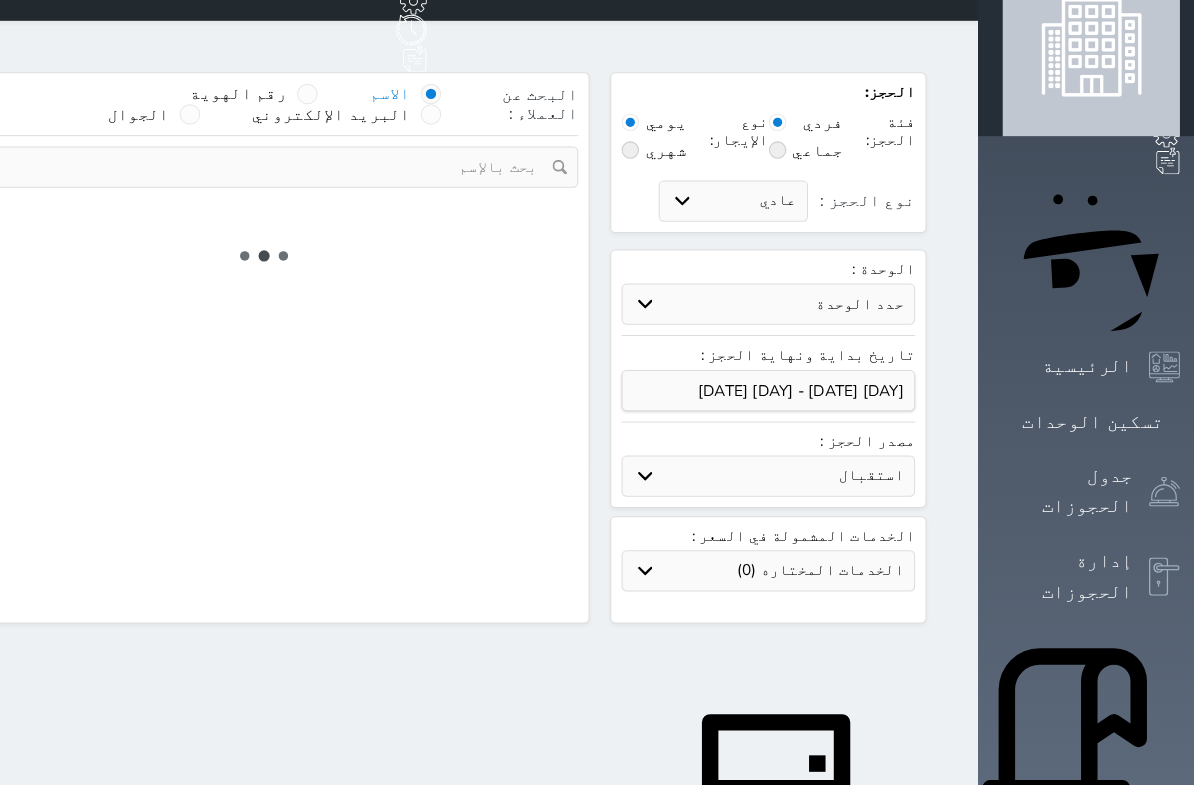 select on "7" 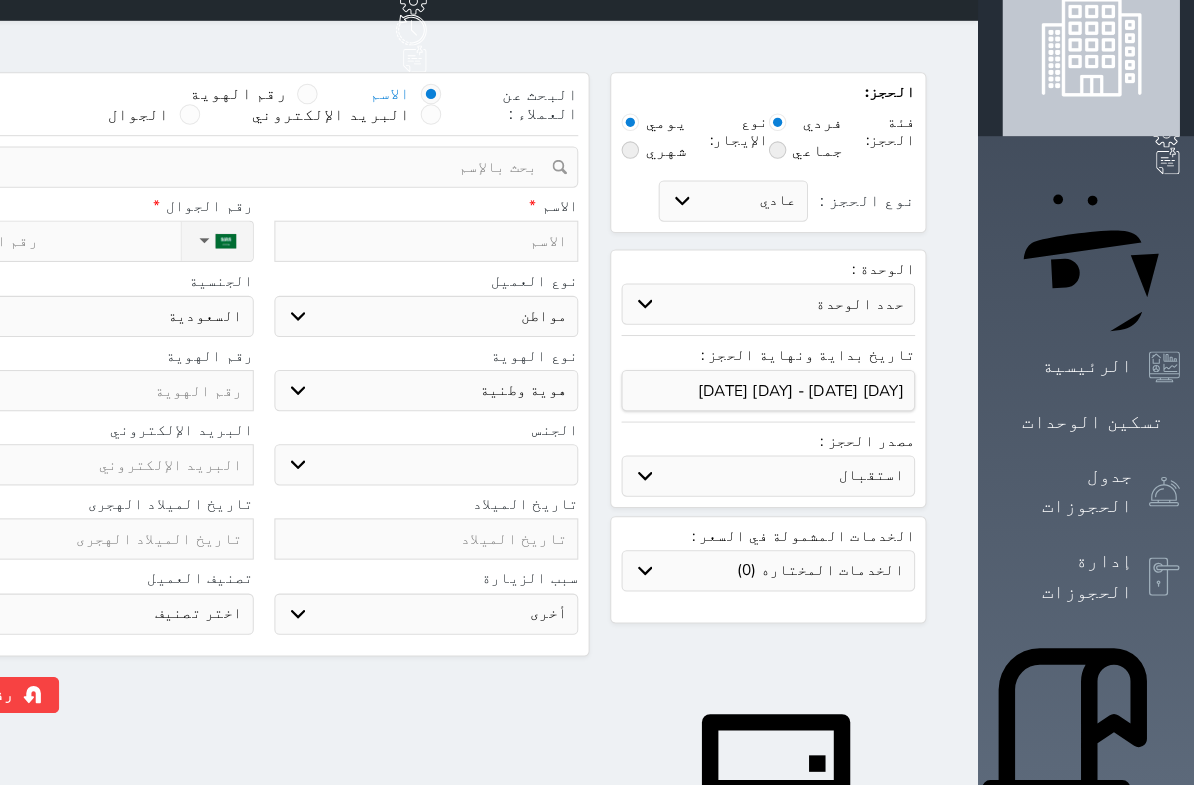 click on "حدد الوحدة
#[NUMBER] - [TEXT]
#[NUMBER] - [TEXT]
#[NUMBER] - [TEXT]
#[NUMBER] - [TEXT]
#[NUMBER] - [TEXT]" at bounding box center (770, 295) 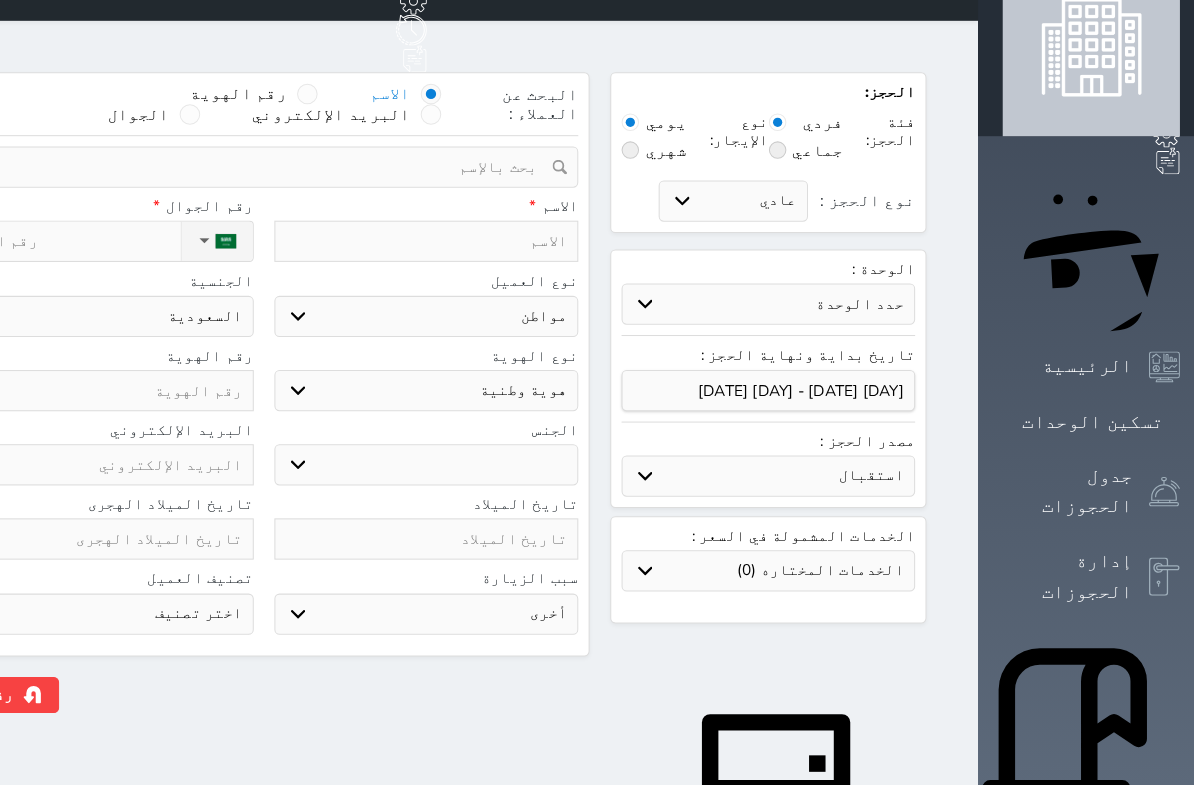 select on "95861" 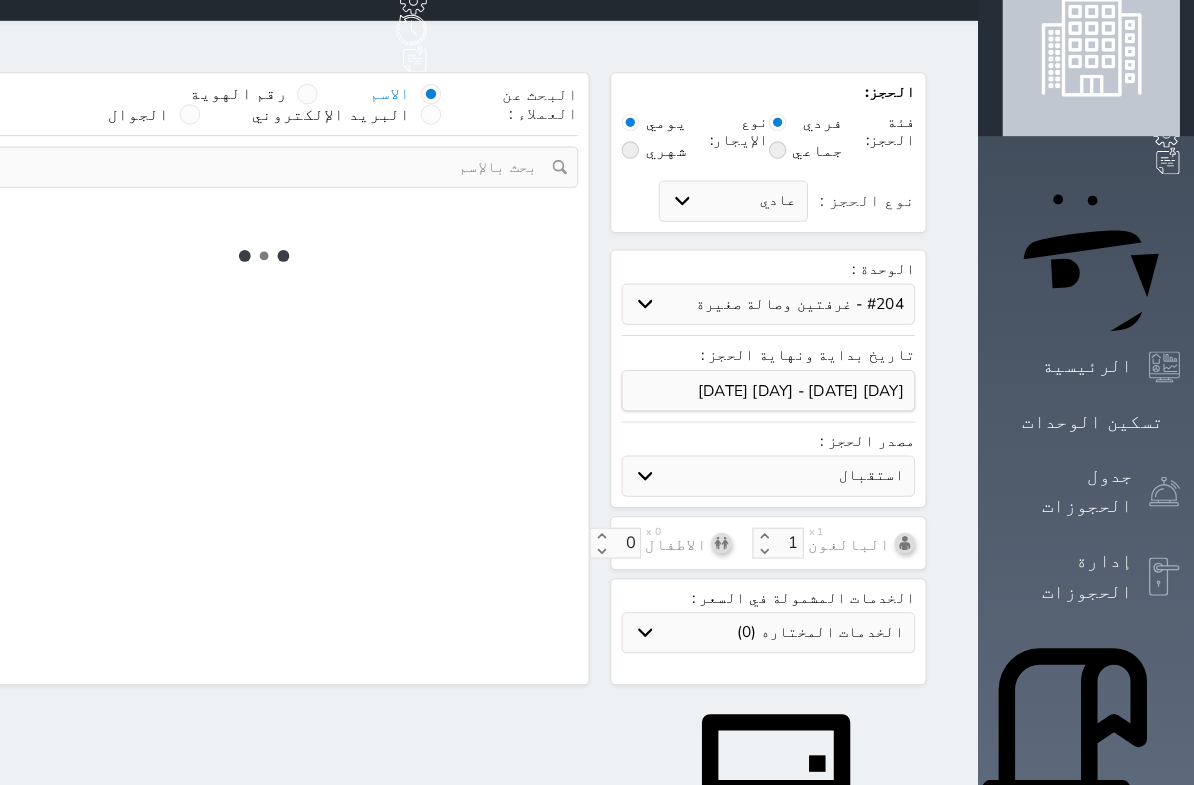 select on "1" 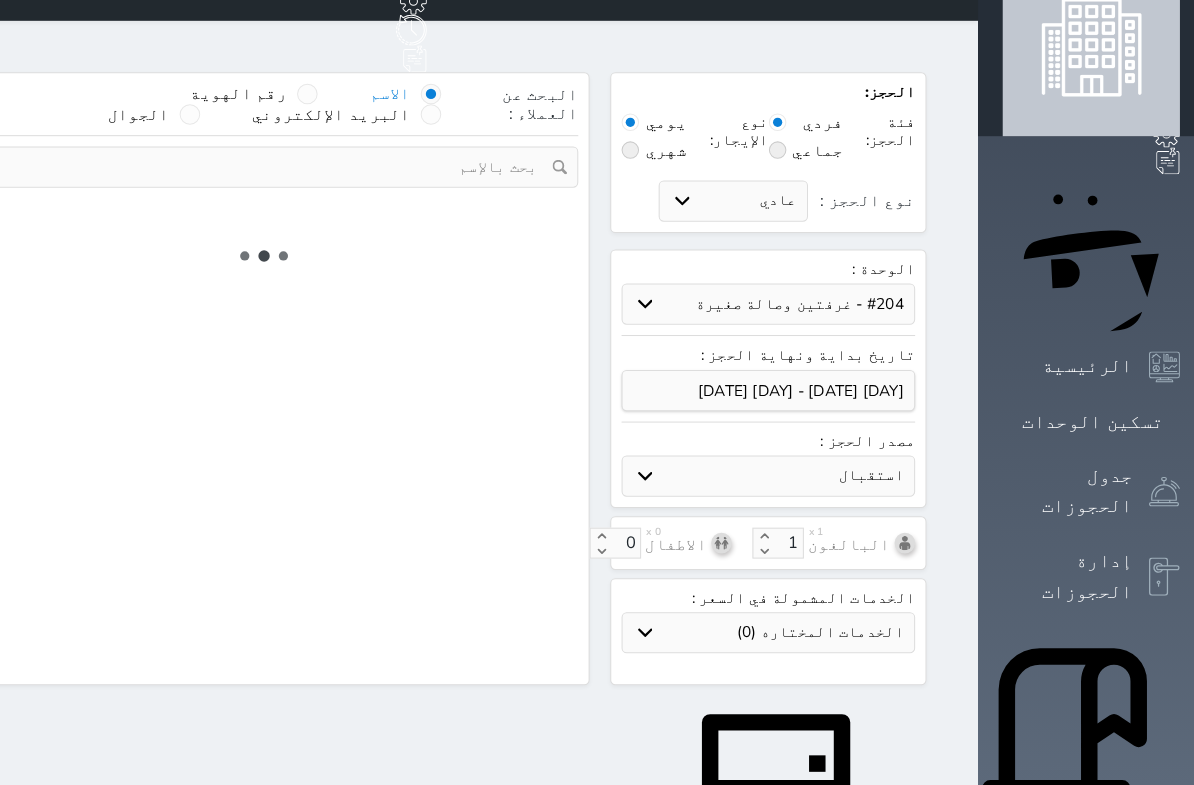 select on "113" 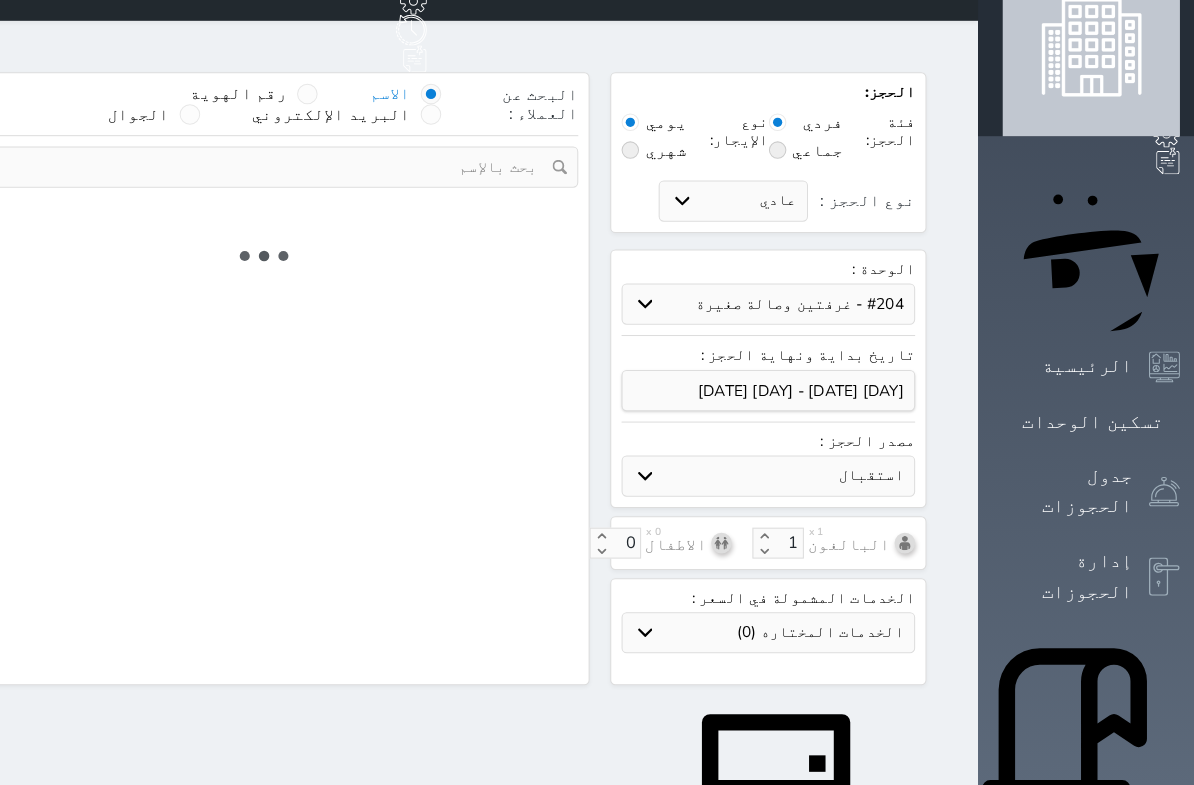 select on "1" 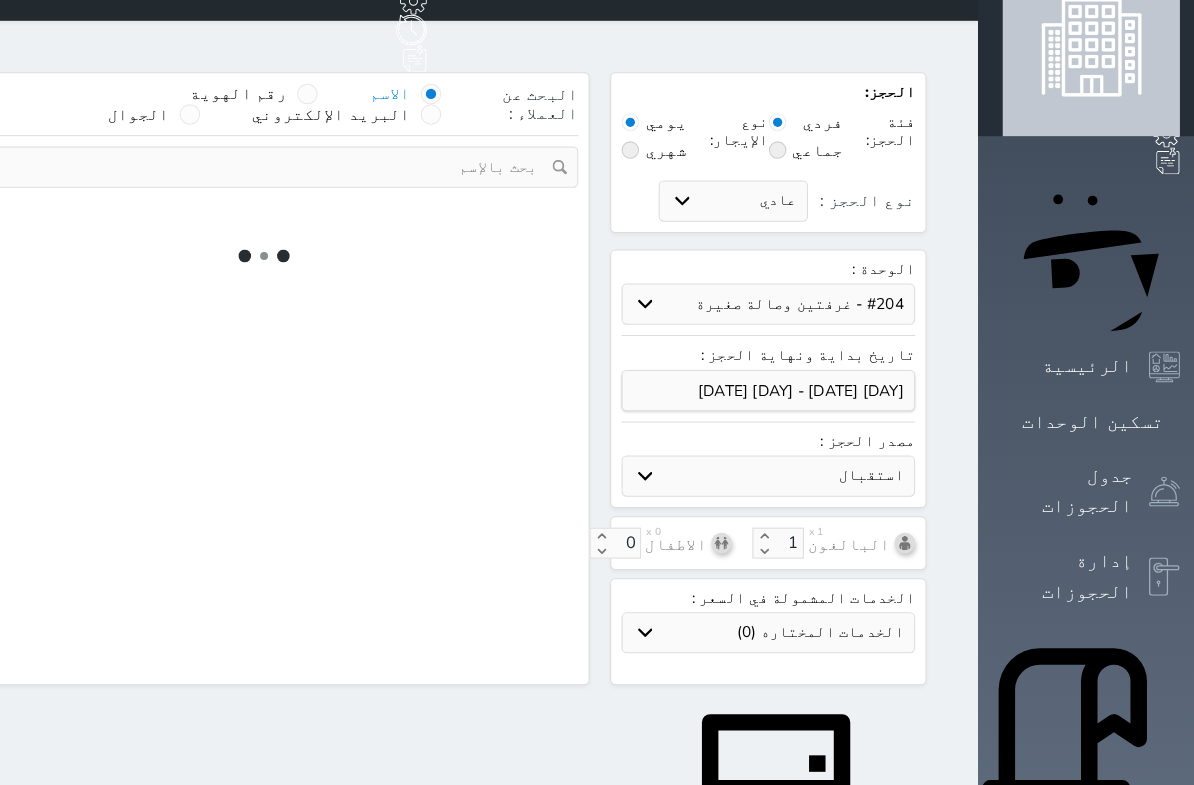 select 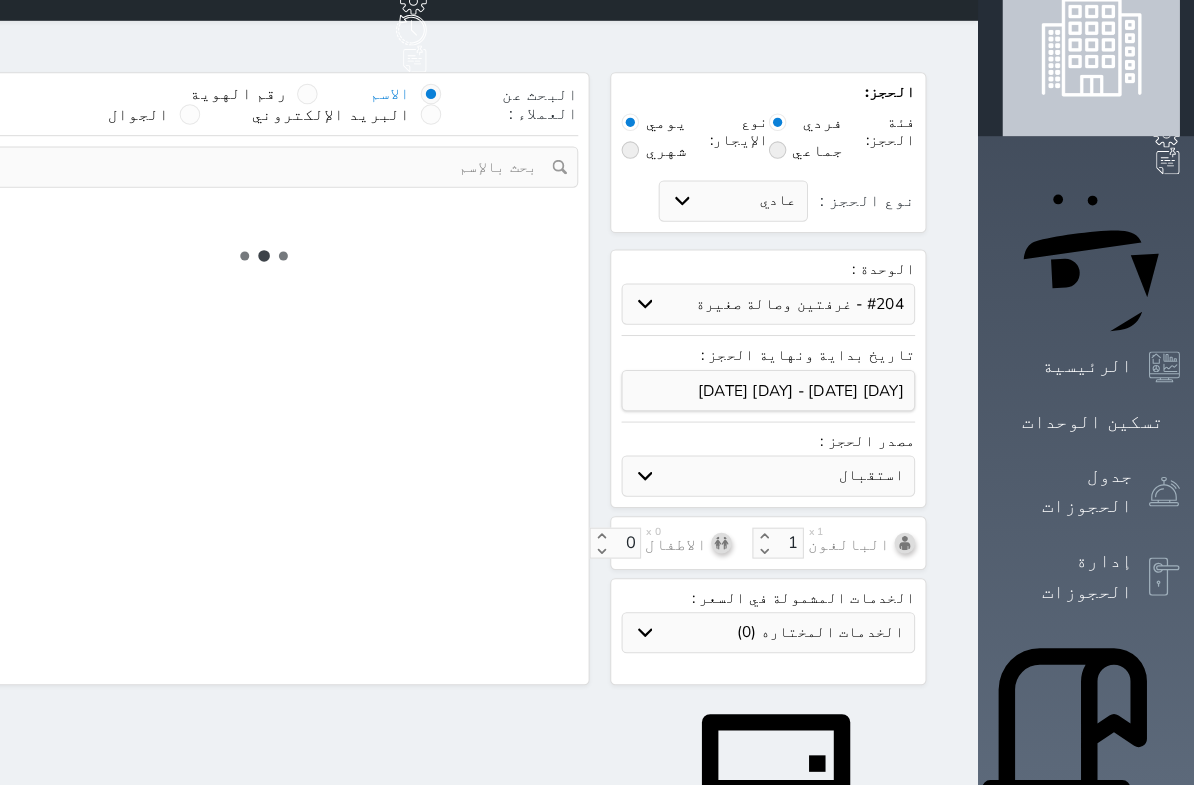 select on "7" 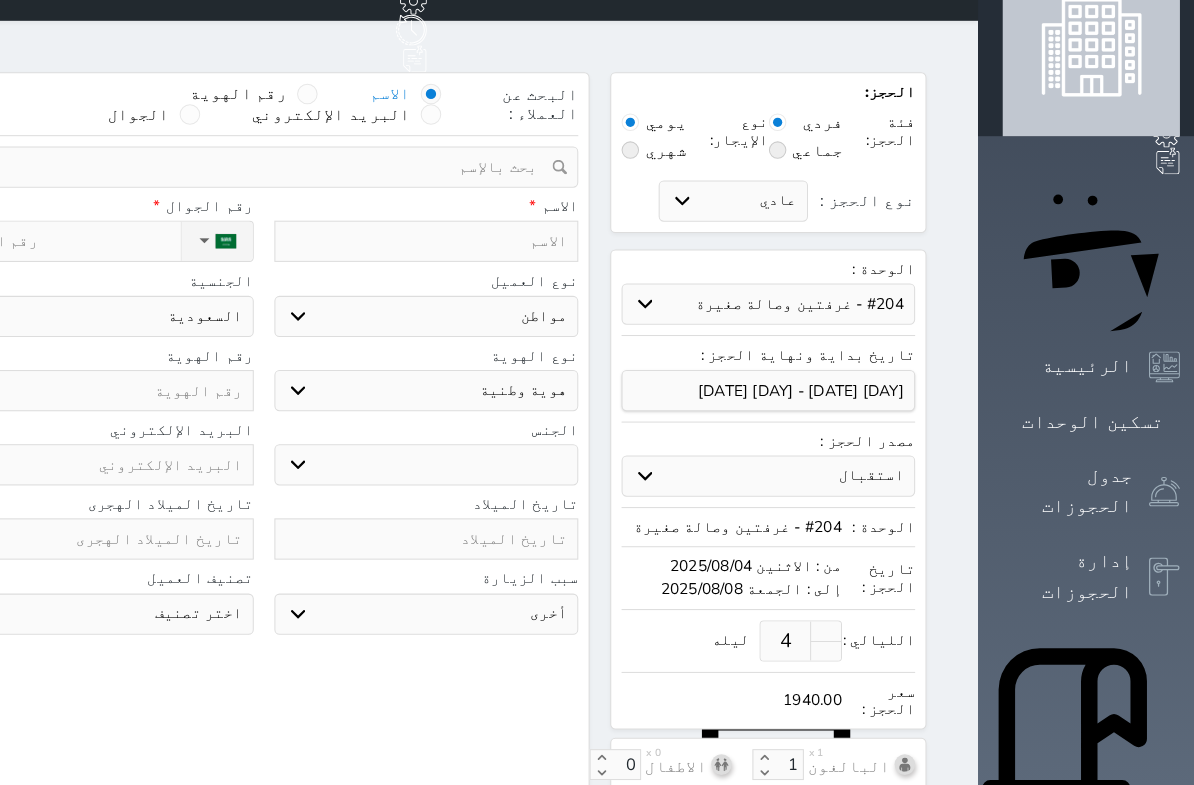 select 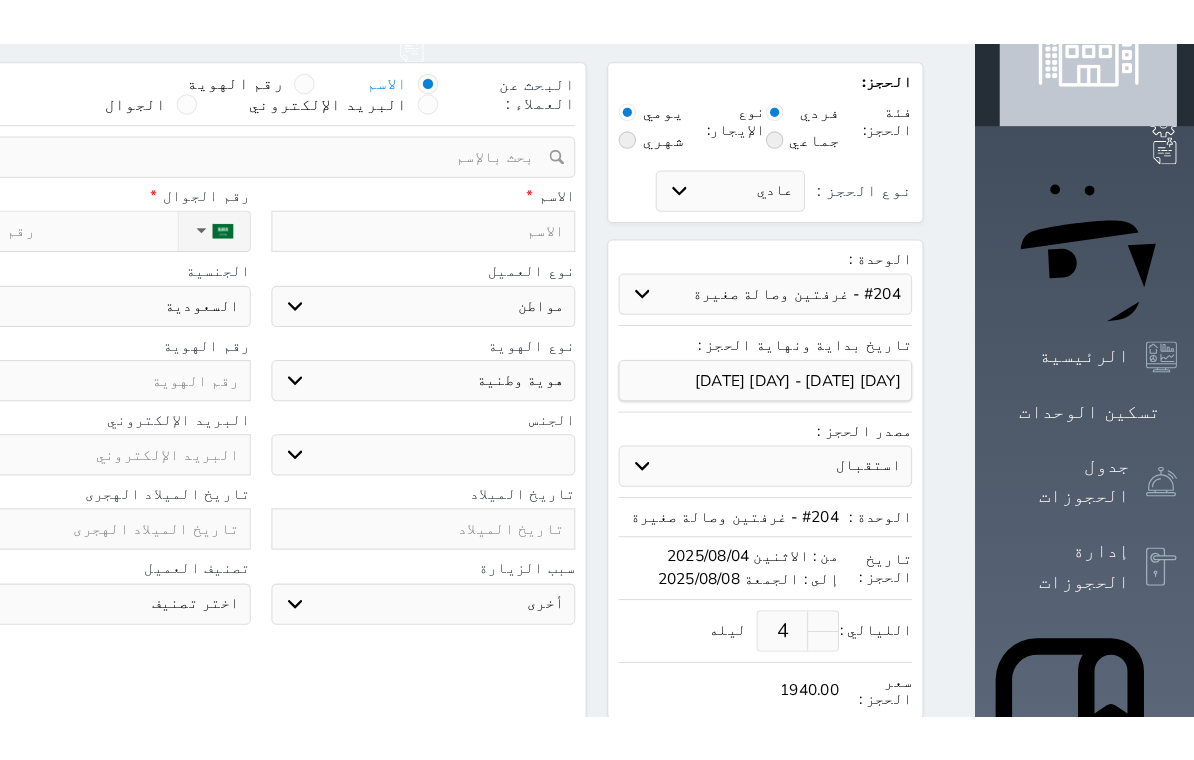scroll, scrollTop: 0, scrollLeft: 0, axis: both 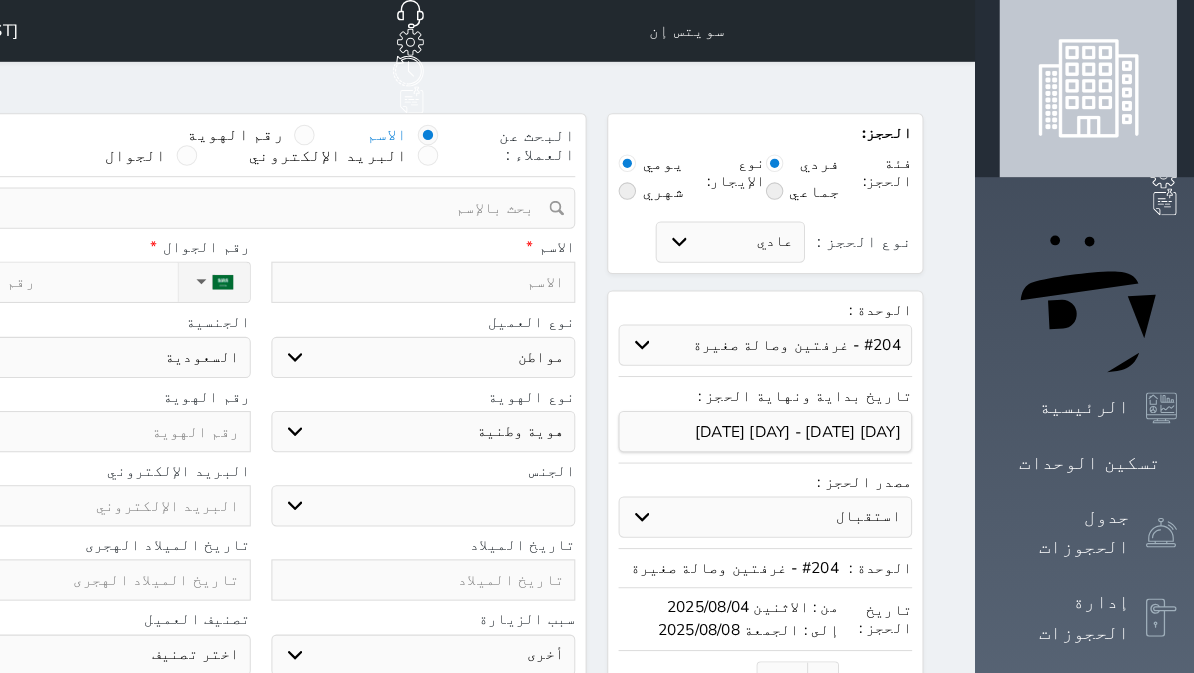 click at bounding box center (439, 274) 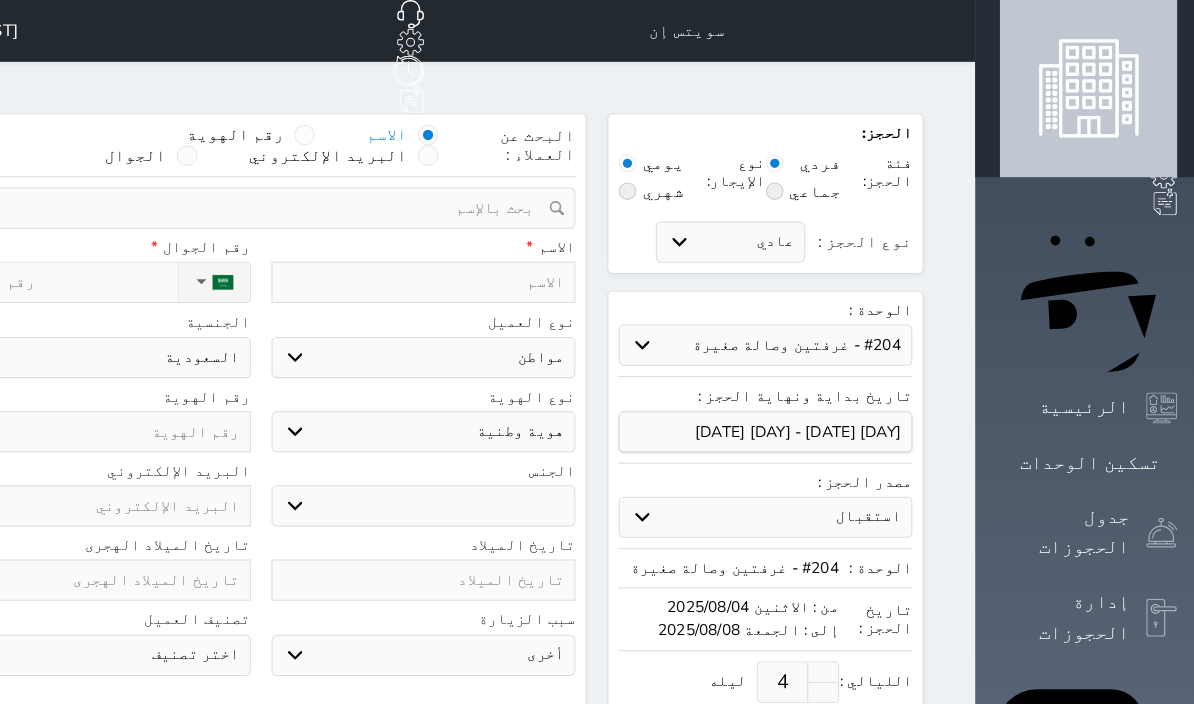 type on "ط" 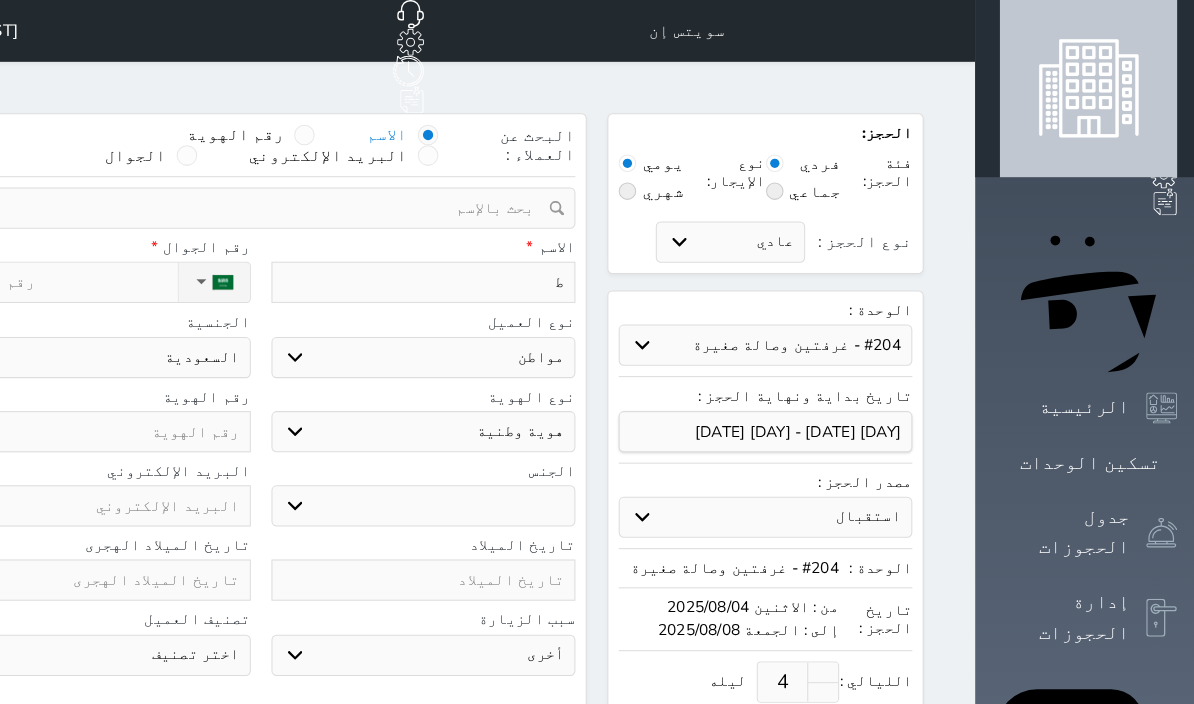 select 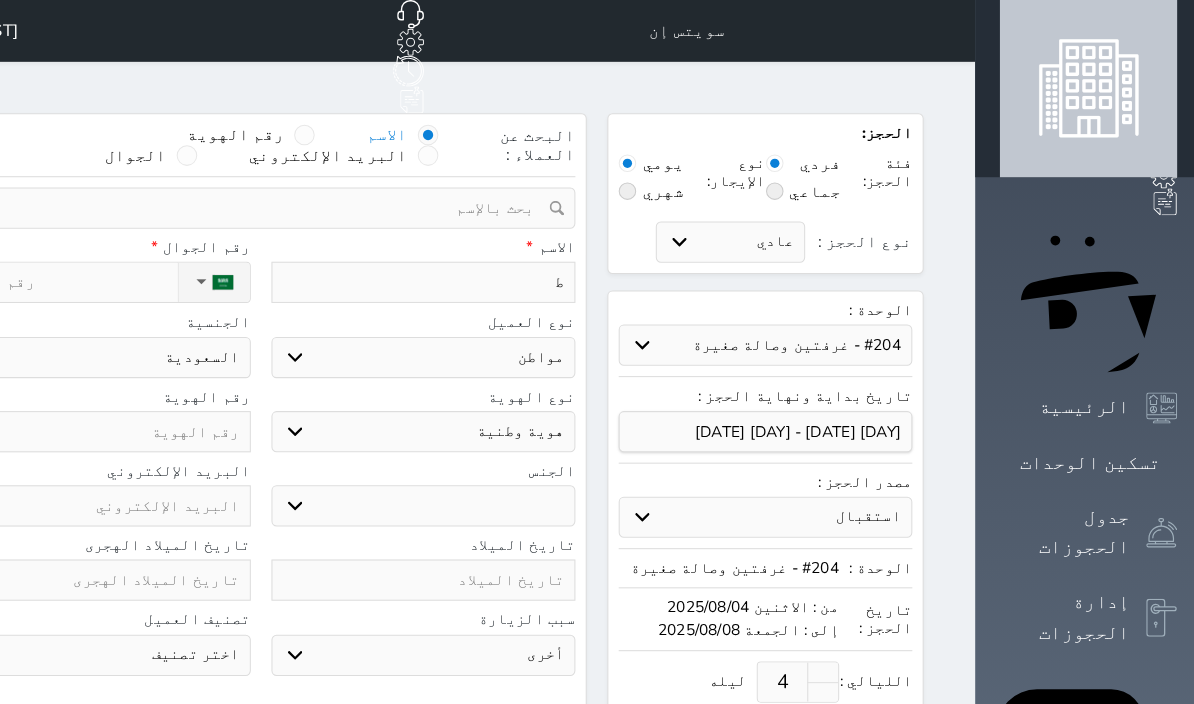type on "طا" 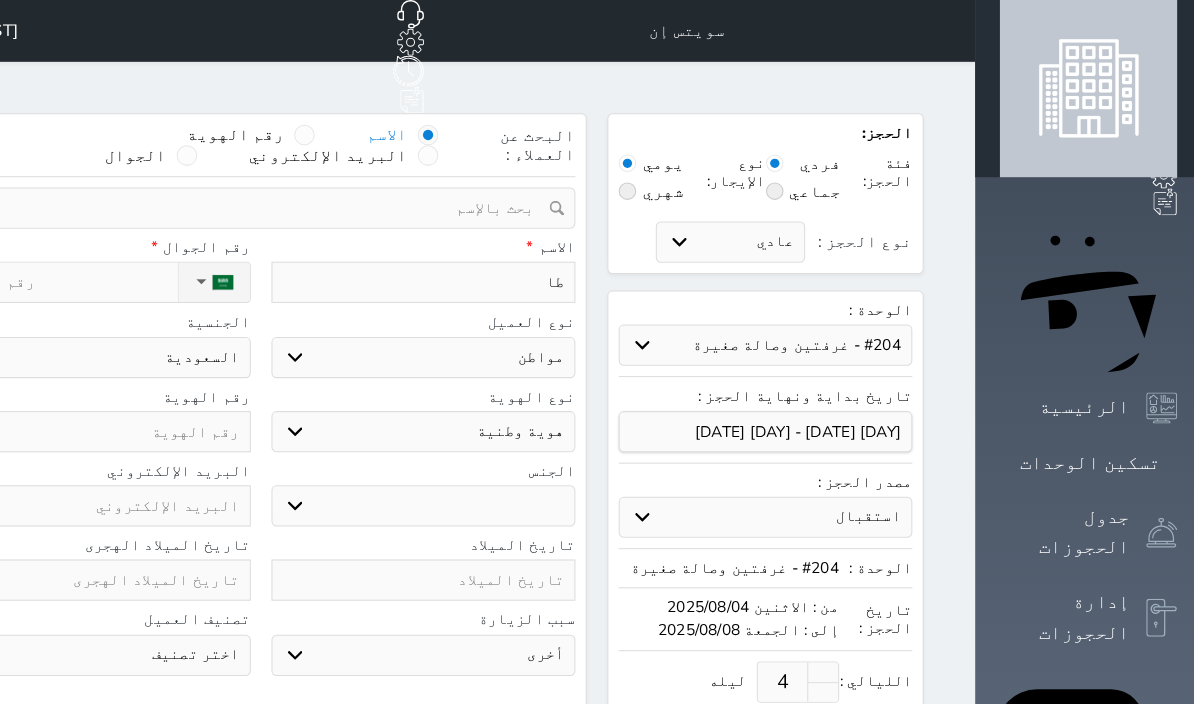 select 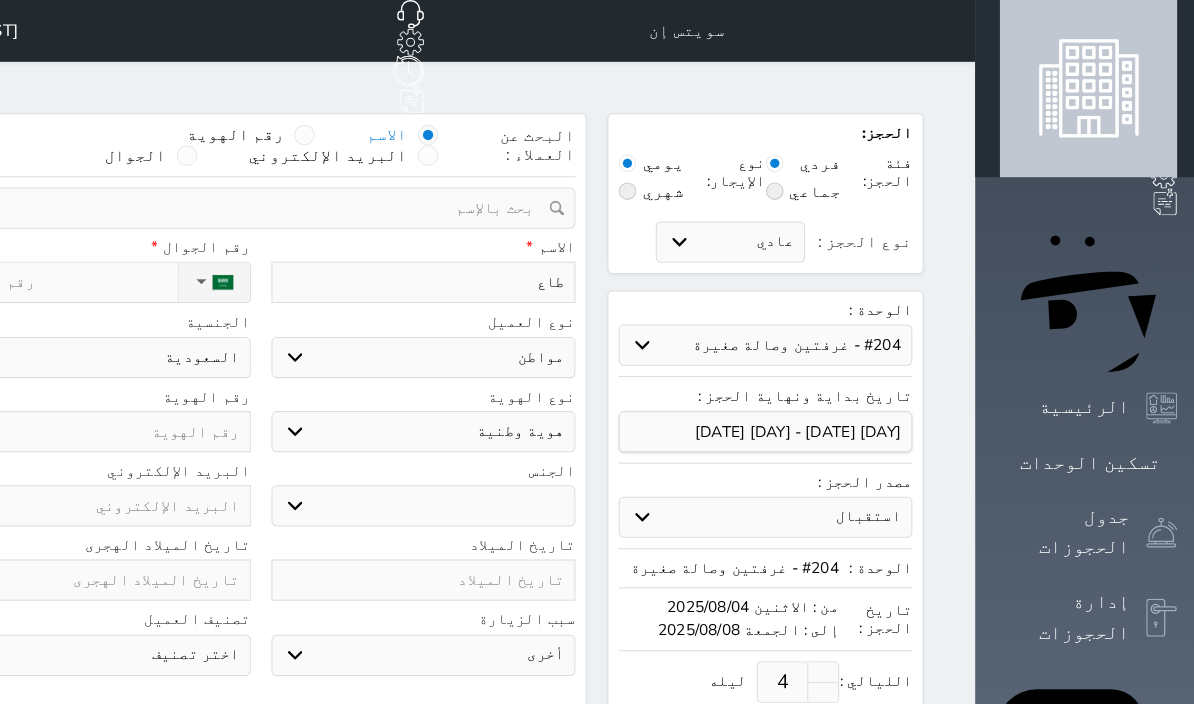 select 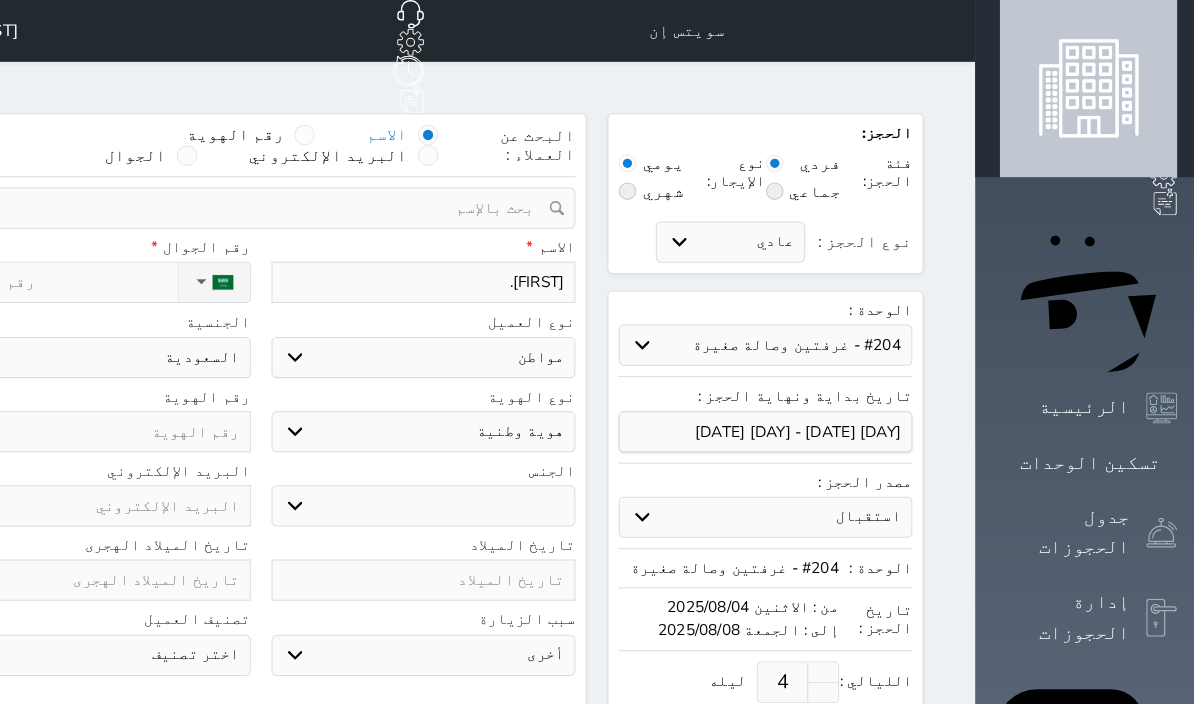 type on "[FIRST]." 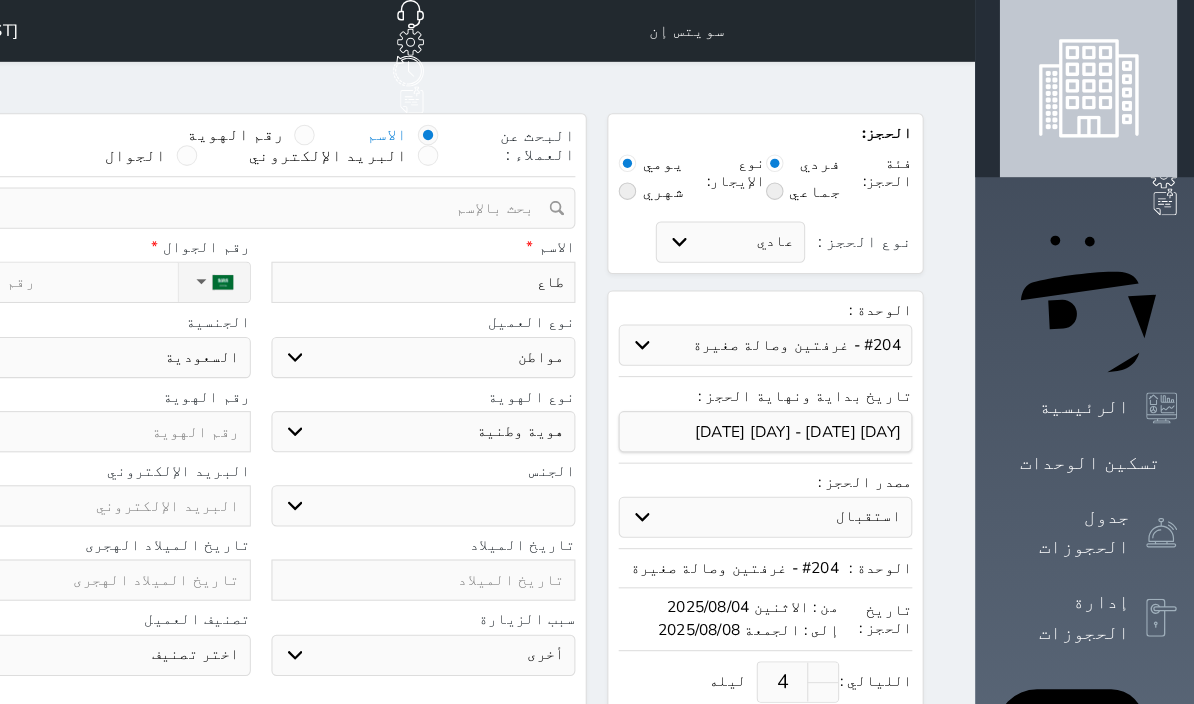 type on "طا" 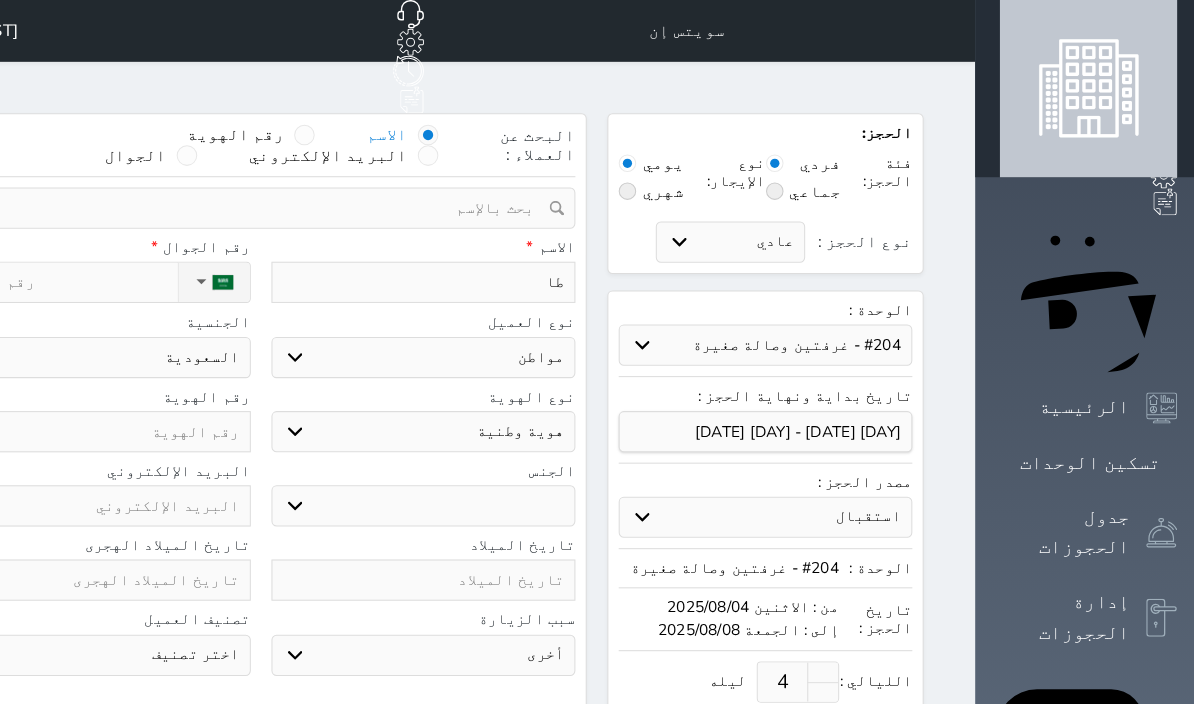 select 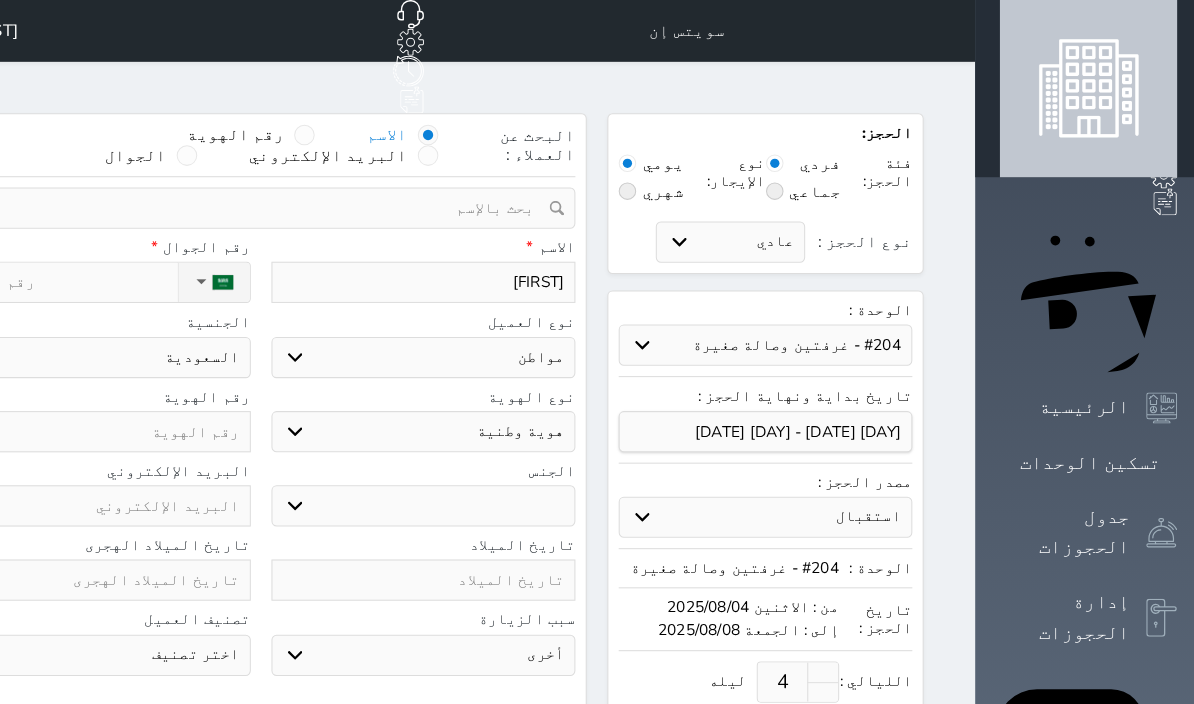 select 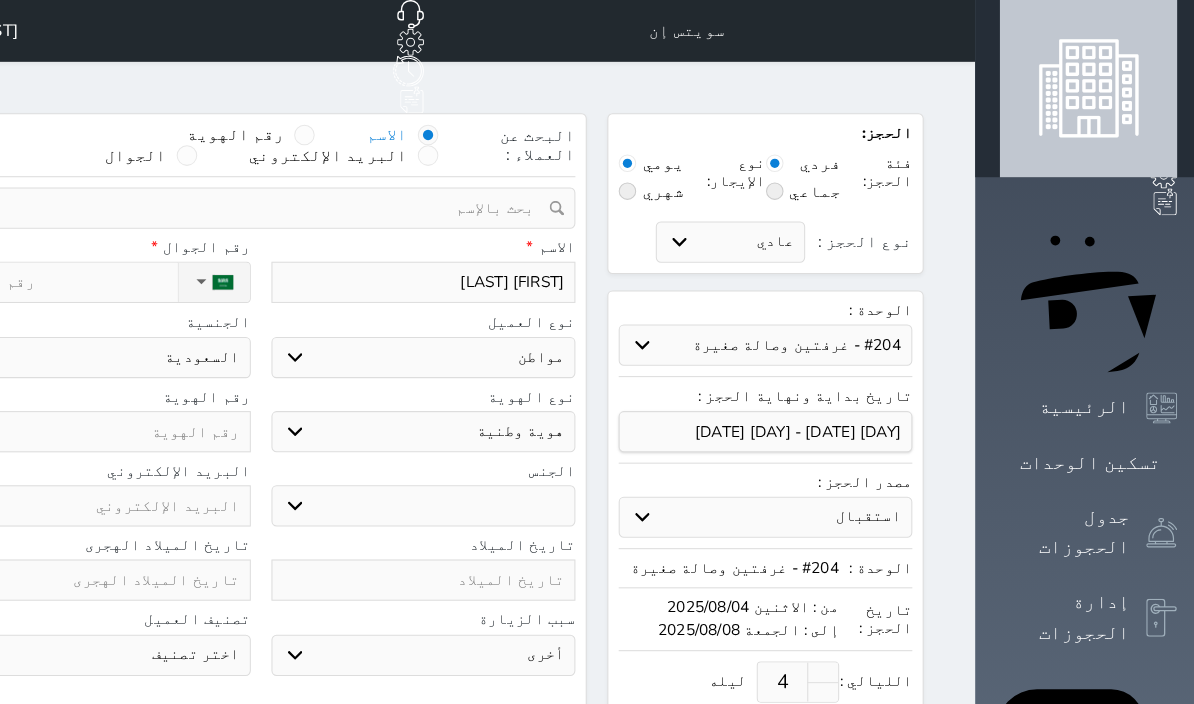 select 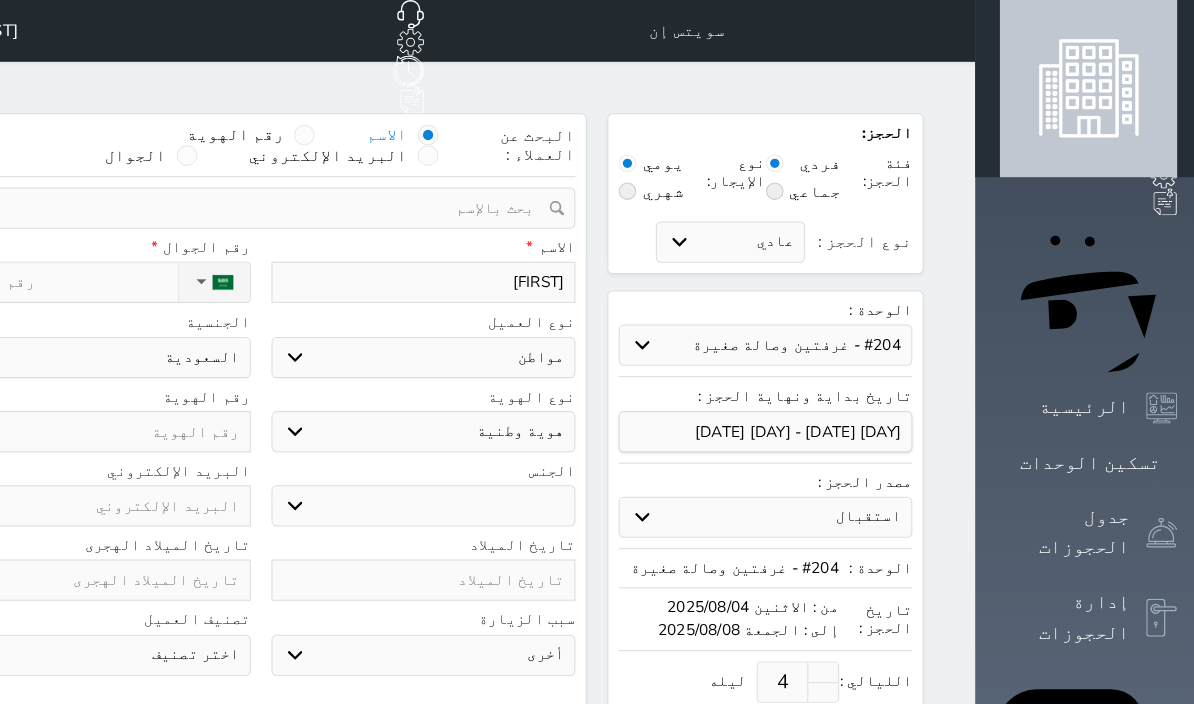 type on "[FIRST] [LAST]" 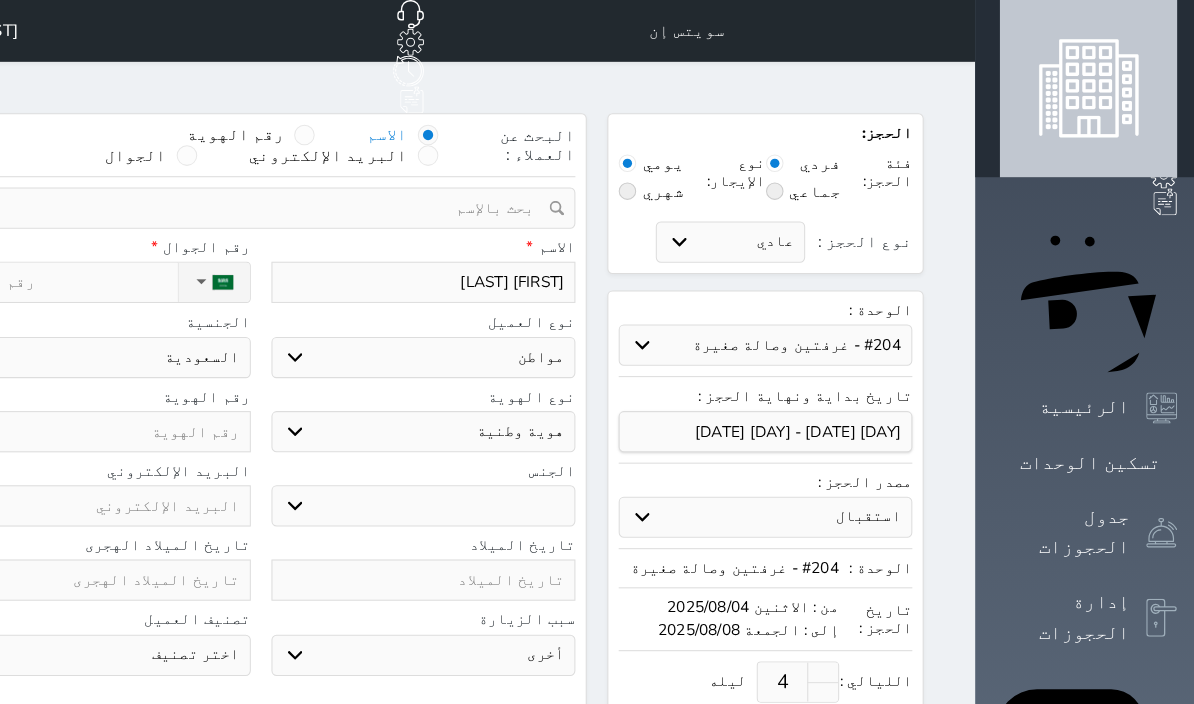 type on "[FIRST] [LAST]" 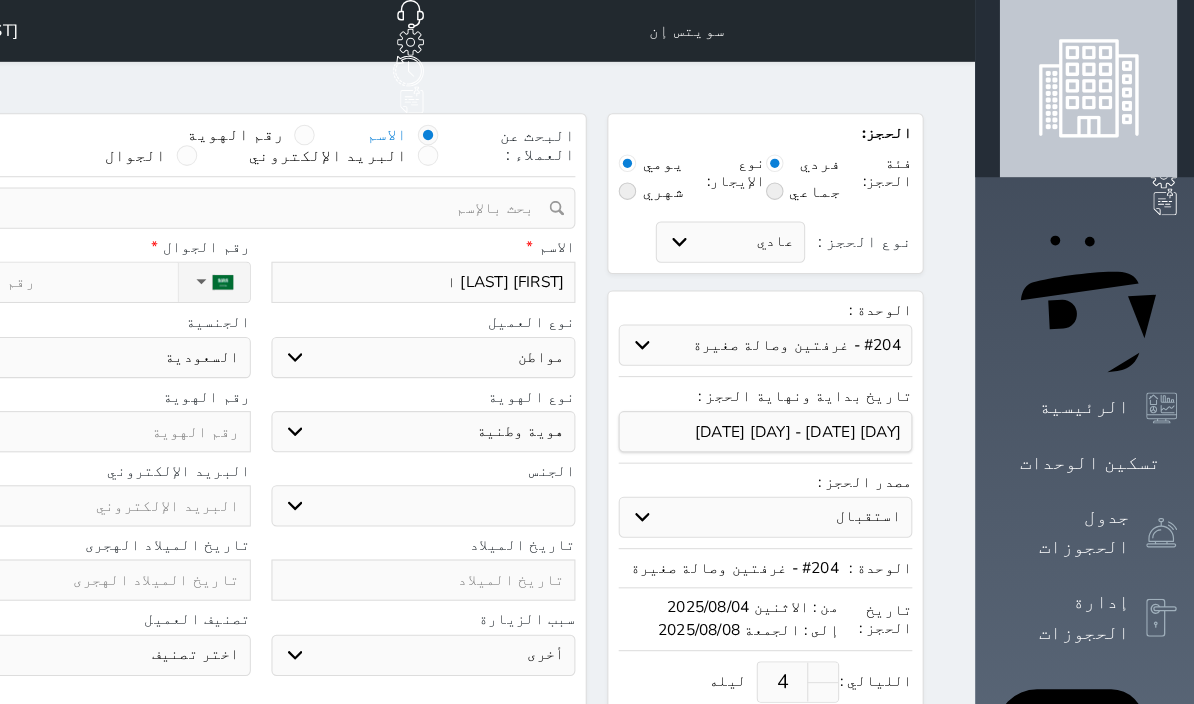 select 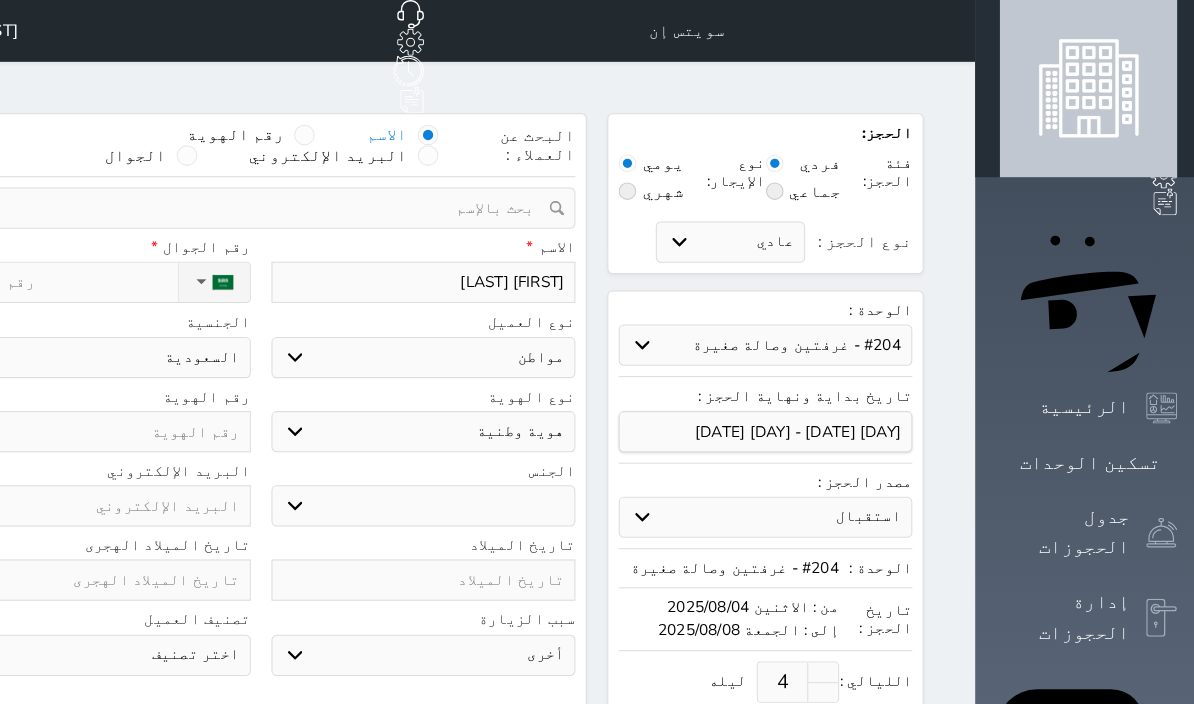 select 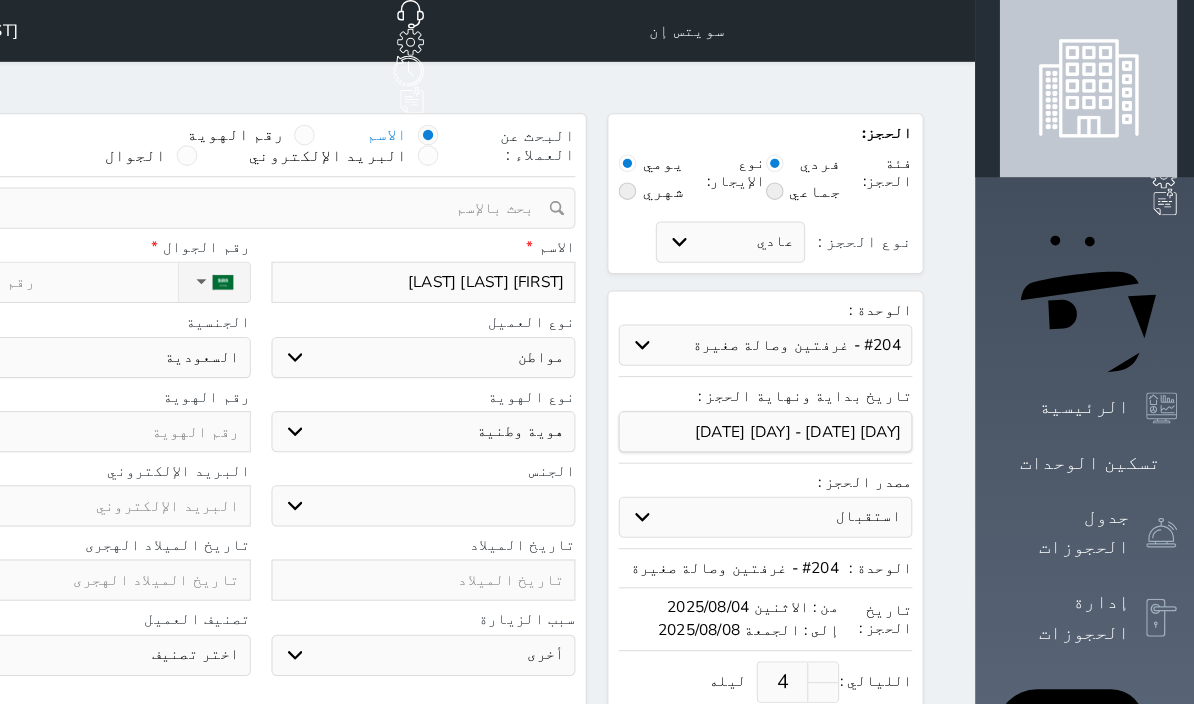 type on "[FIRST] [LAST] [LAST]" 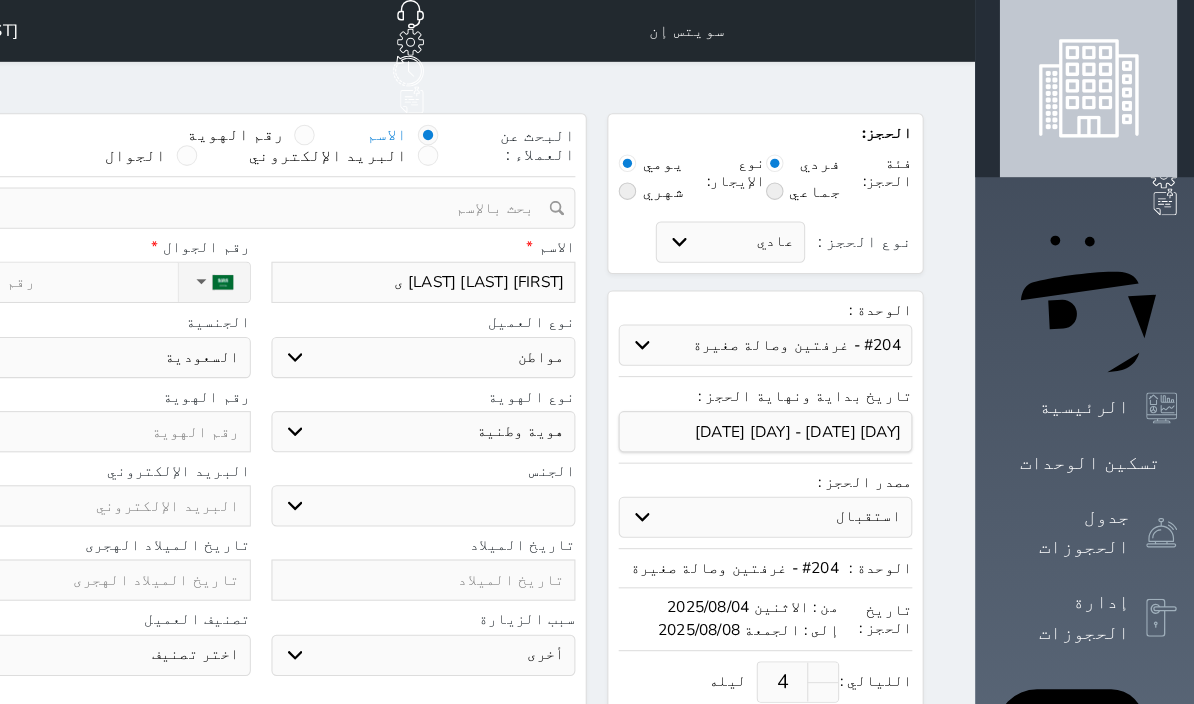 select 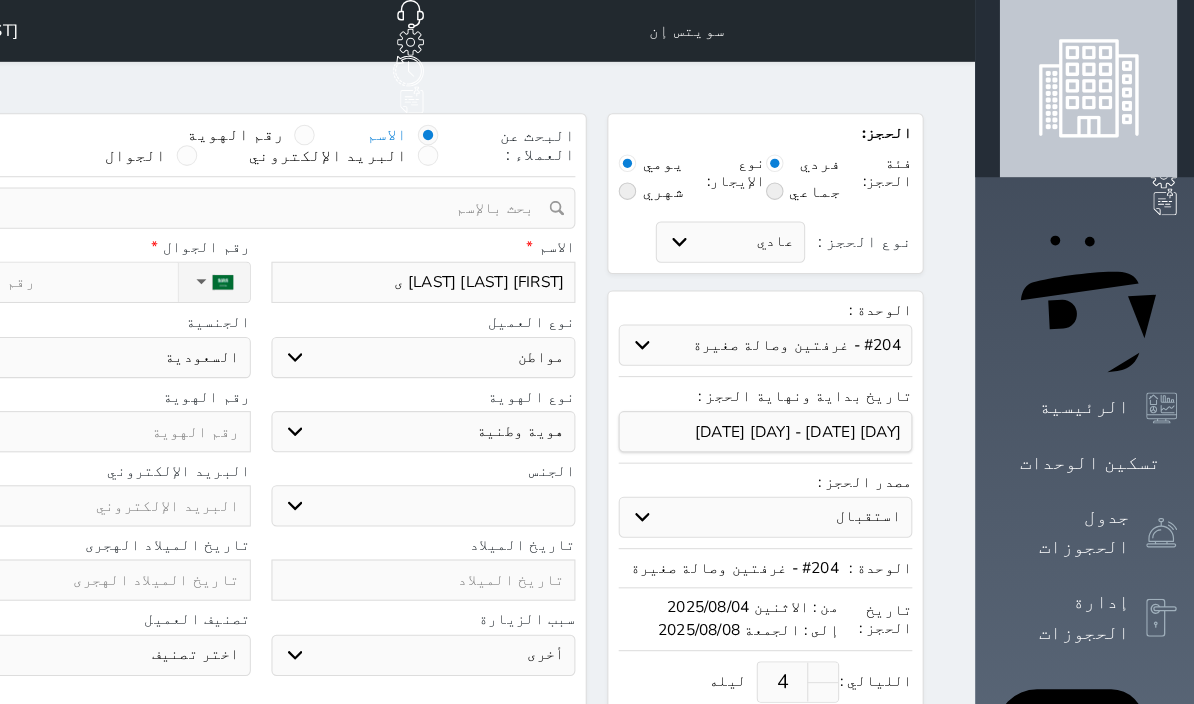 type on "[FIRST] [LAST] [LAST]" 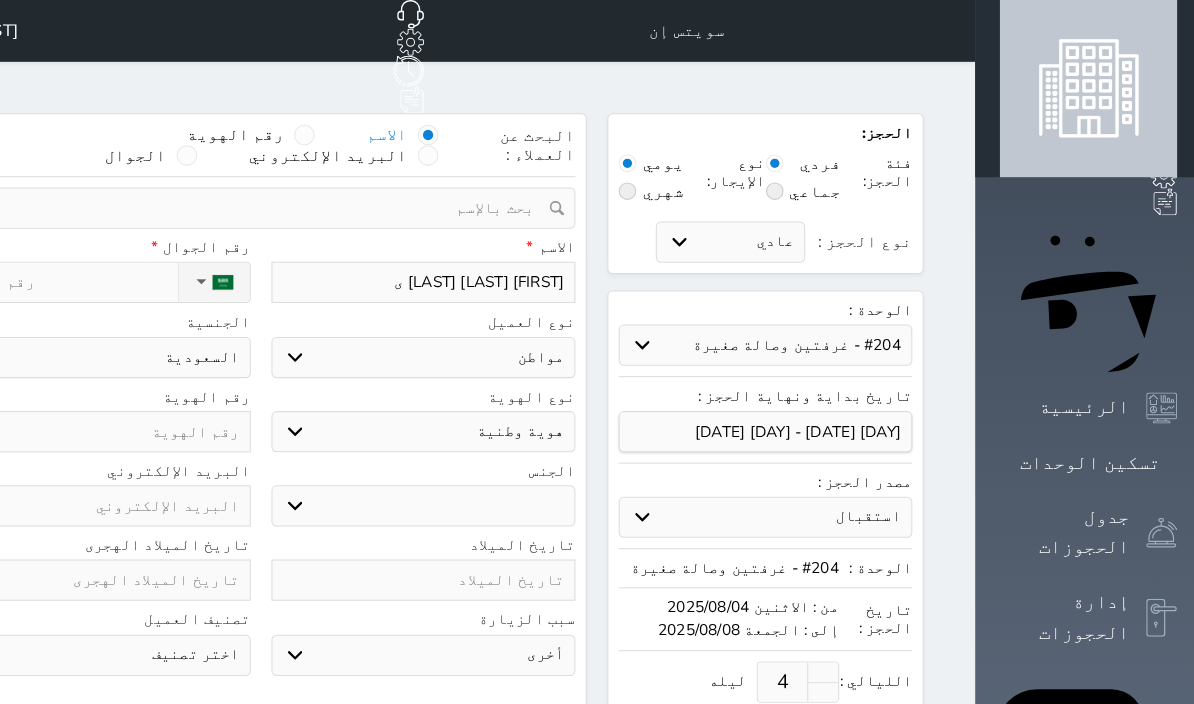 select 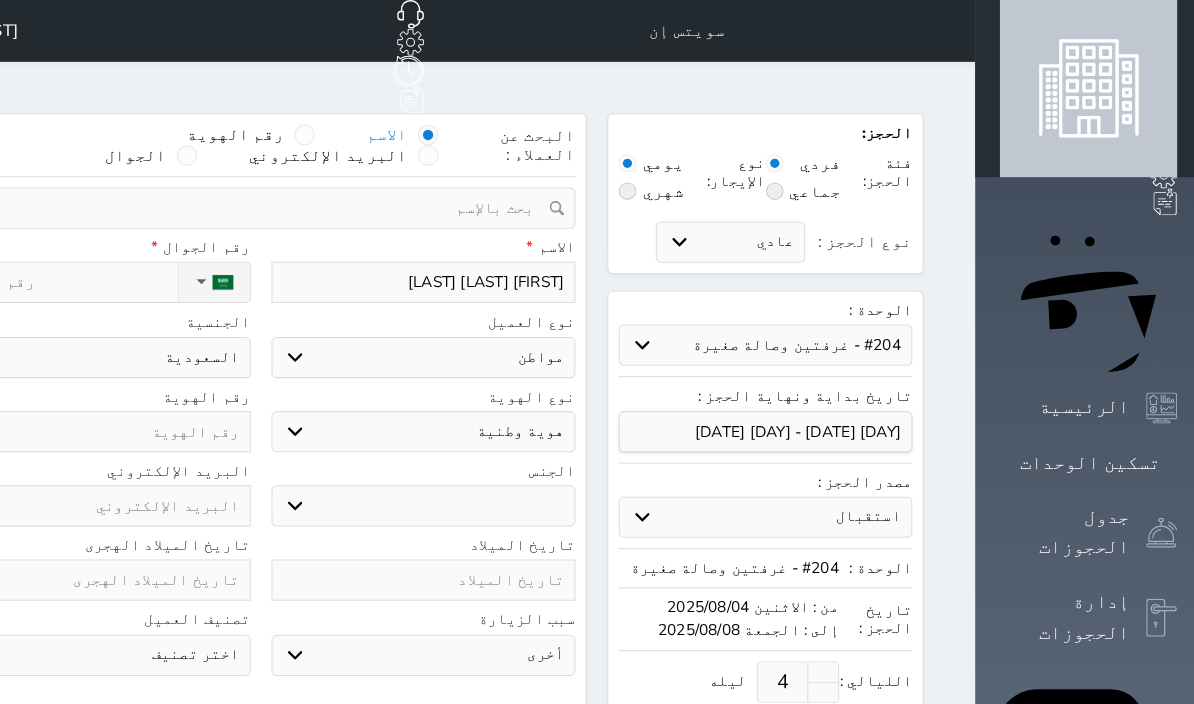 type on "[FIRST] [LAST] [LAST] [LAST]" 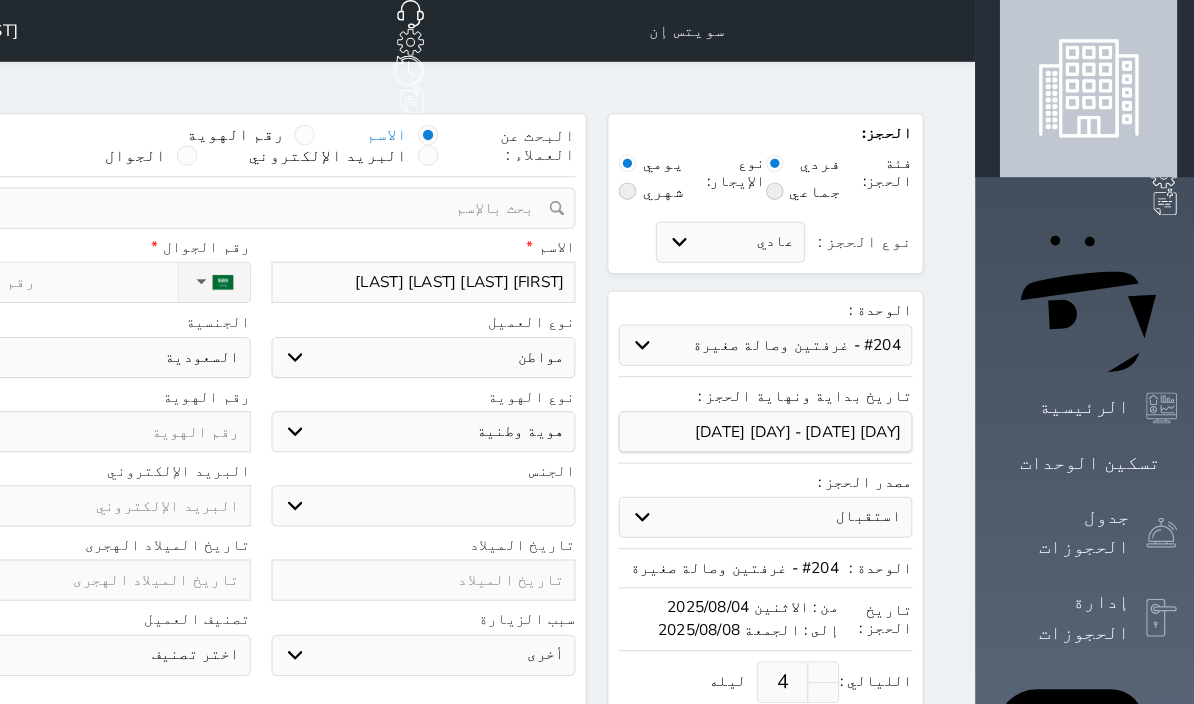 type on "[FIRST] [LAST] [LAST] ال" 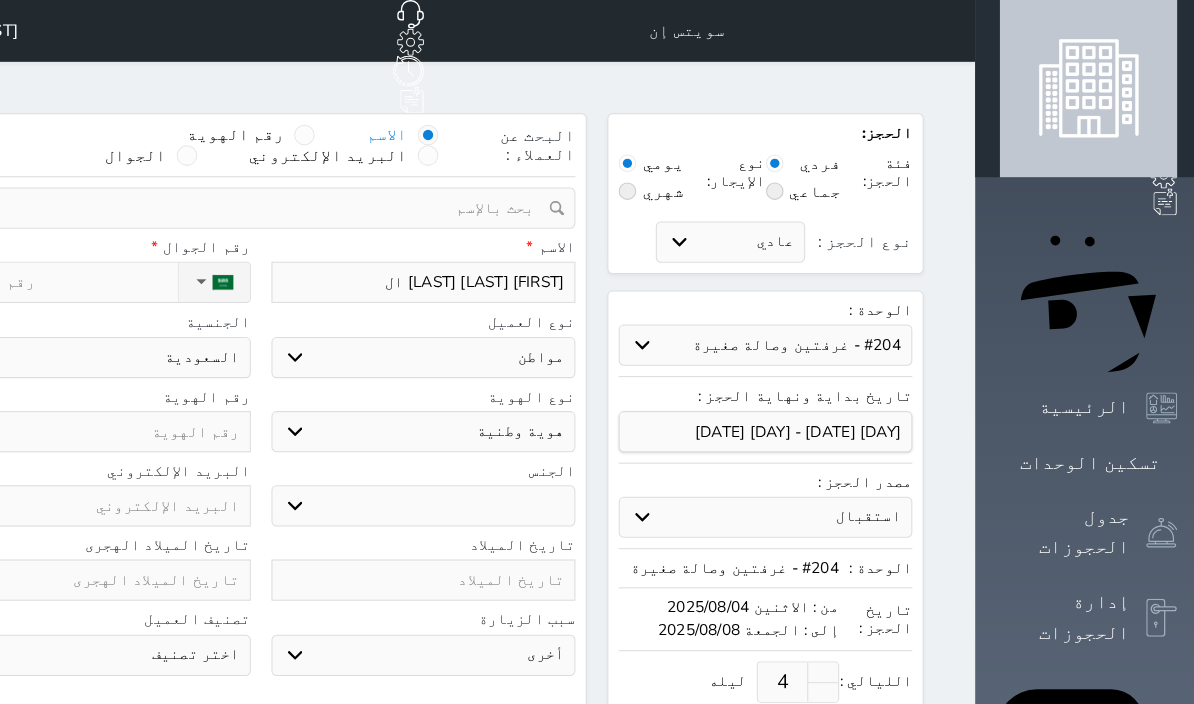 select 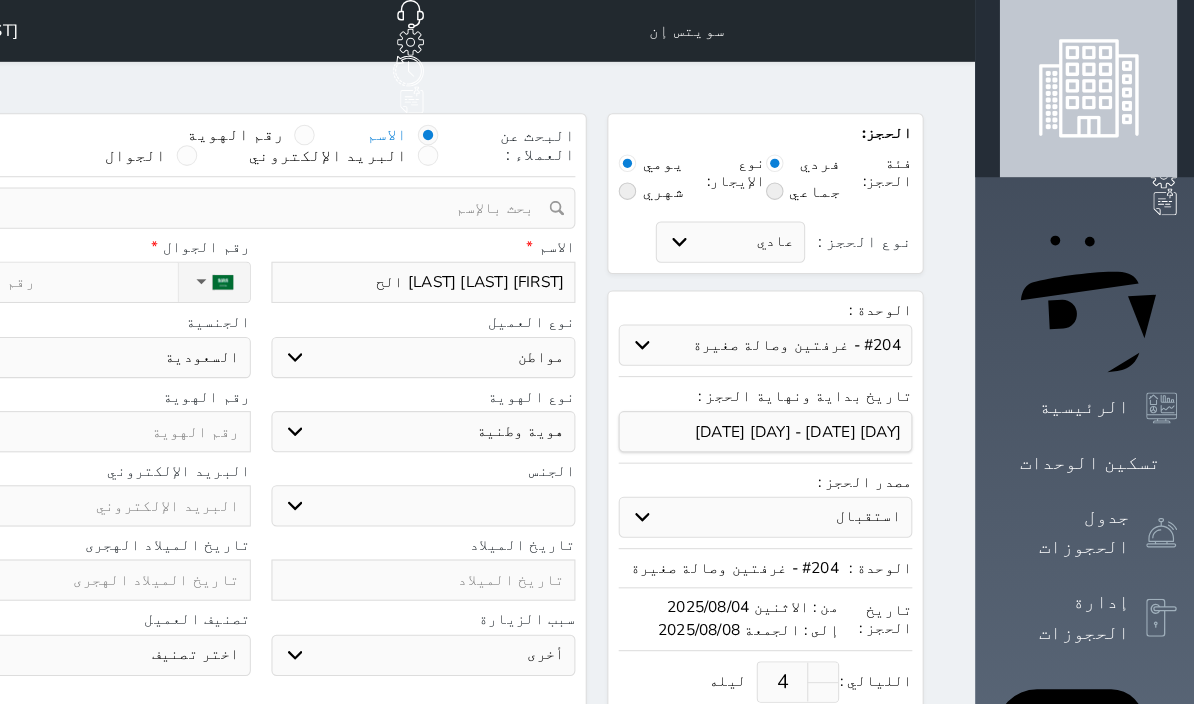 select 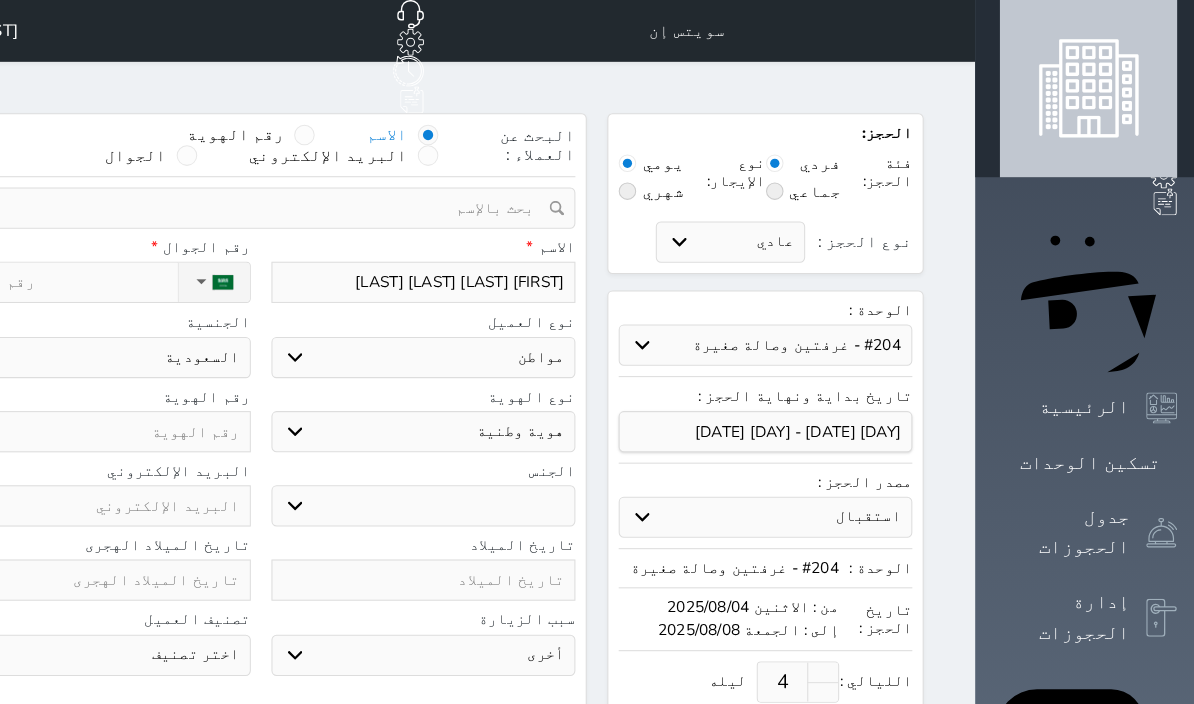 select 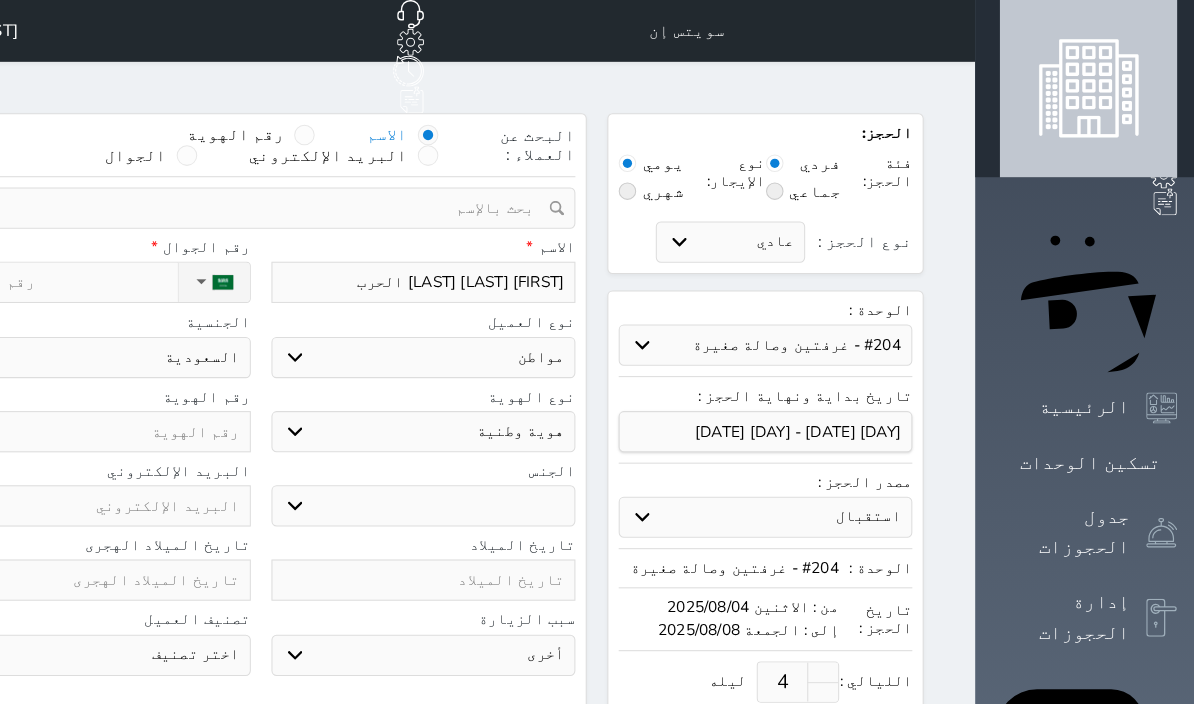 type on "[FIRST] [LAST] [LAST] [LAST]" 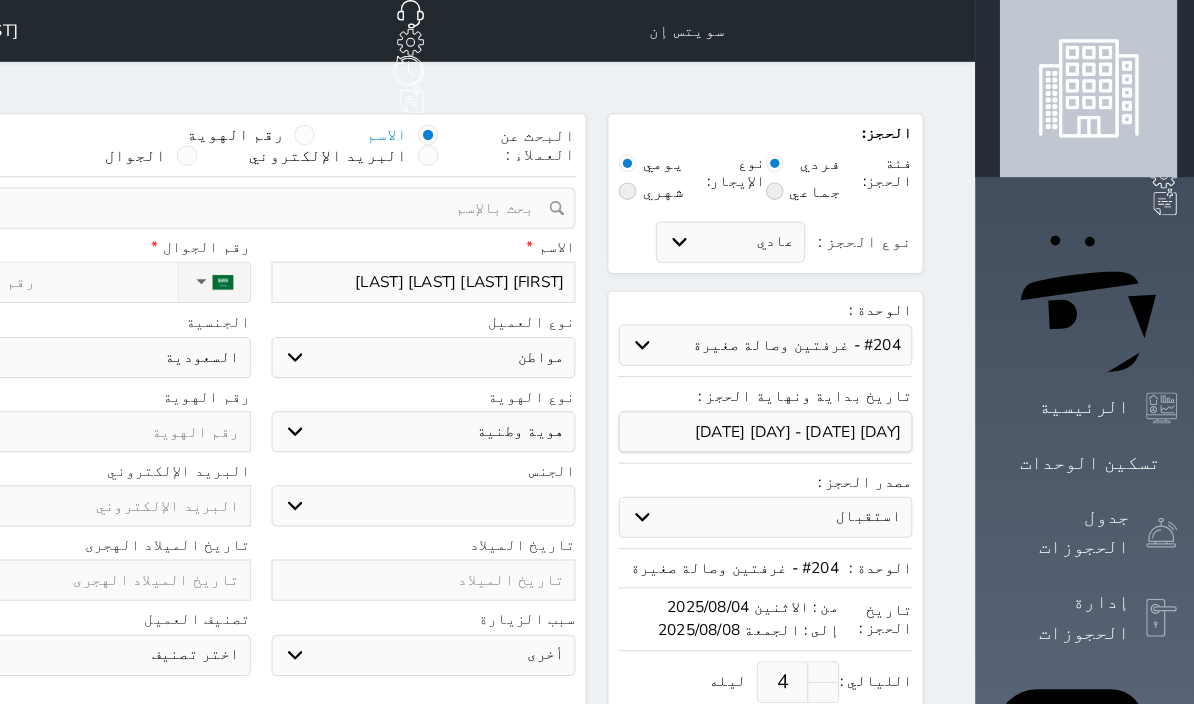 select 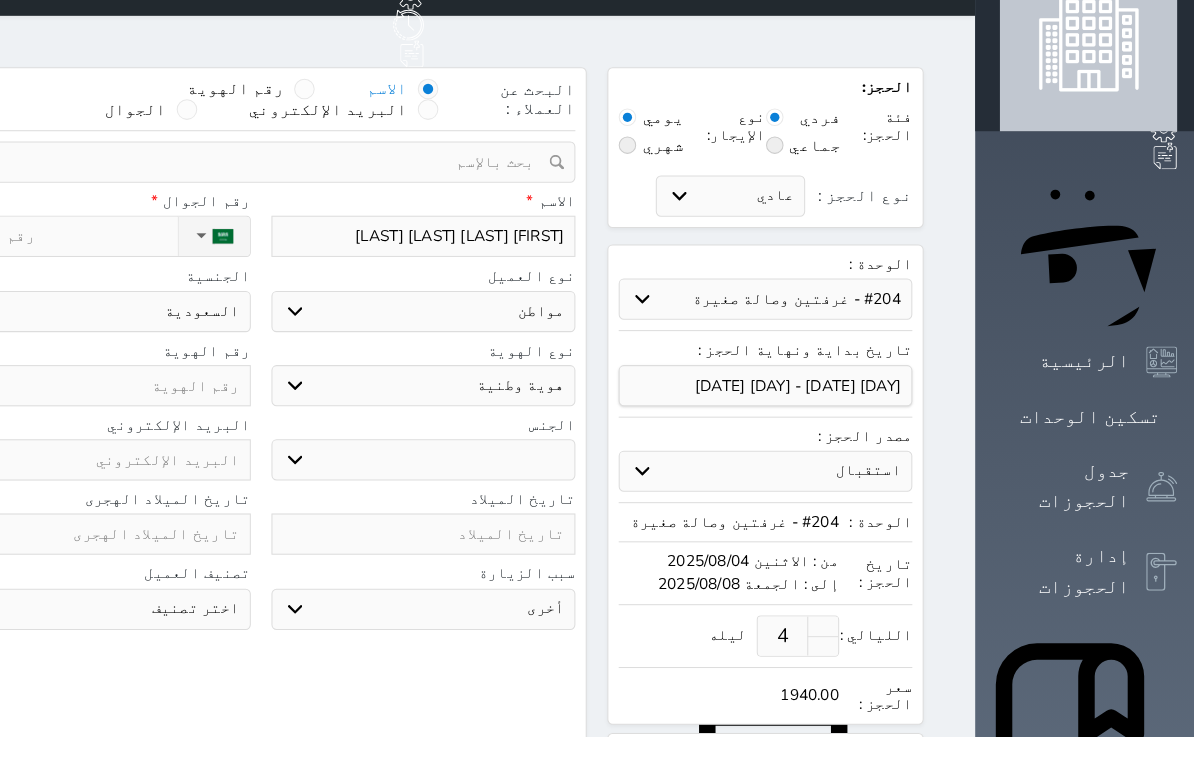 type on "[FIRST] [LAST] [LAST] [LAST]" 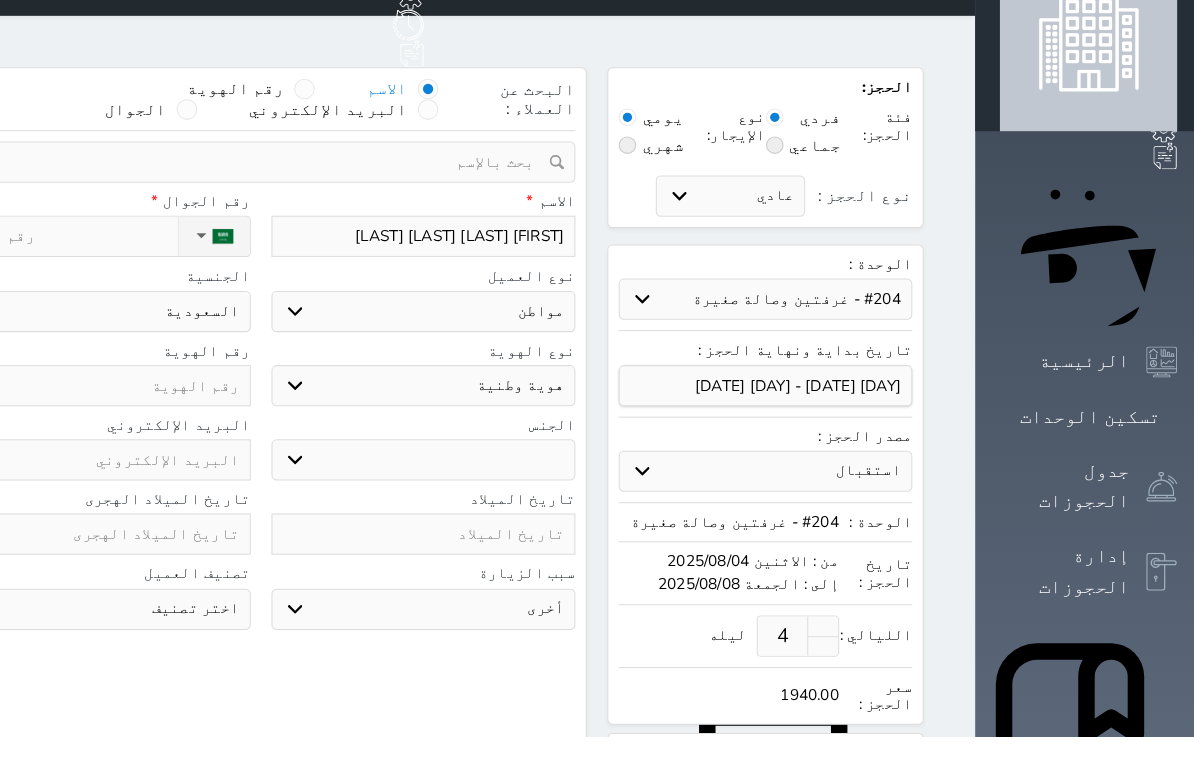 type on "5" 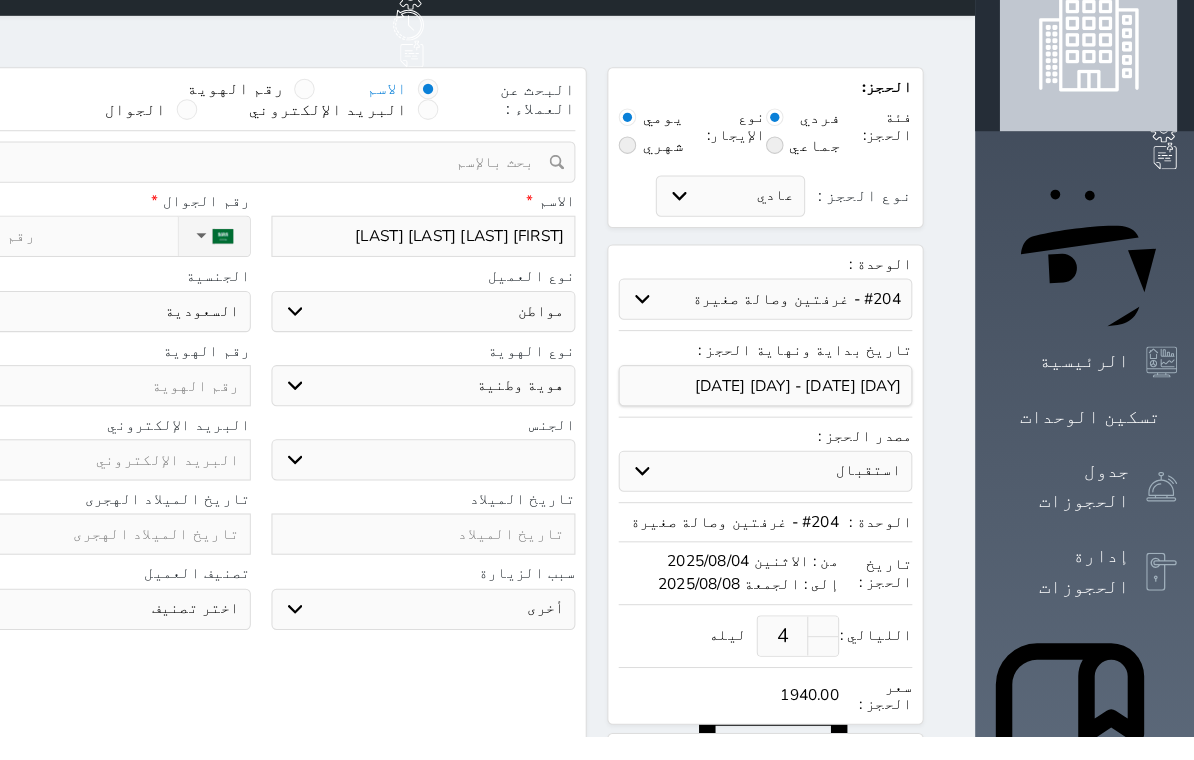 select 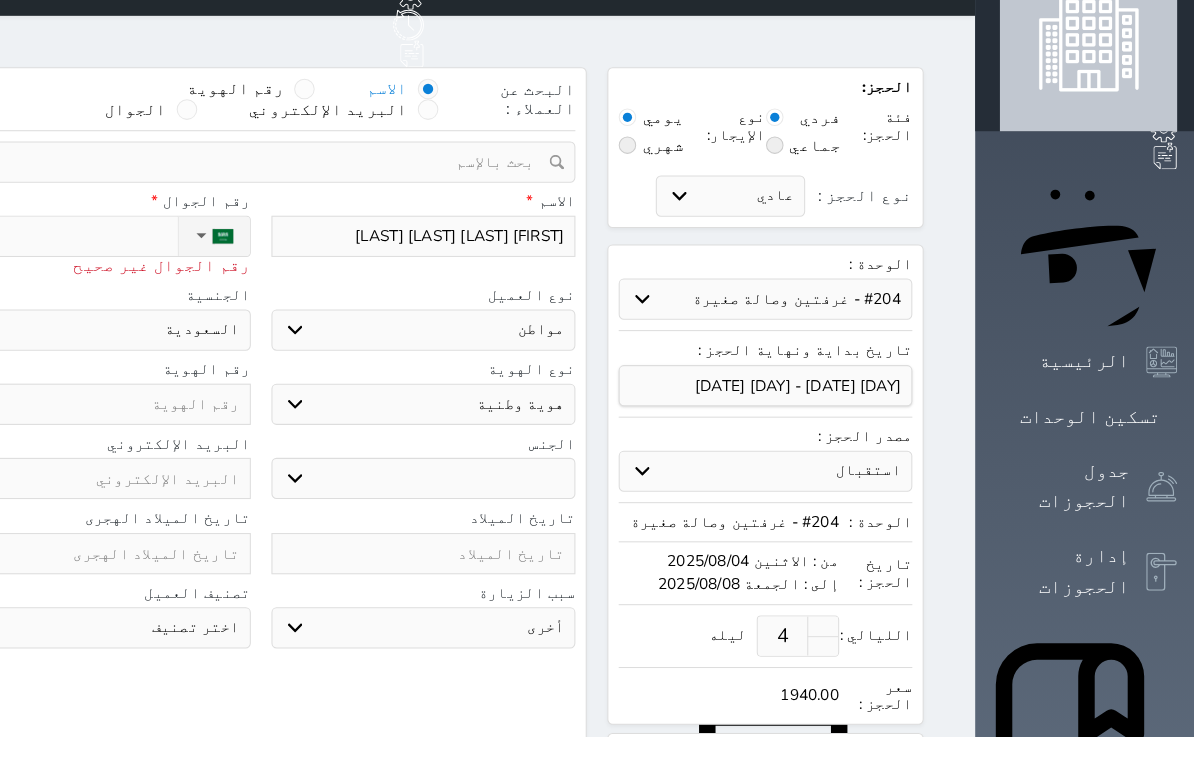type on "54" 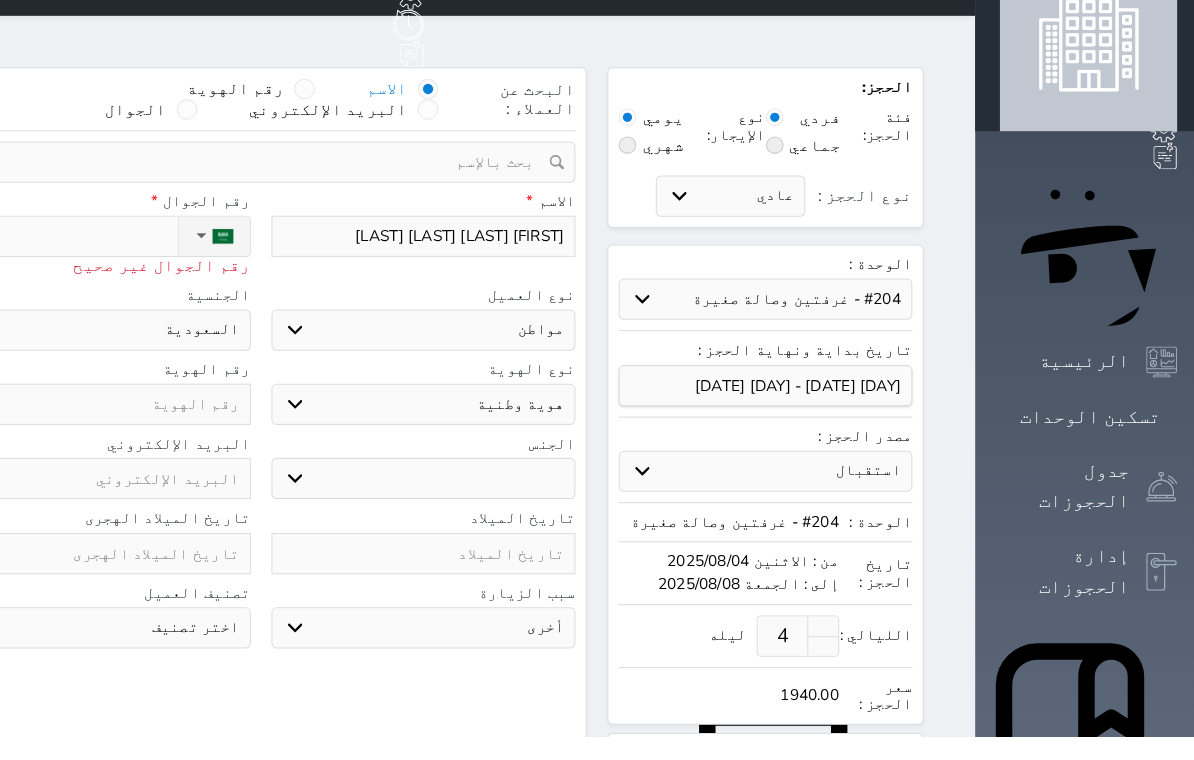 select 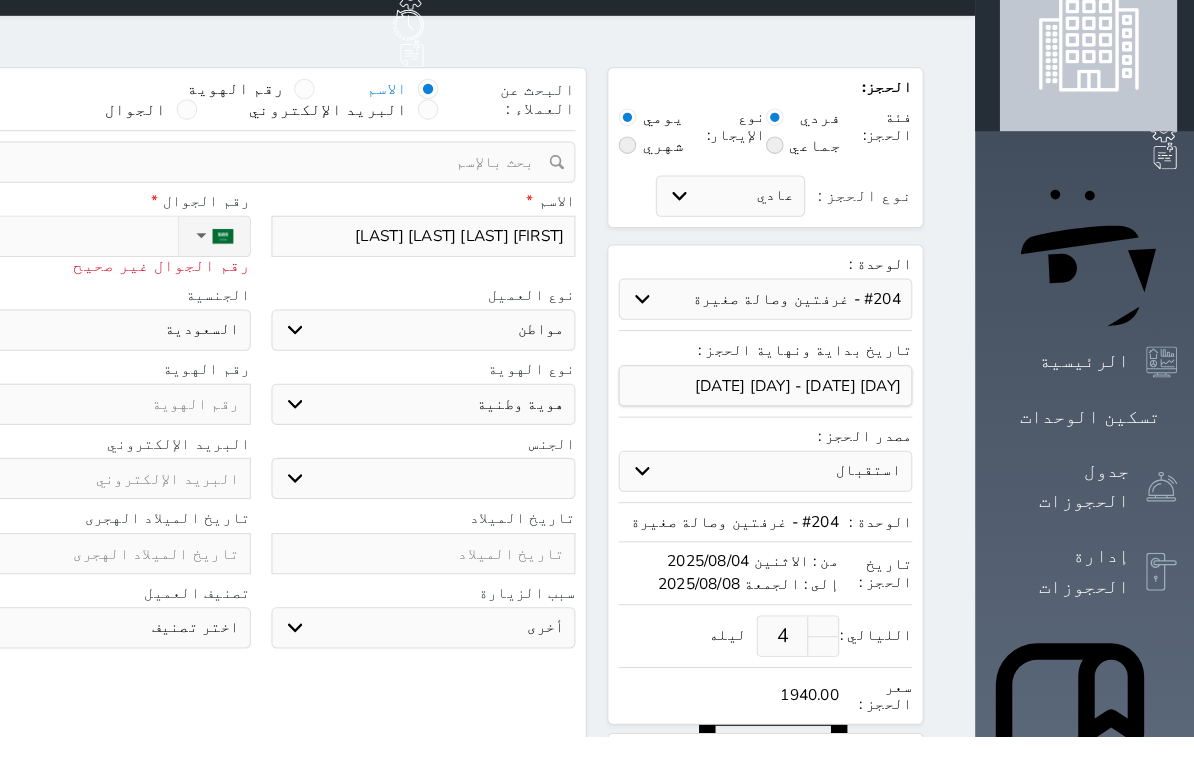 type on "541" 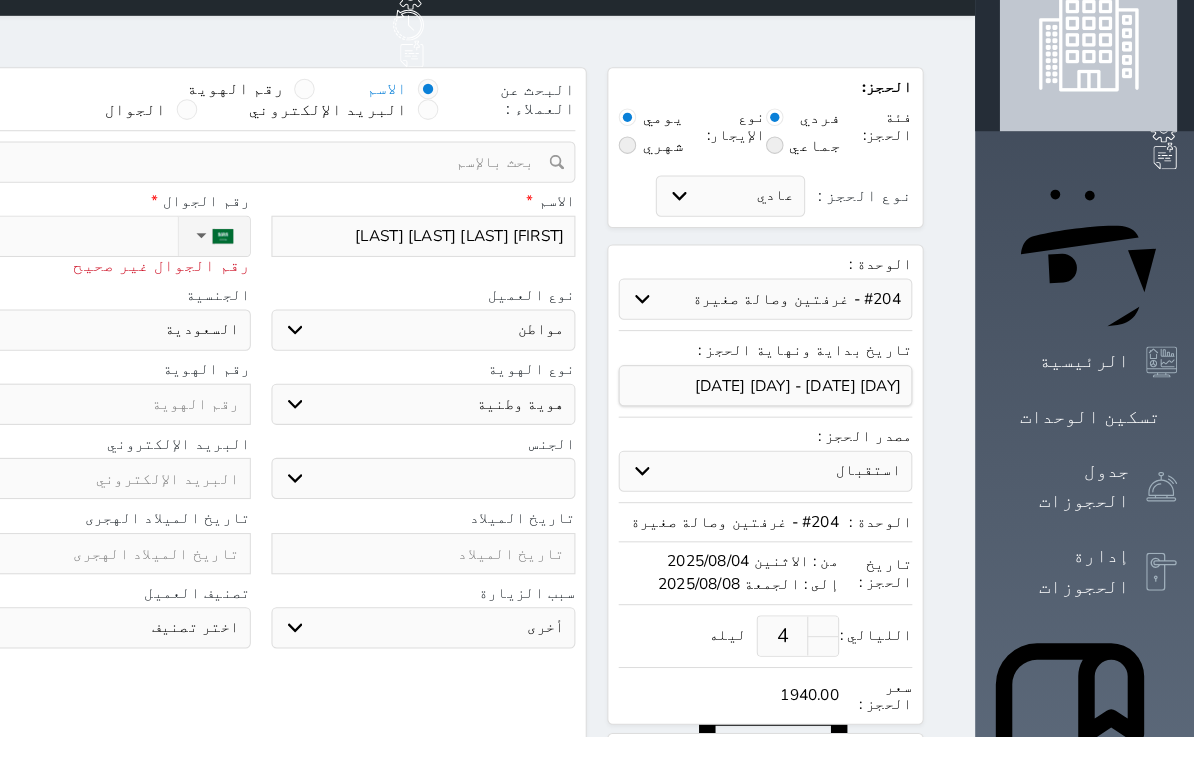 select 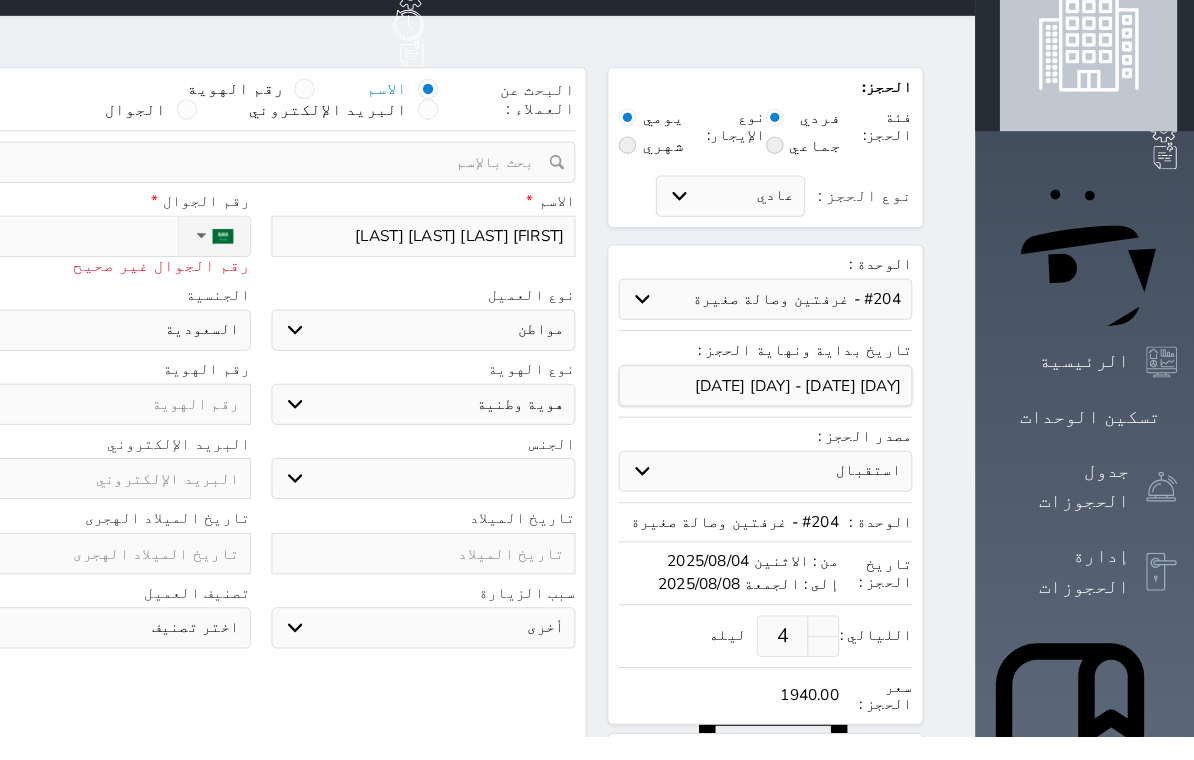 type on "[PHONE]" 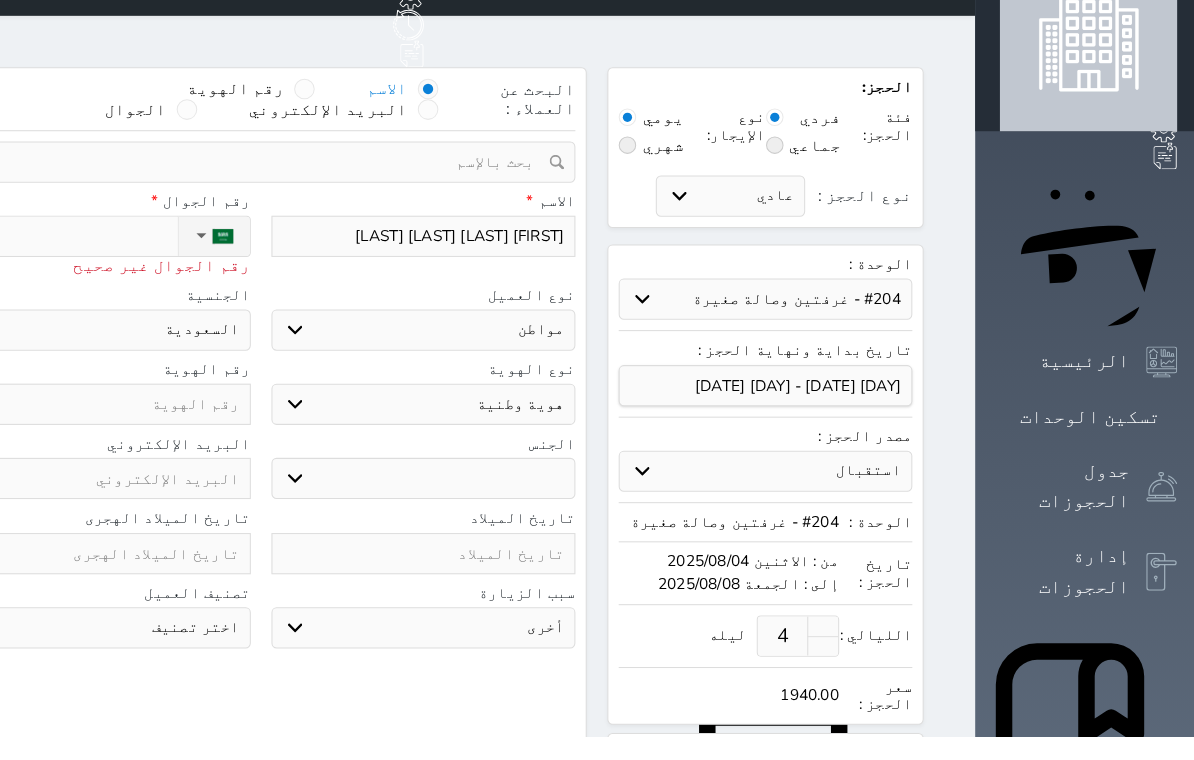 select 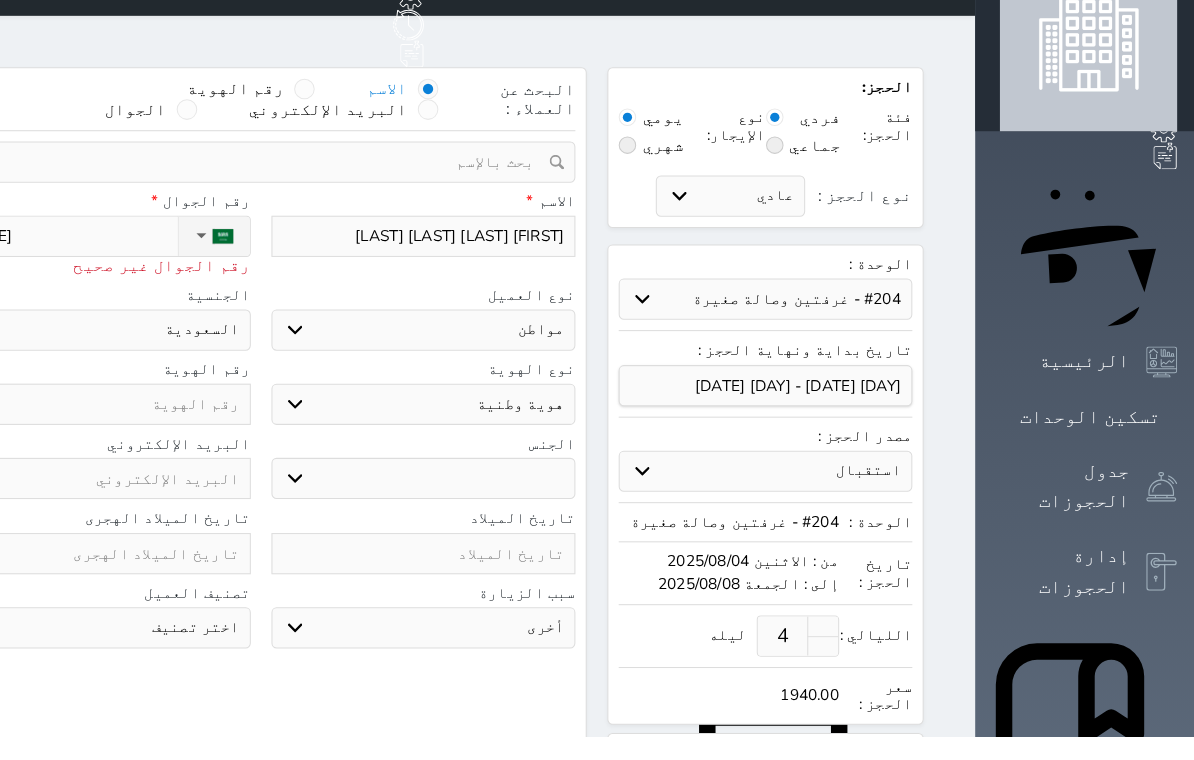 type on "[PHONE]" 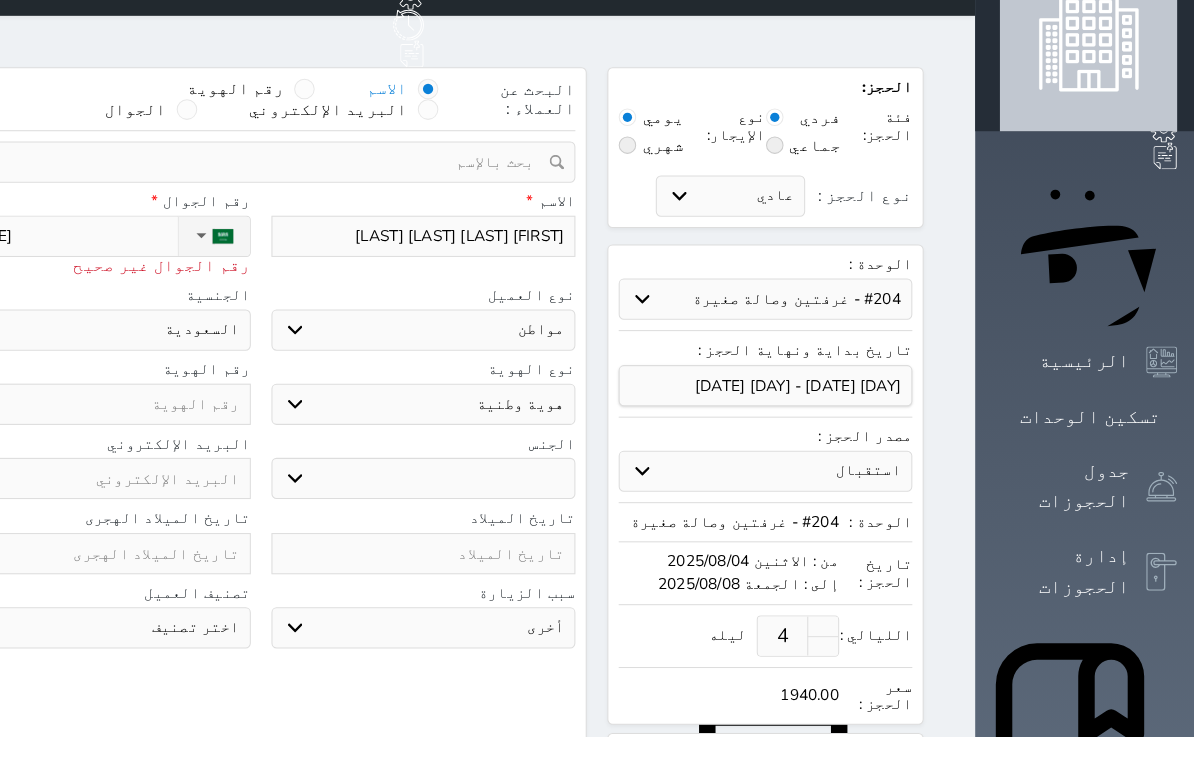 select 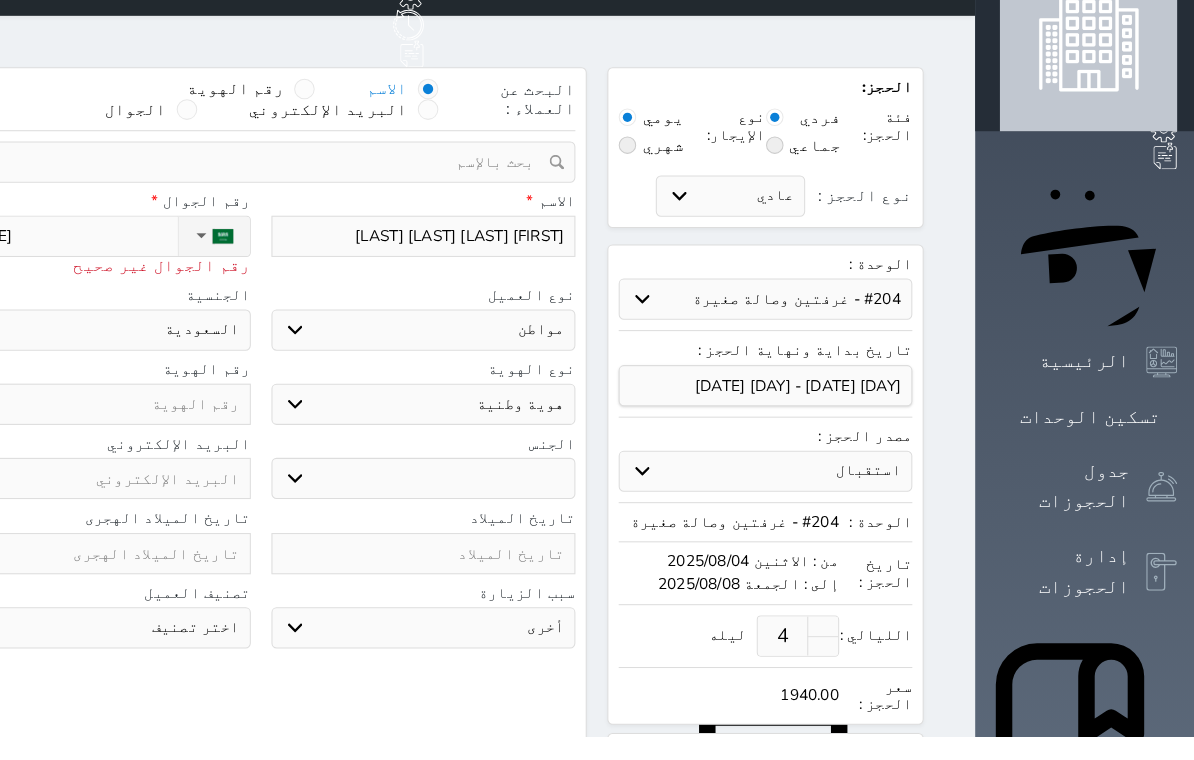 type on "[PHONE]" 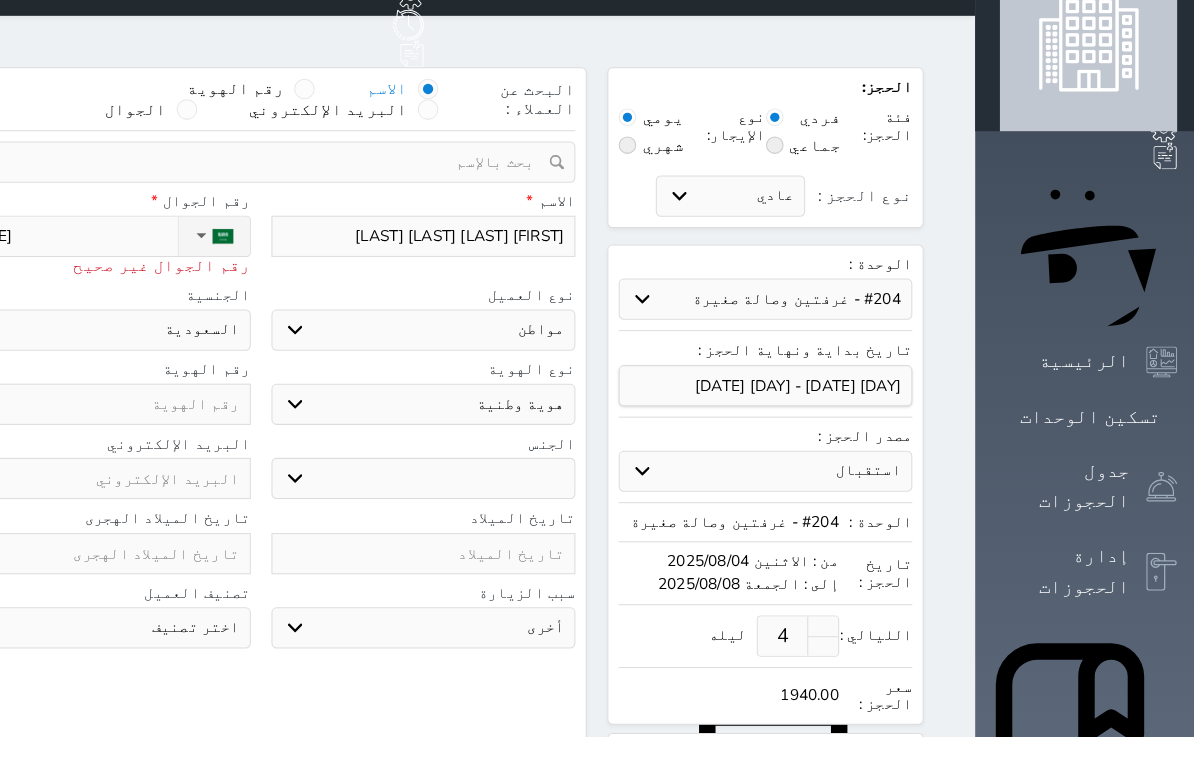 select 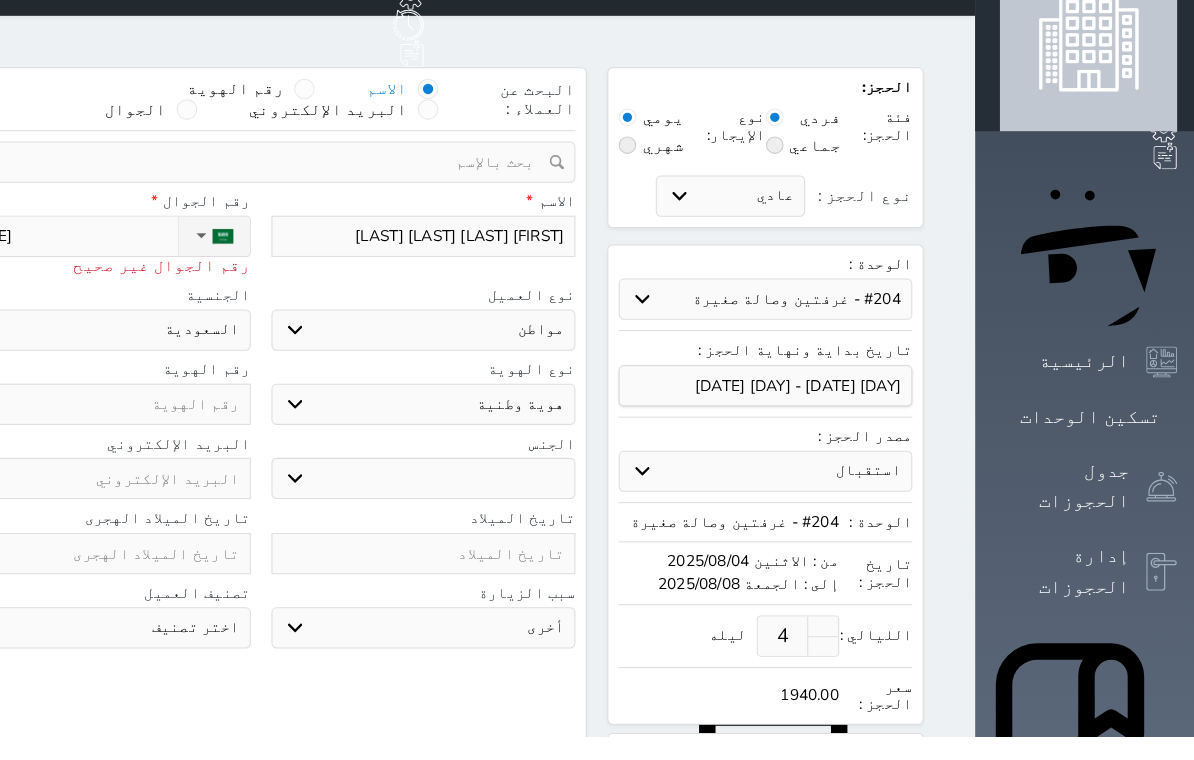 type on "[PHONE]" 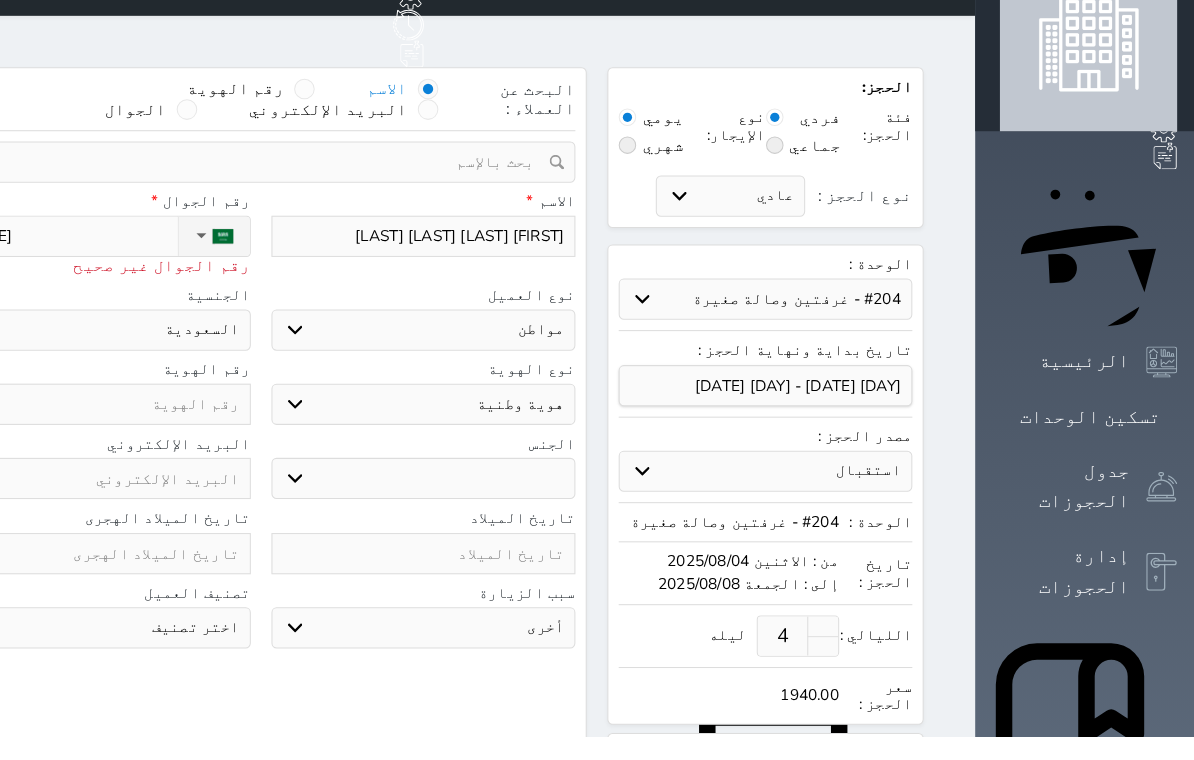 select 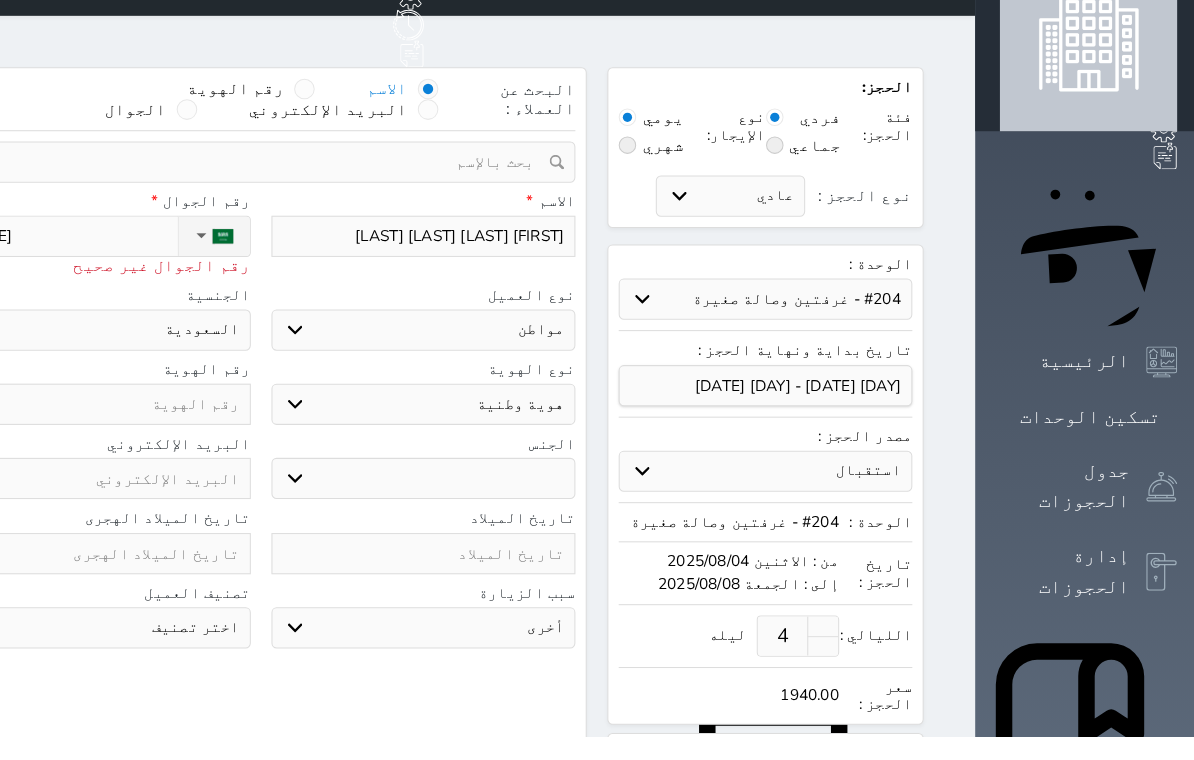 type on "[PHONE]" 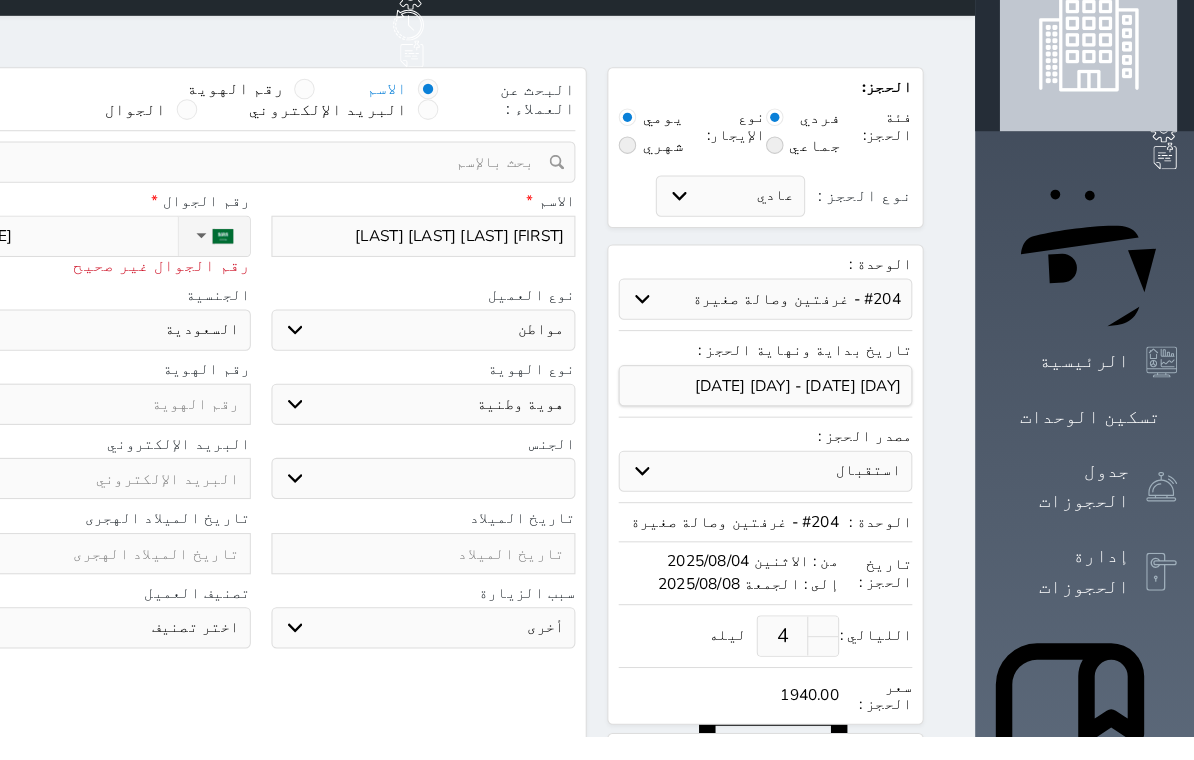 select 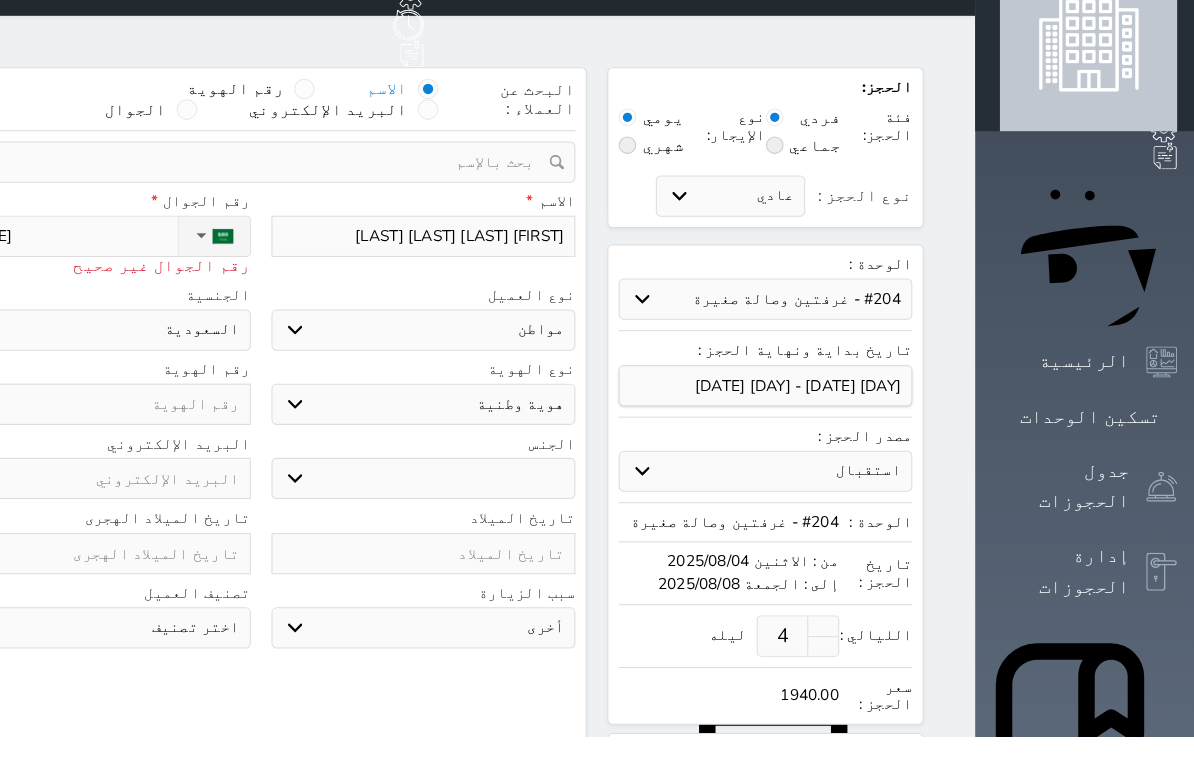 type on "[PHONE]" 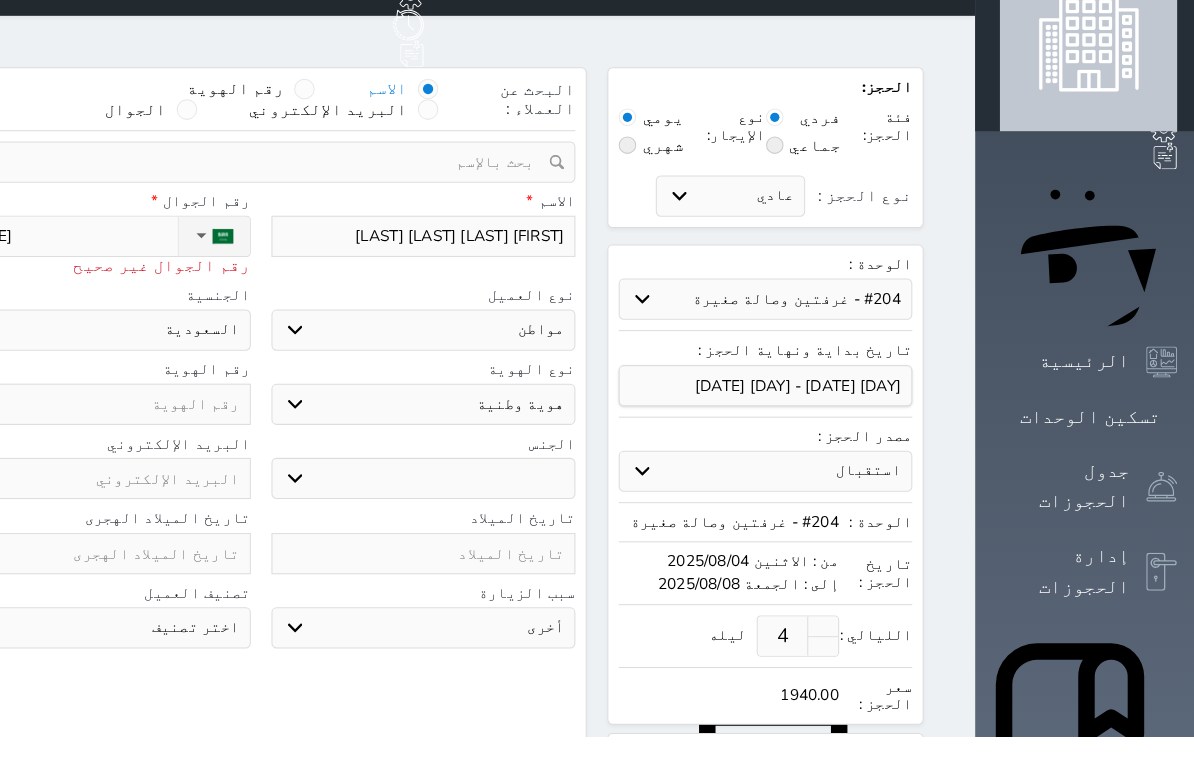select 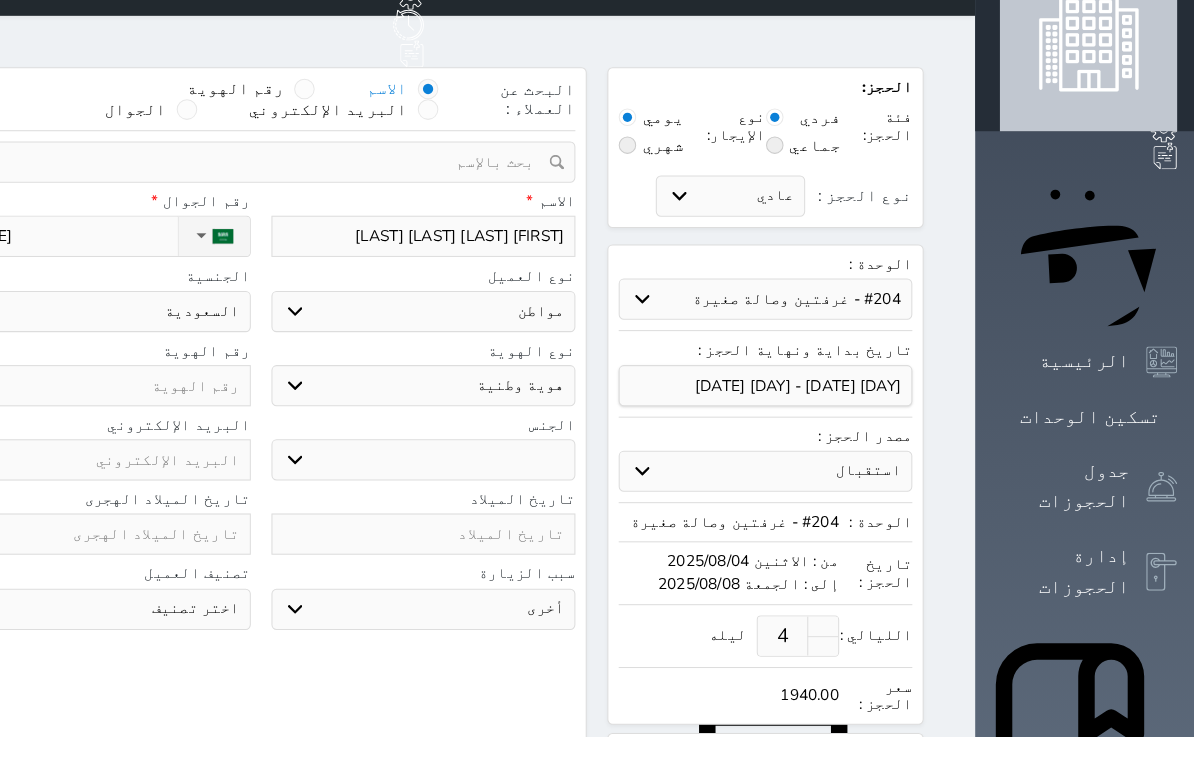 click on "نوع الهوية" at bounding box center [439, 385] 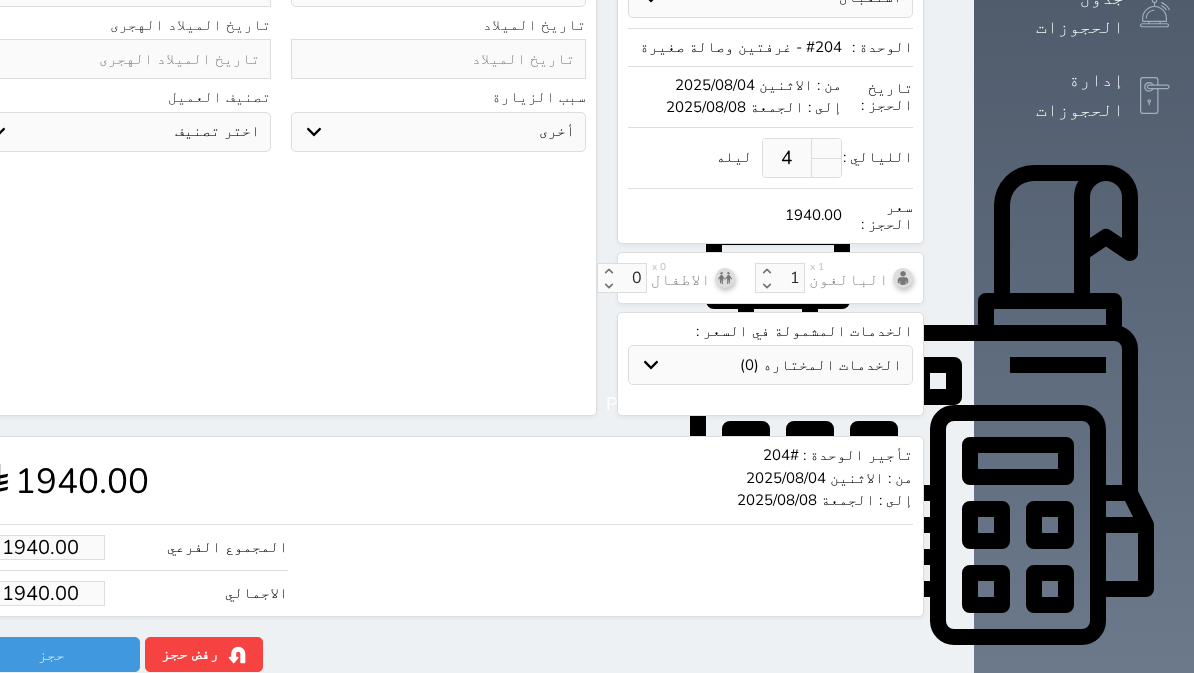 scroll, scrollTop: 508, scrollLeft: 0, axis: vertical 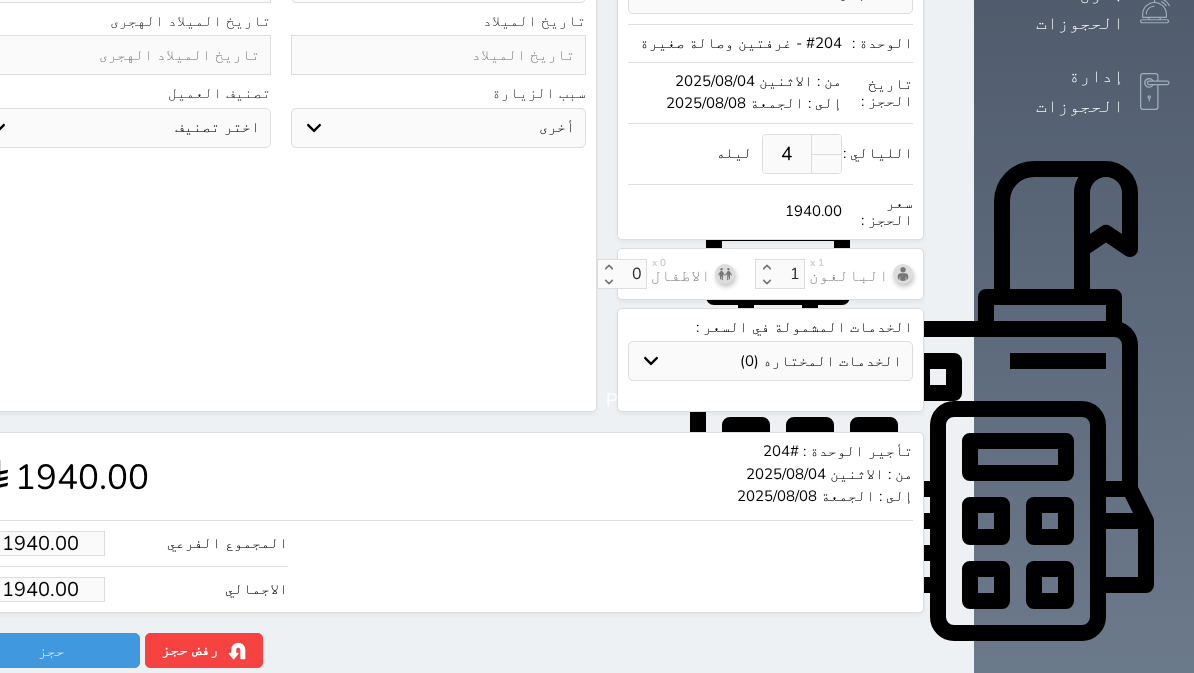 click on "حجز" at bounding box center (52, 650) 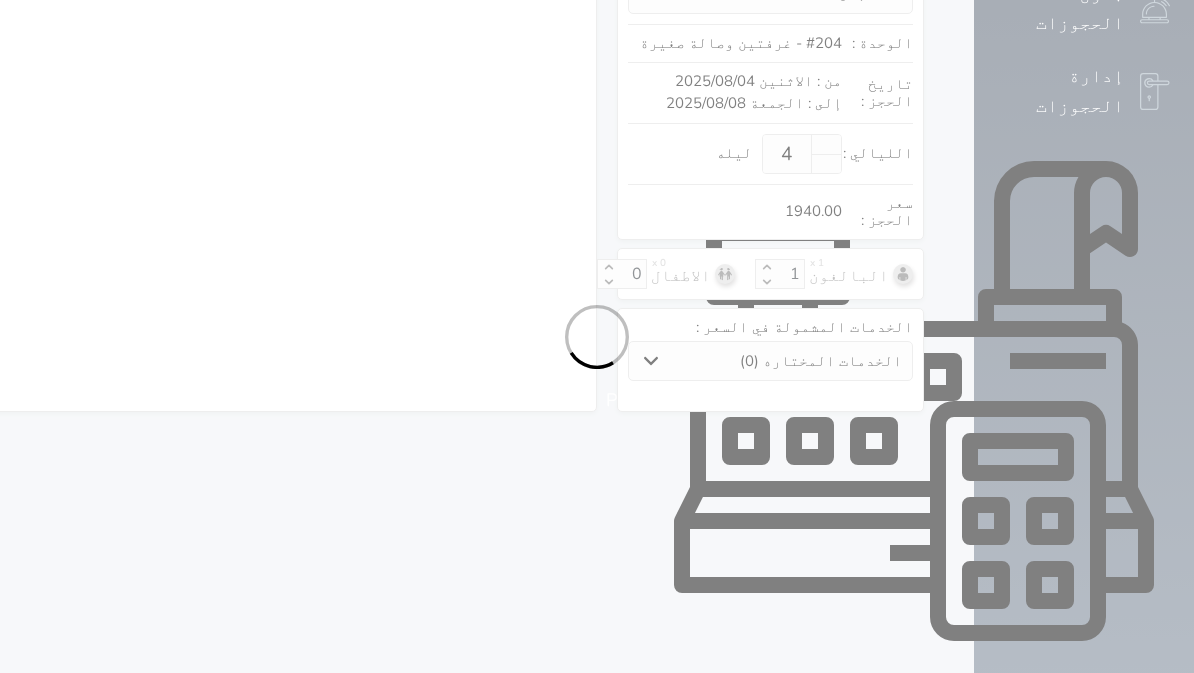 select on "1" 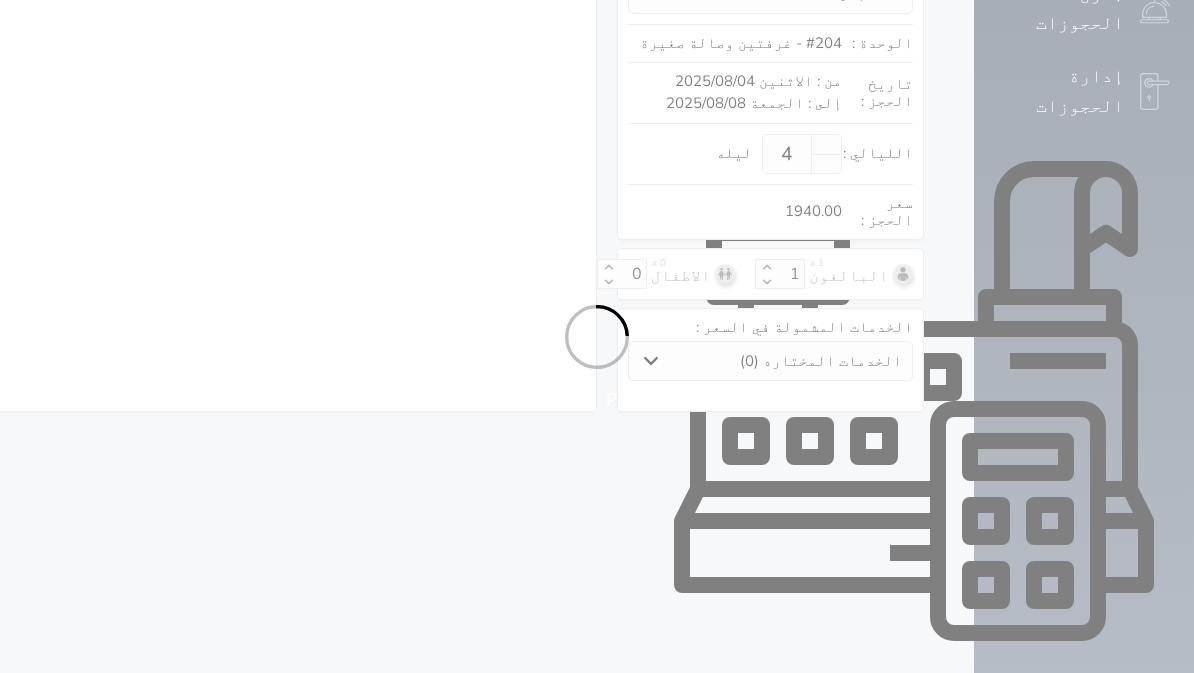 select on "113" 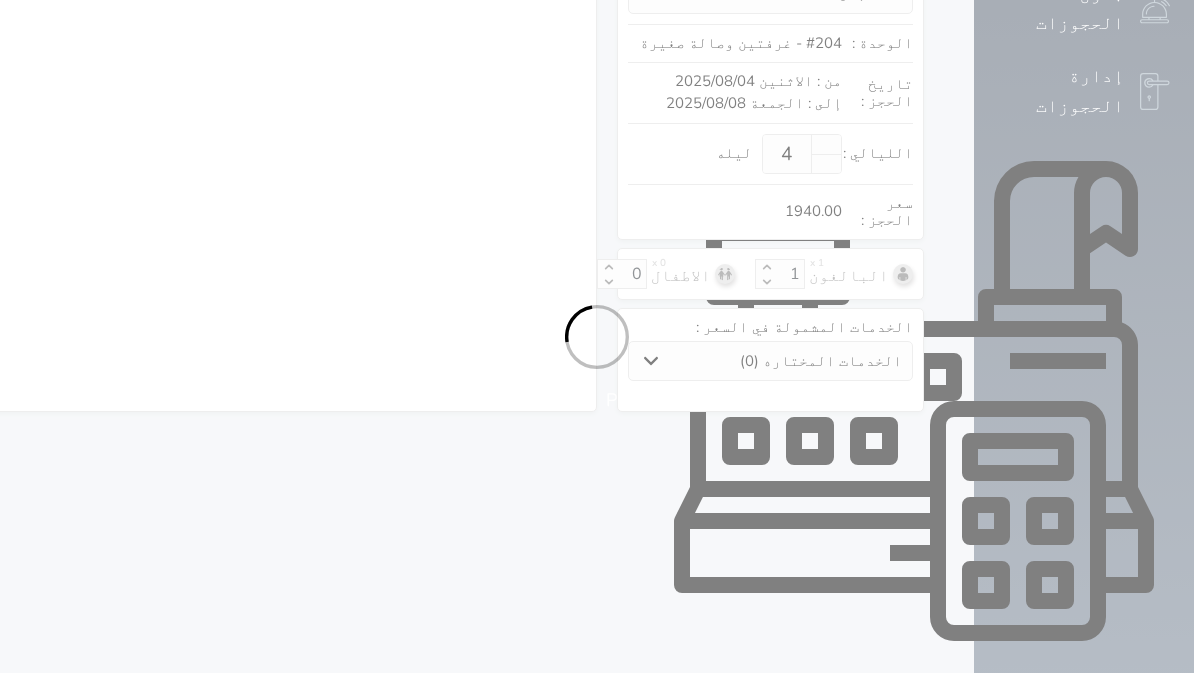 select on "1" 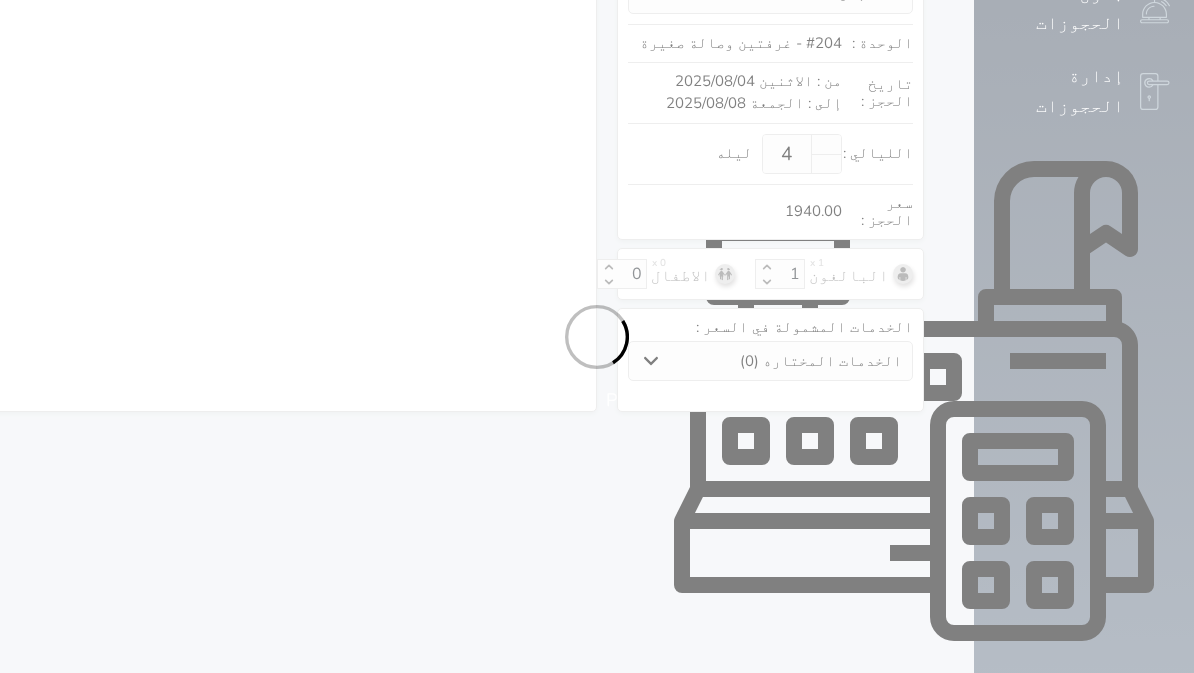 select 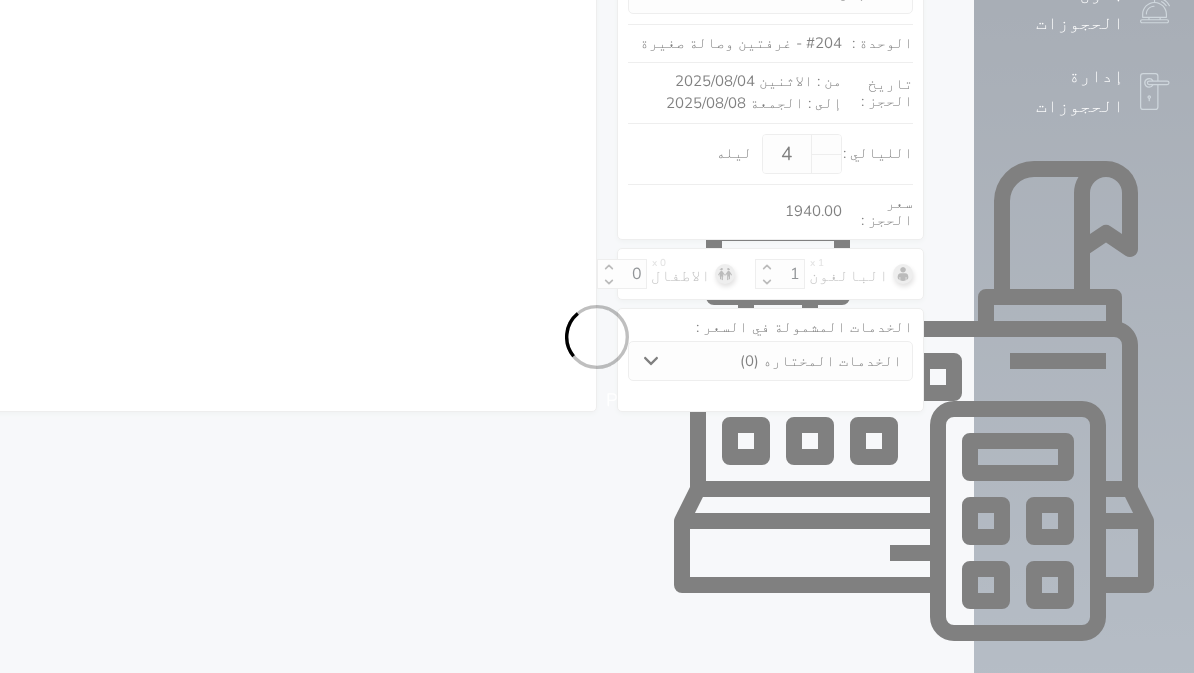 select on "7" 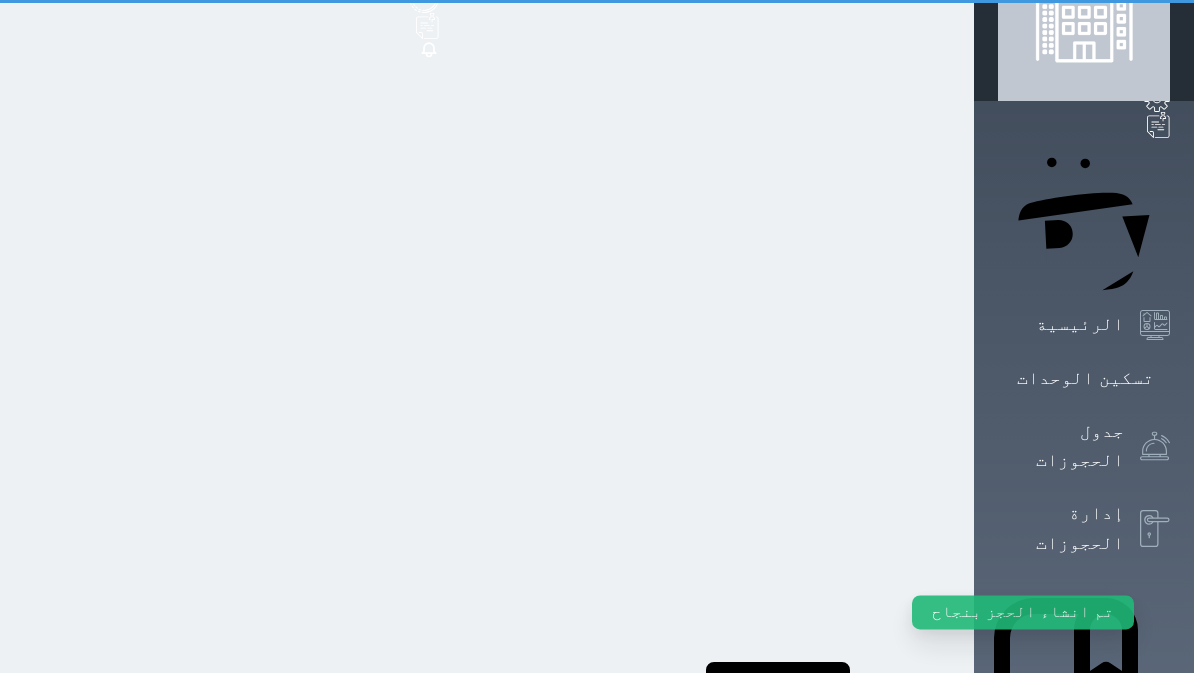 scroll, scrollTop: 0, scrollLeft: 0, axis: both 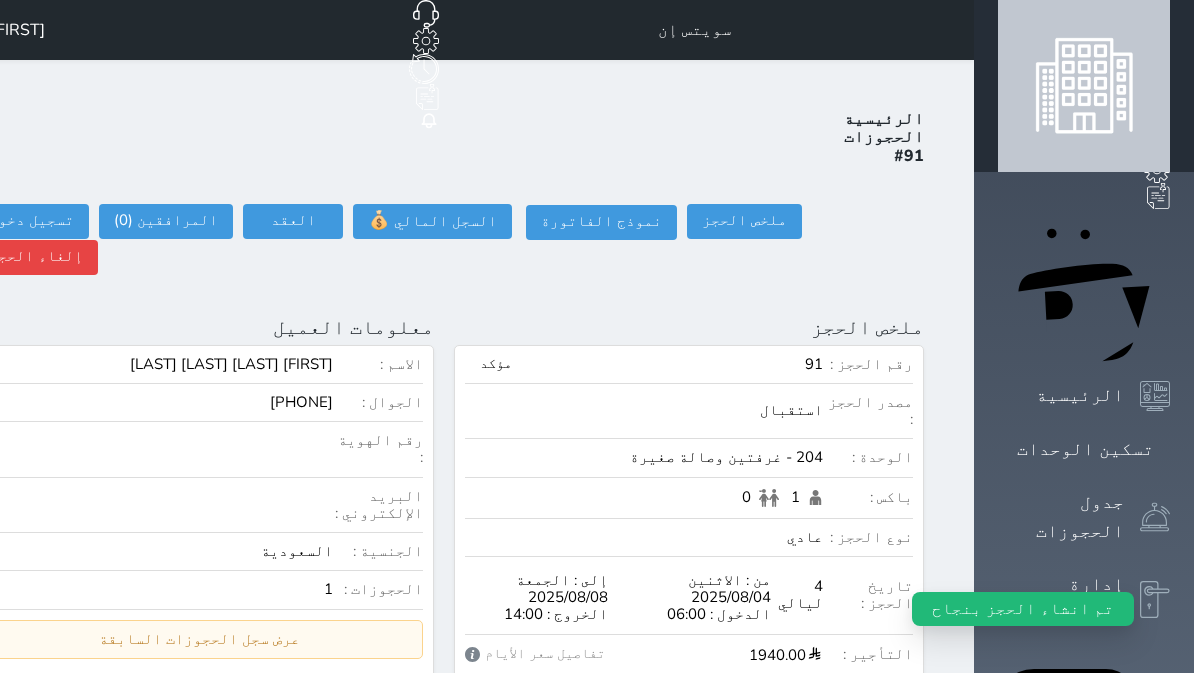 select 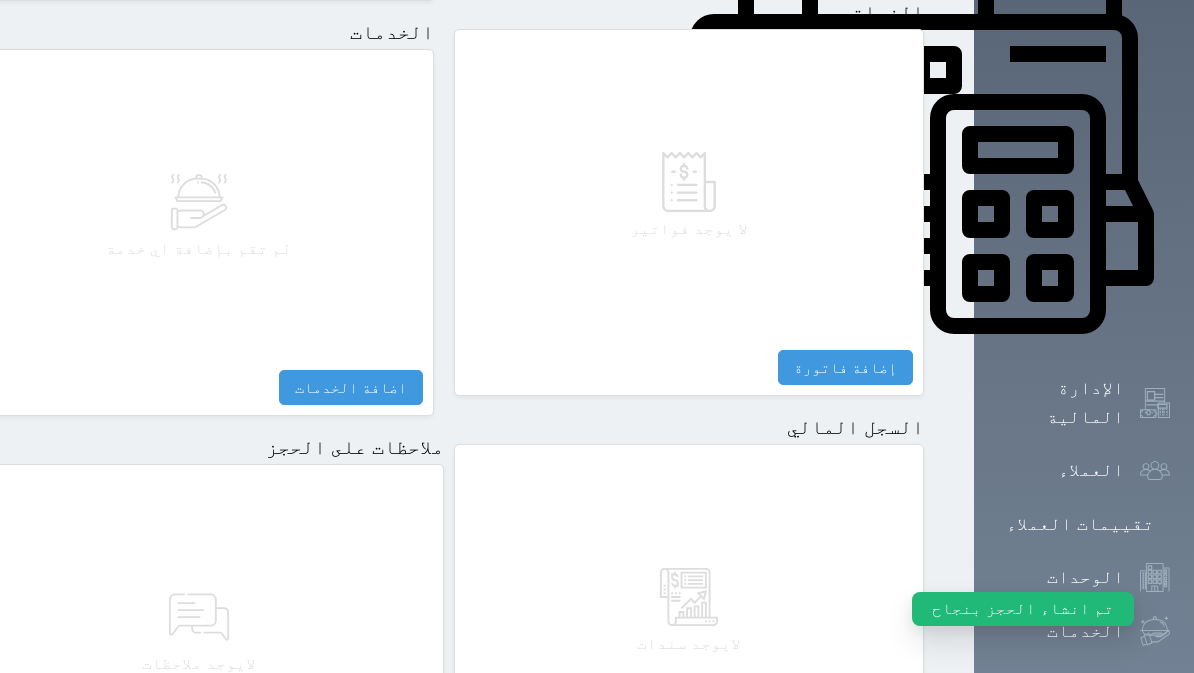 scroll, scrollTop: 941, scrollLeft: 0, axis: vertical 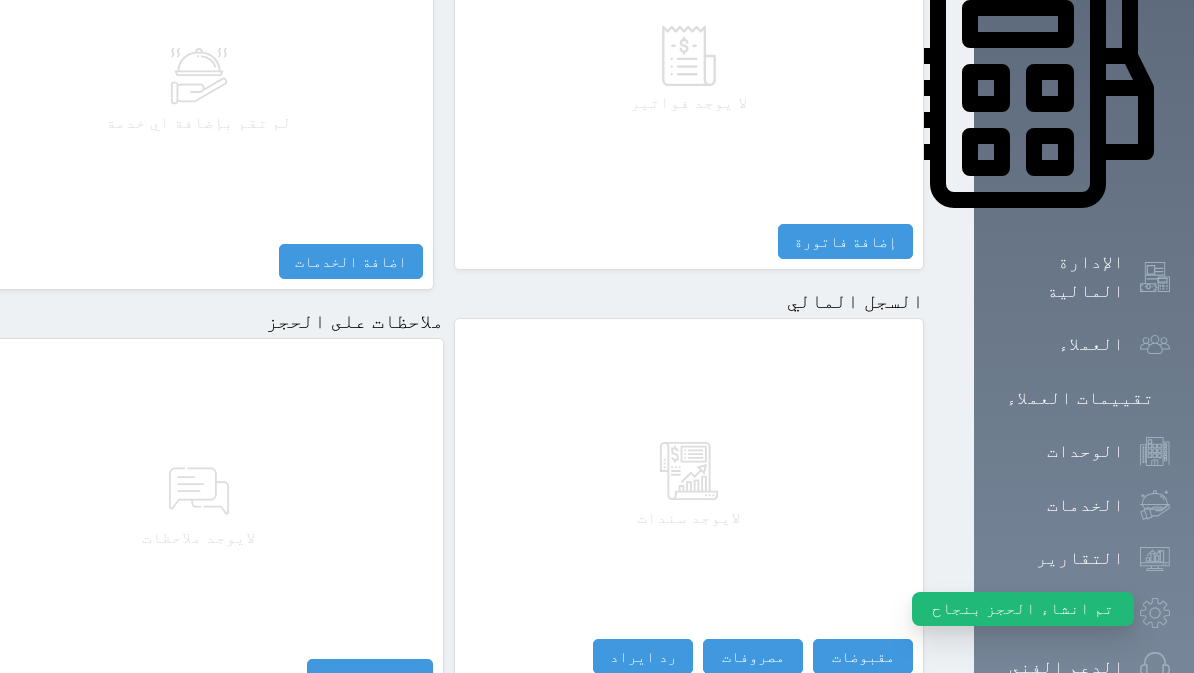 click on "مقبوضات" at bounding box center [863, 656] 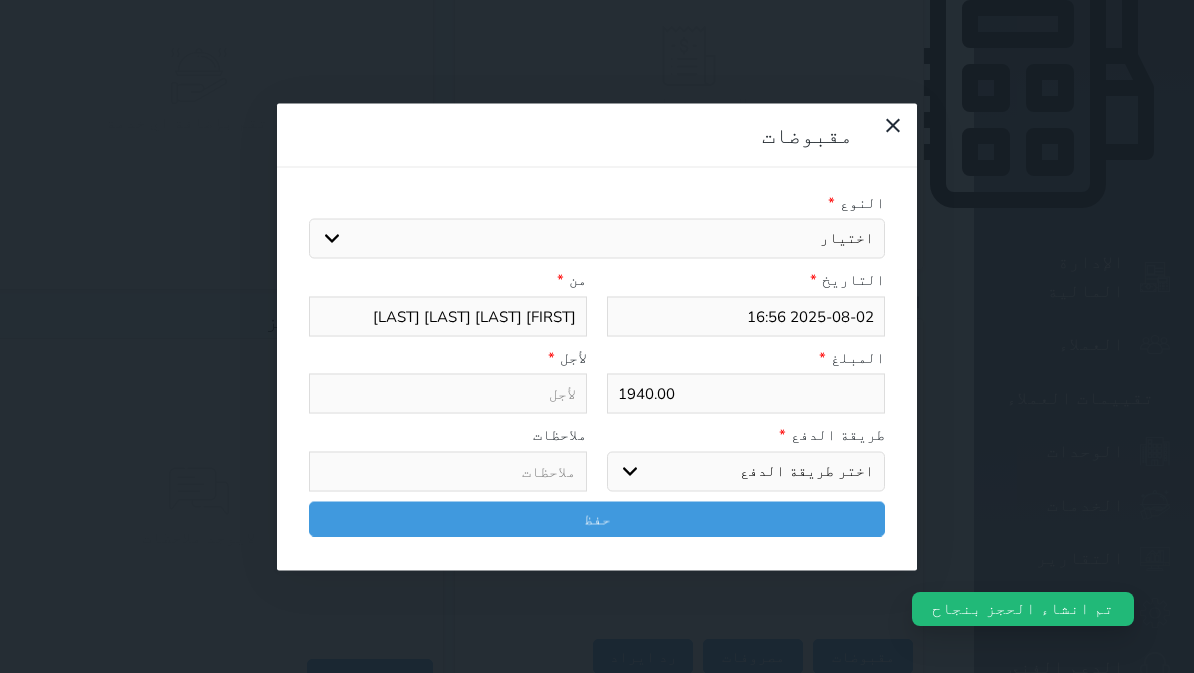 select 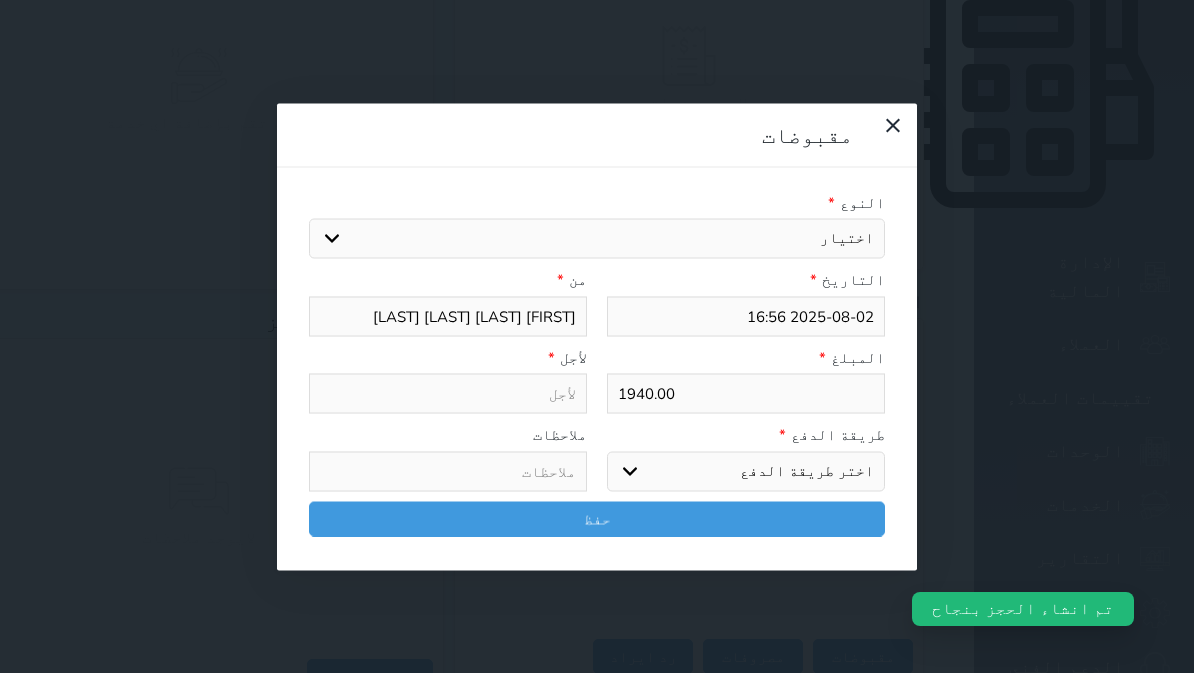 click on "اختيار   مقبوضات عامة قيمة إيجار فواتير تامين عربون لا ينطبق آخر مغسلة واي فاي - الإنترنت مواقف السيارات طعام الأغذية والمشروبات مشروبات المشروبات الباردة المشروبات الساخنة الإفطار غداء عشاء مخبز و كعك حمام سباحة الصالة الرياضية سبا و خدمات الجمال اختيار وإسقاط (خدمات النقل) ميني بار كابل - تلفزيون سرير إضافي تصفيف الشعر التسوق خدمات الجولات السياحية المنظمة خدمات الدليل السياحي" at bounding box center (597, 239) 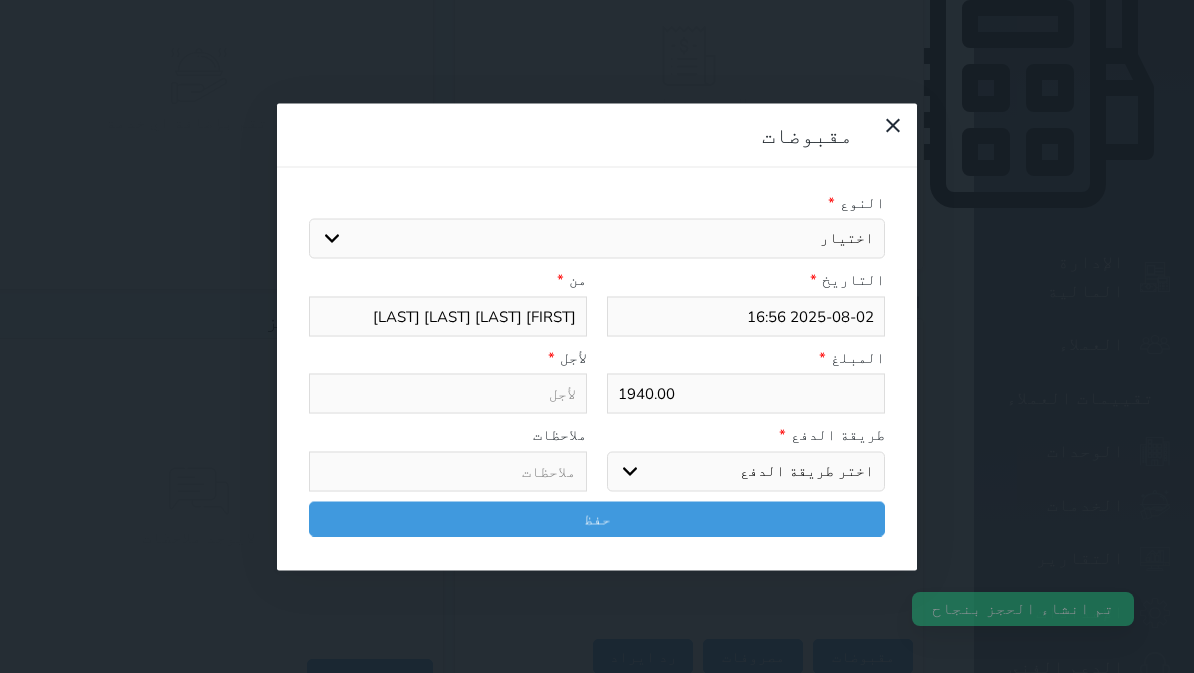 select on "161908" 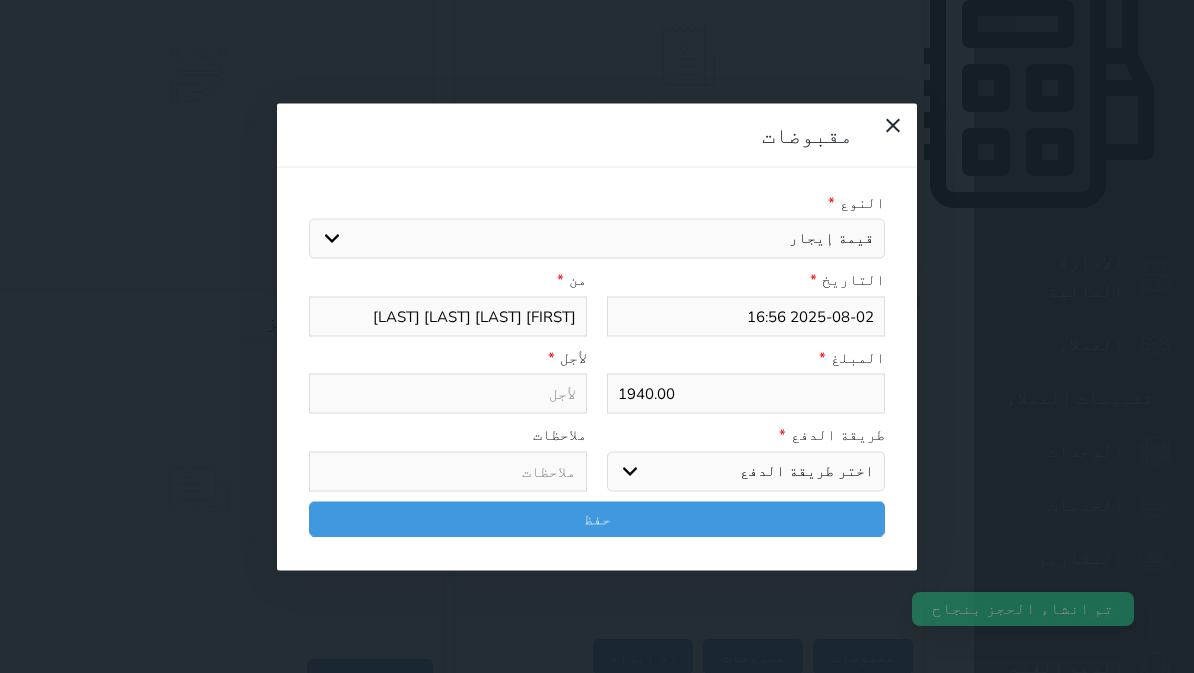 select 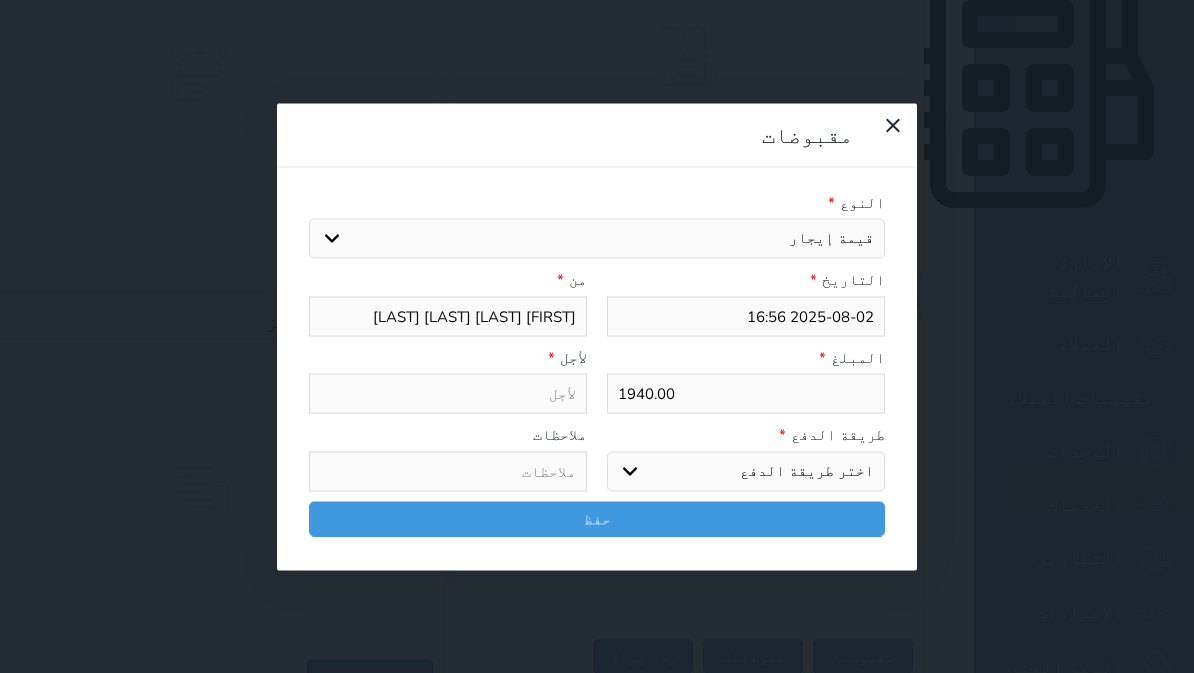 type on "قيمة إيجار - الوحدة - 204" 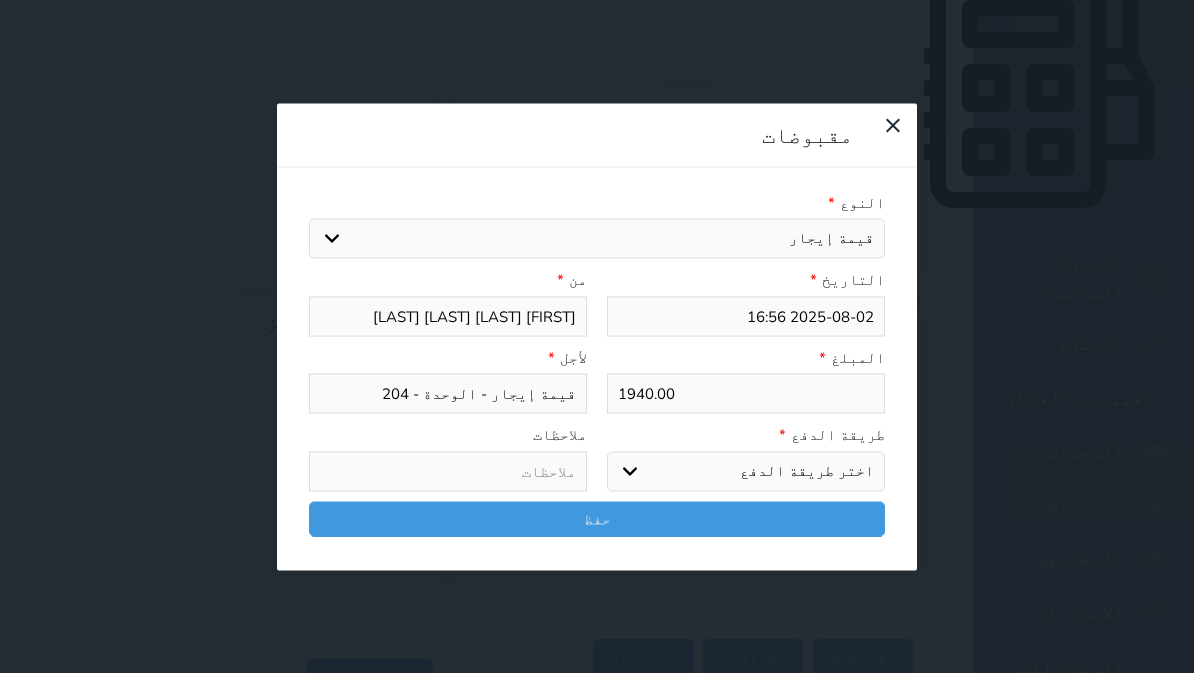 click on "اختر طريقة الدفع   دفع نقدى   تحويل بنكى   مدى   بطاقة ائتمان   آجل" at bounding box center [746, 471] 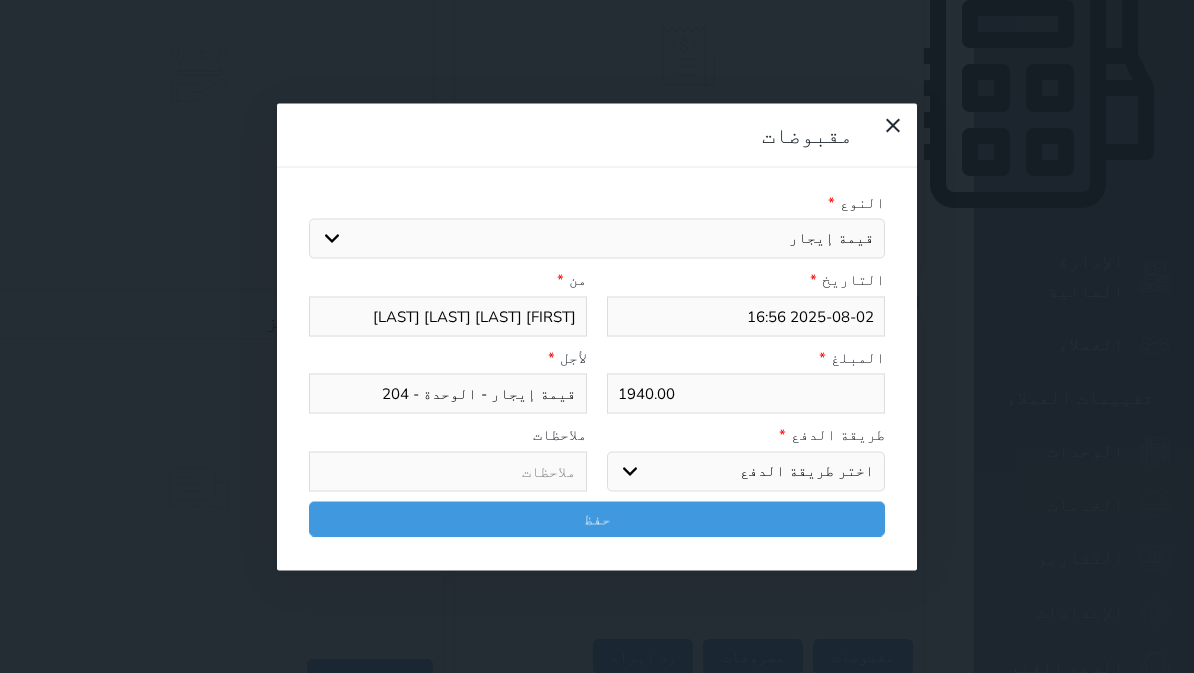 select on "bank-transfer" 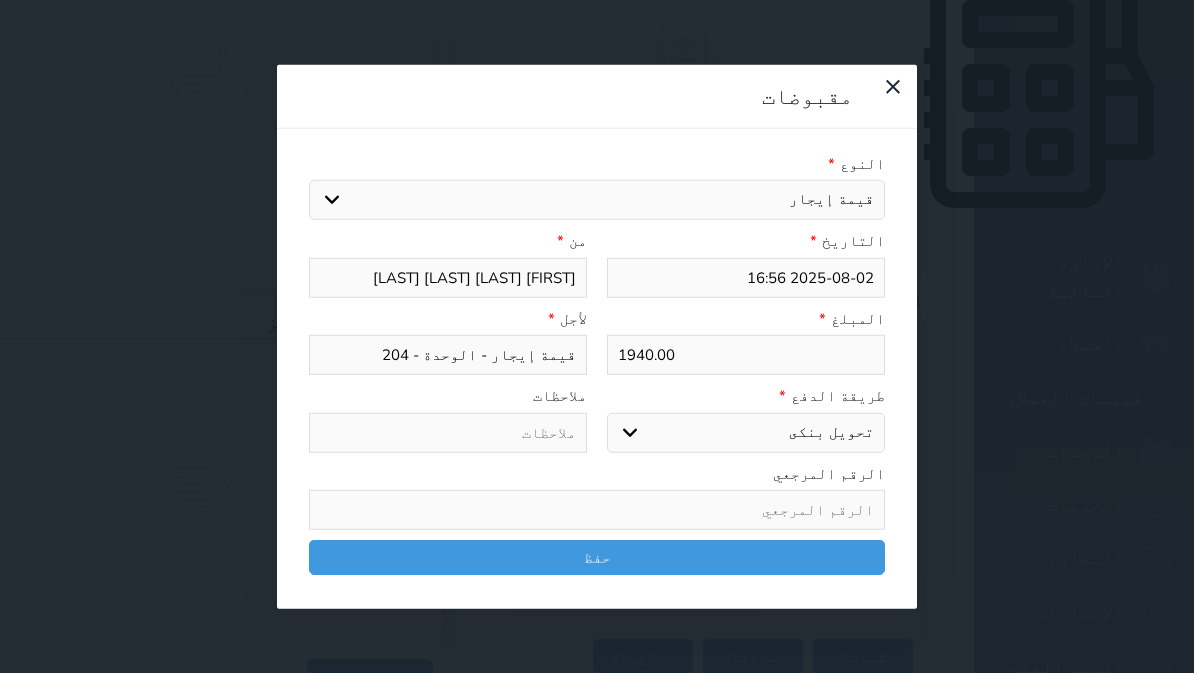 click on "حفظ" at bounding box center [597, 557] 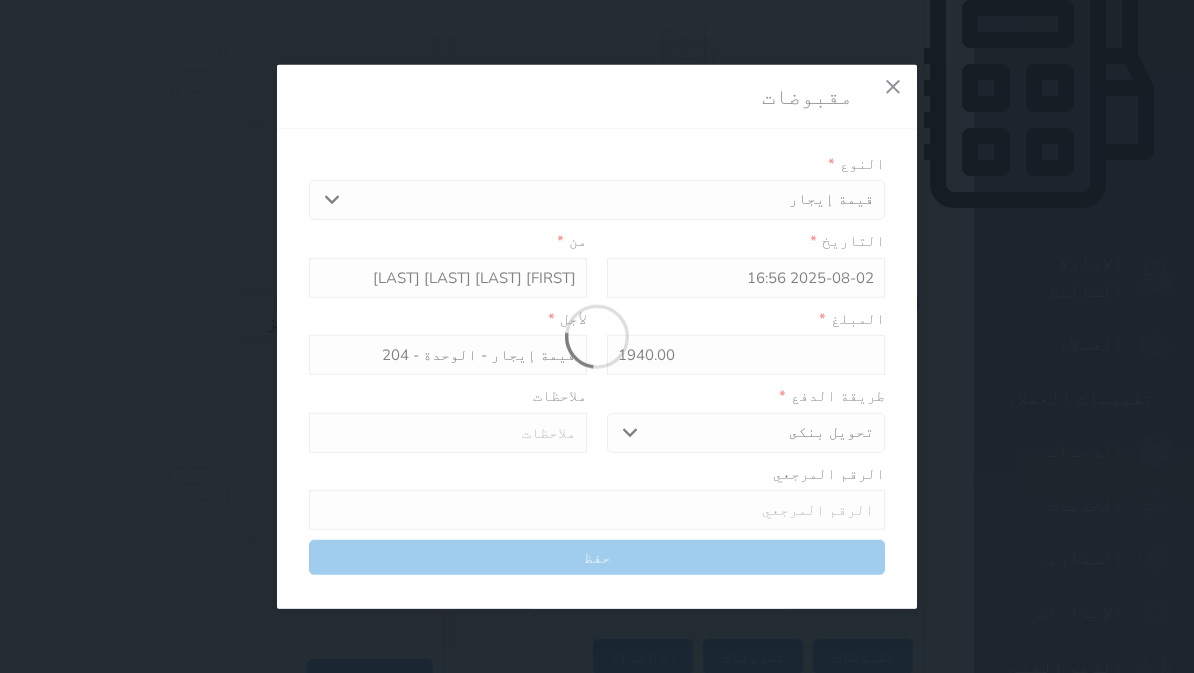 select 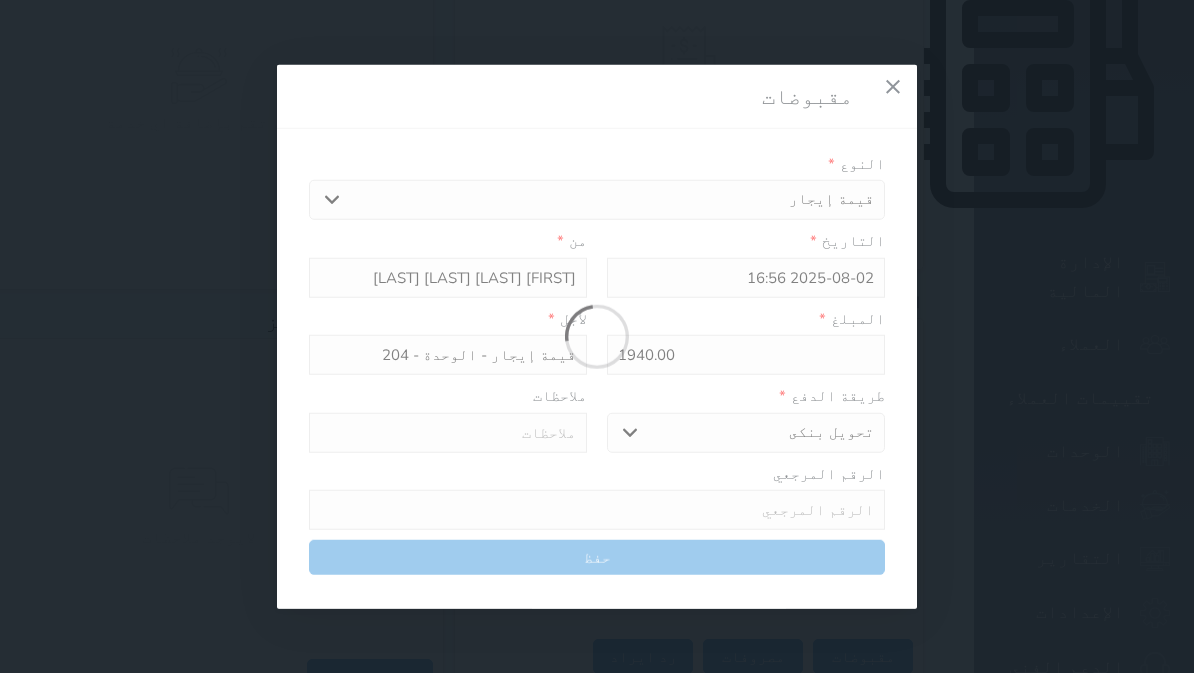 type 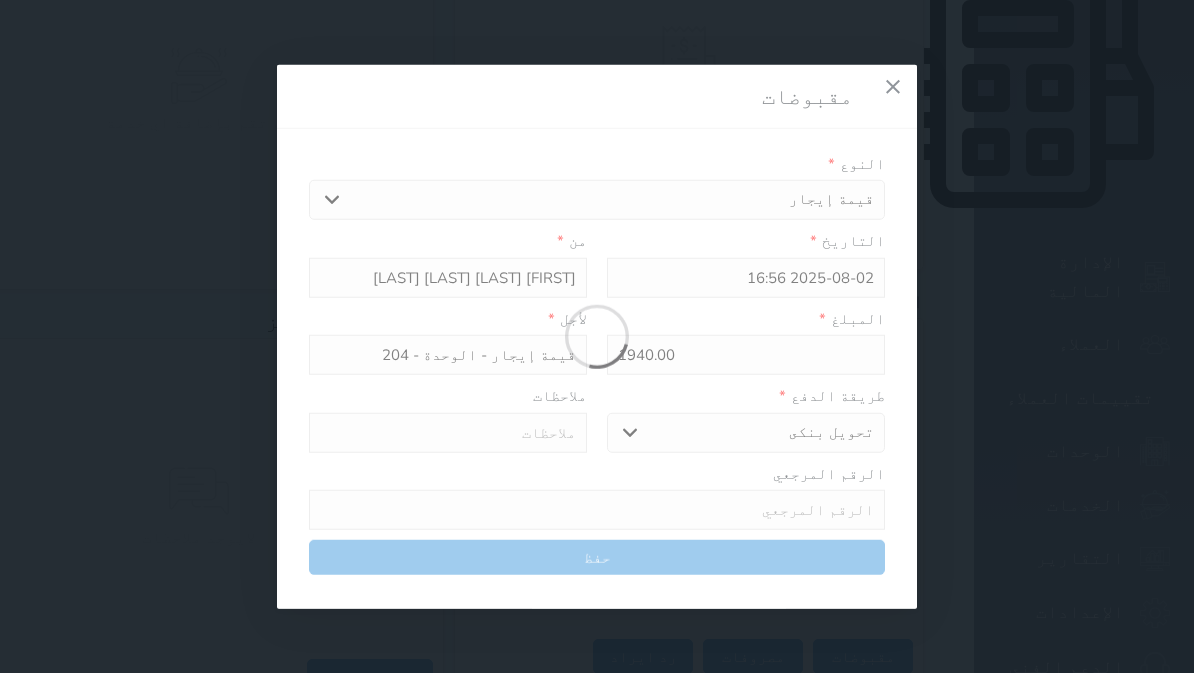 type on "0" 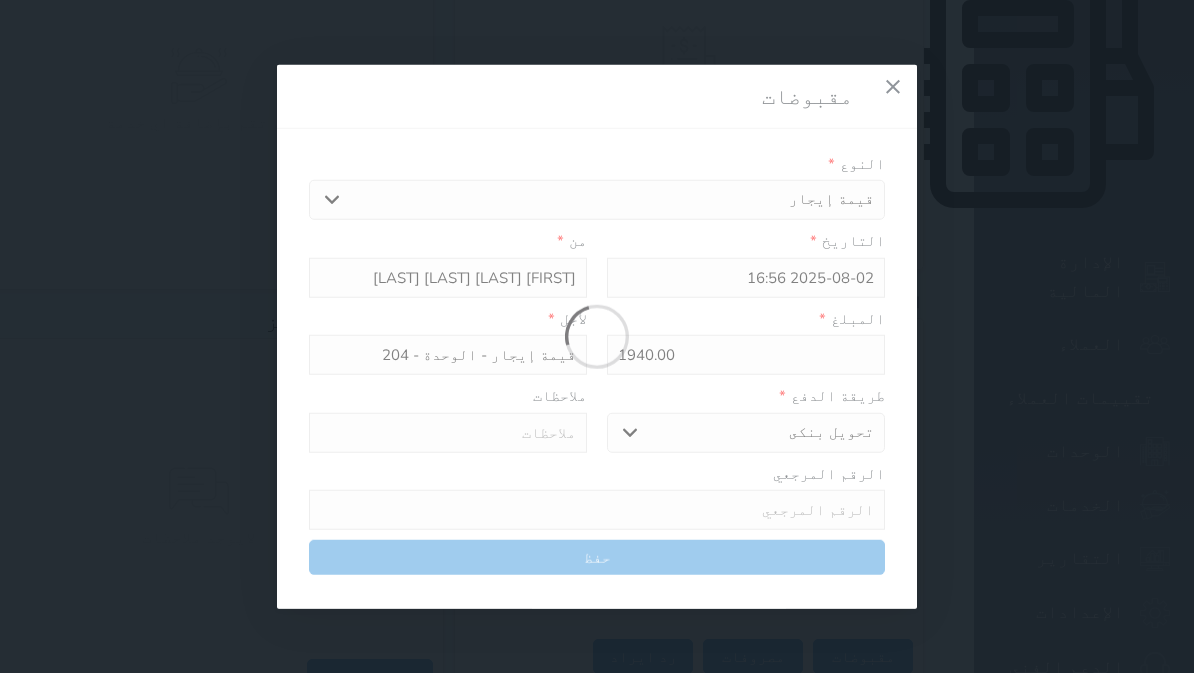 select 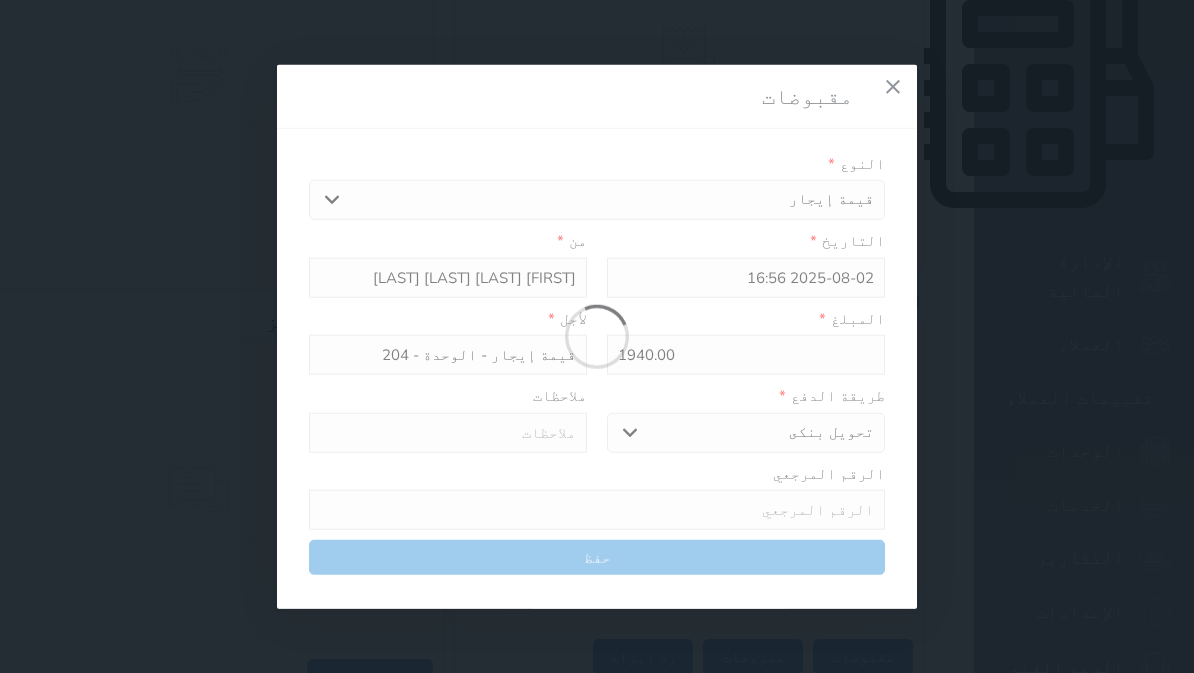 type on "0" 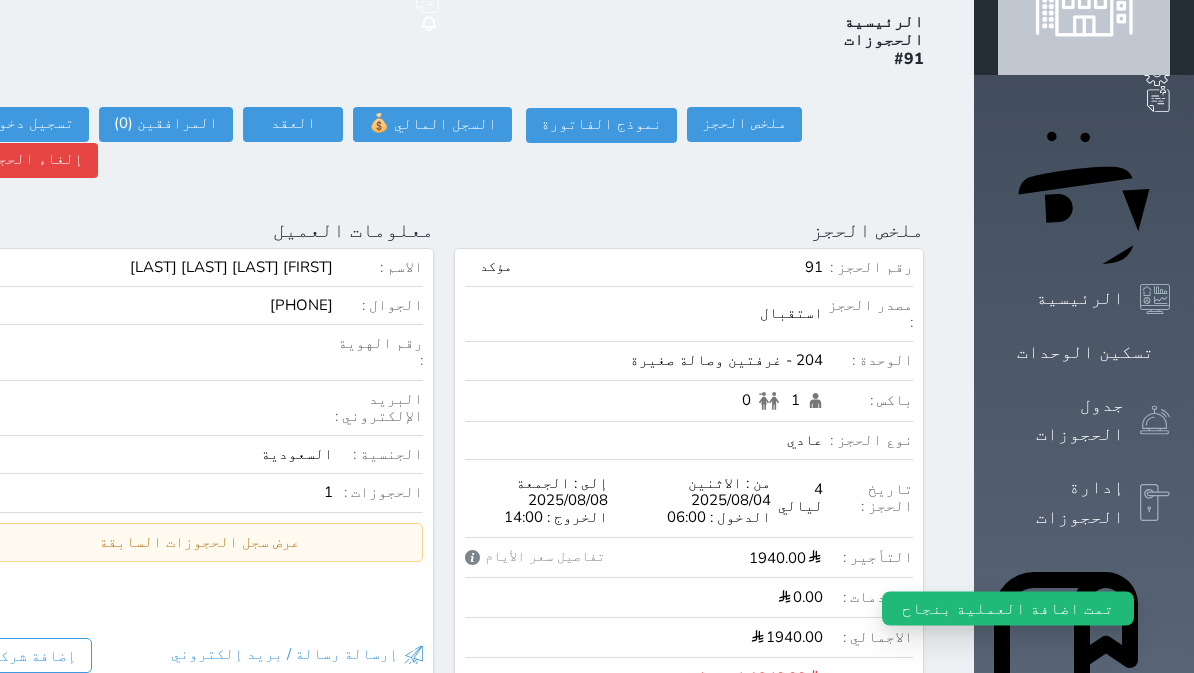 scroll, scrollTop: 0, scrollLeft: 0, axis: both 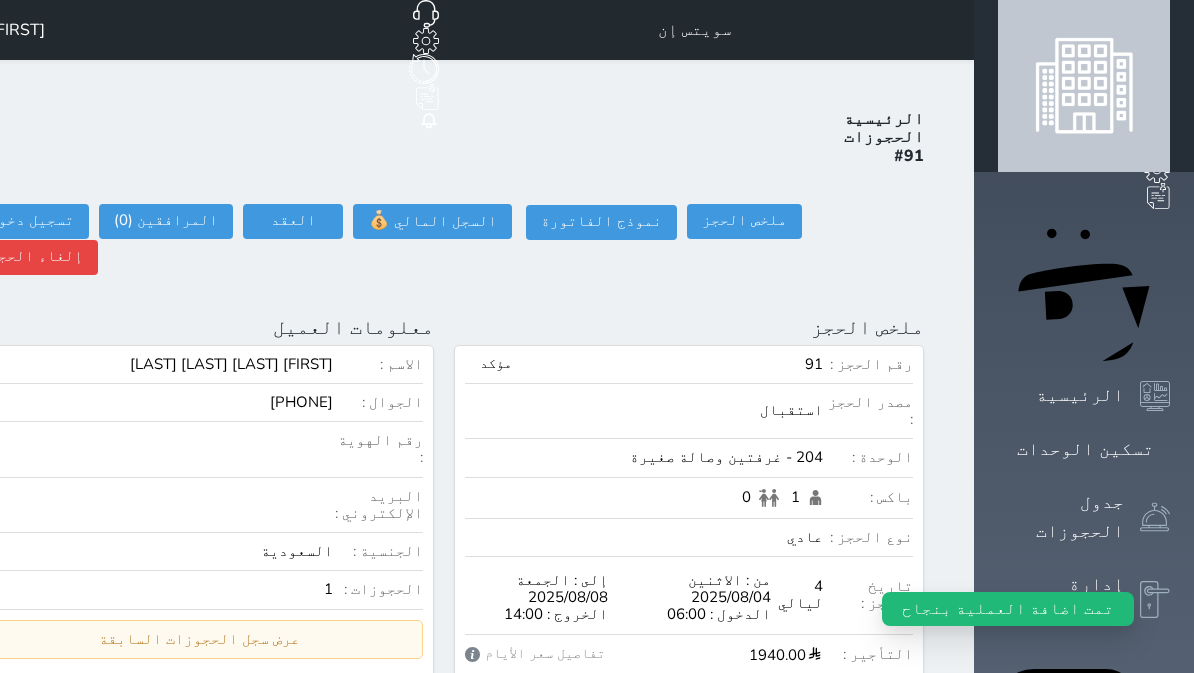 click 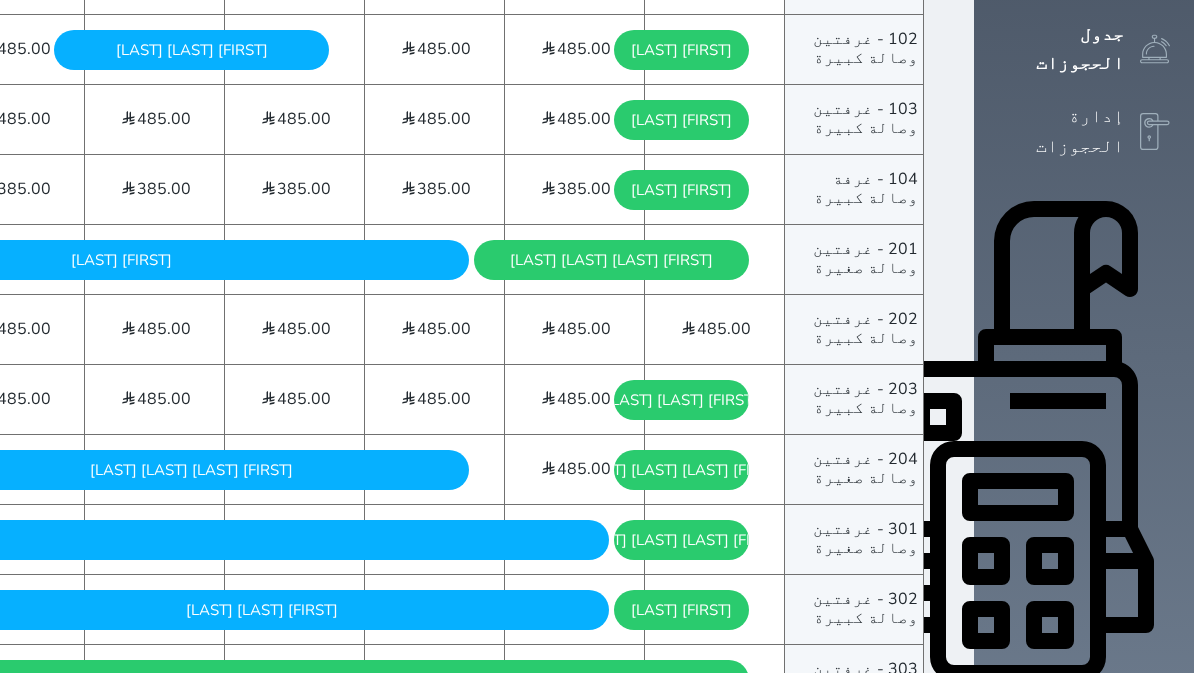scroll, scrollTop: 465, scrollLeft: 0, axis: vertical 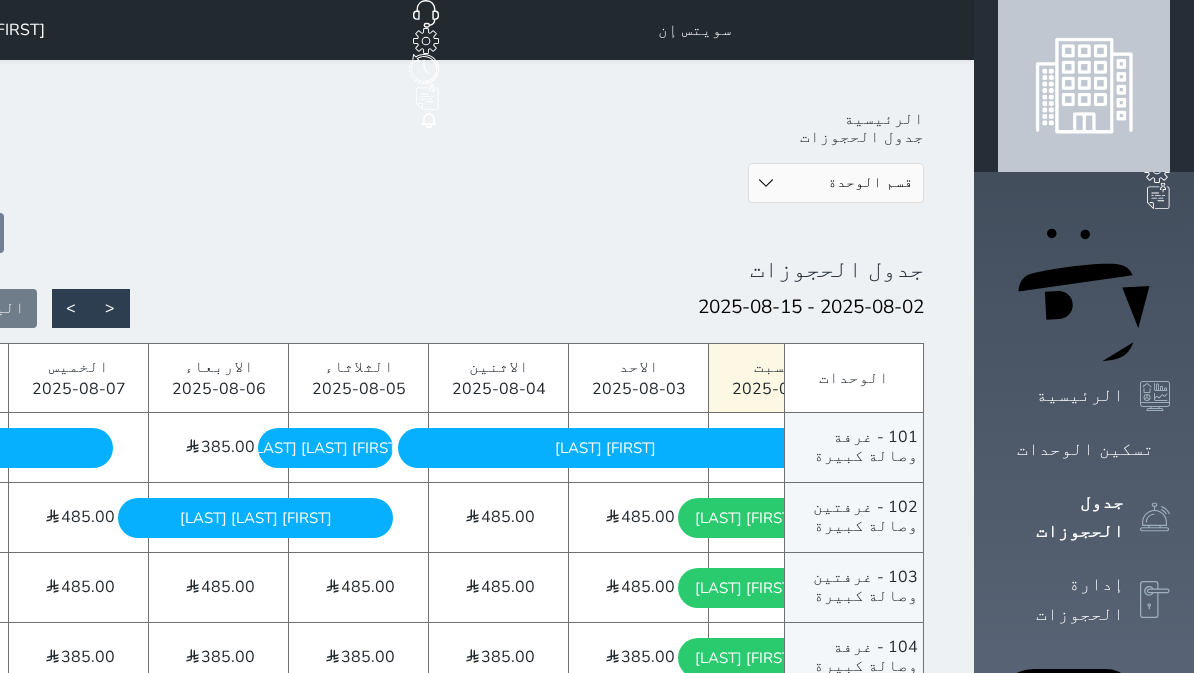 click at bounding box center [1170, 449] 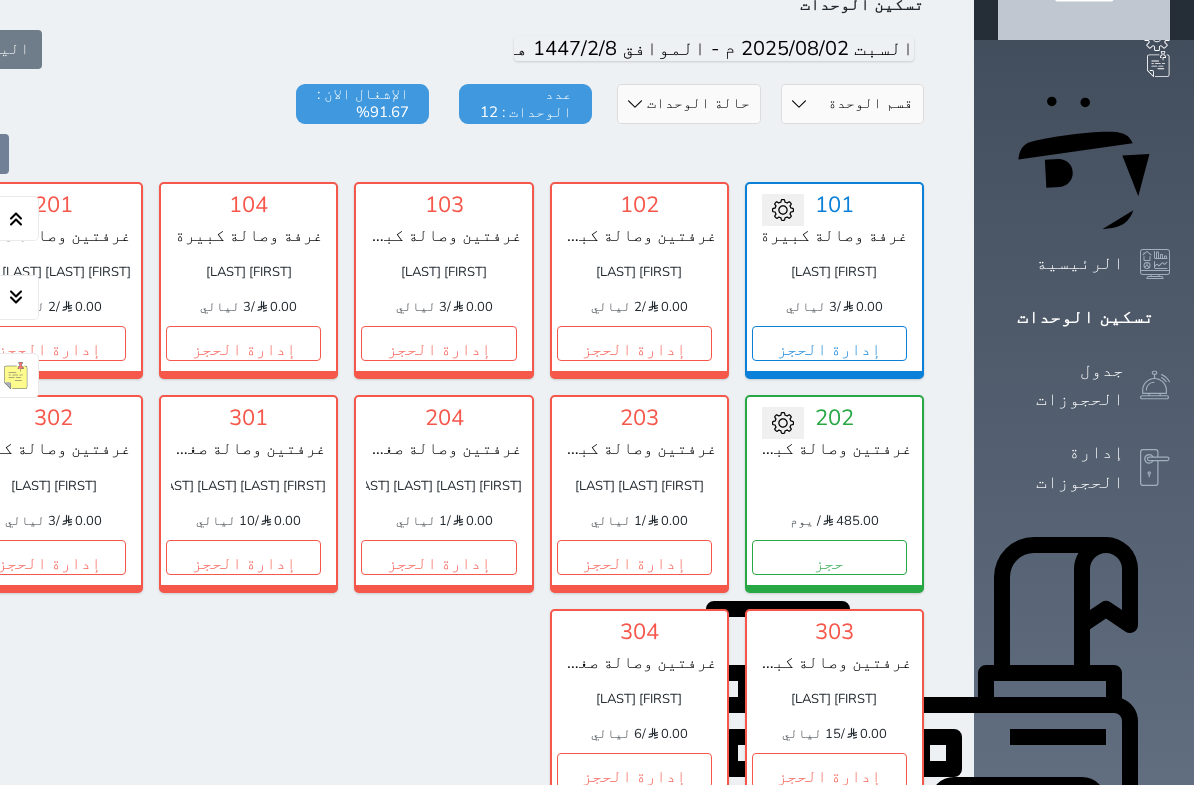 scroll, scrollTop: 131, scrollLeft: 0, axis: vertical 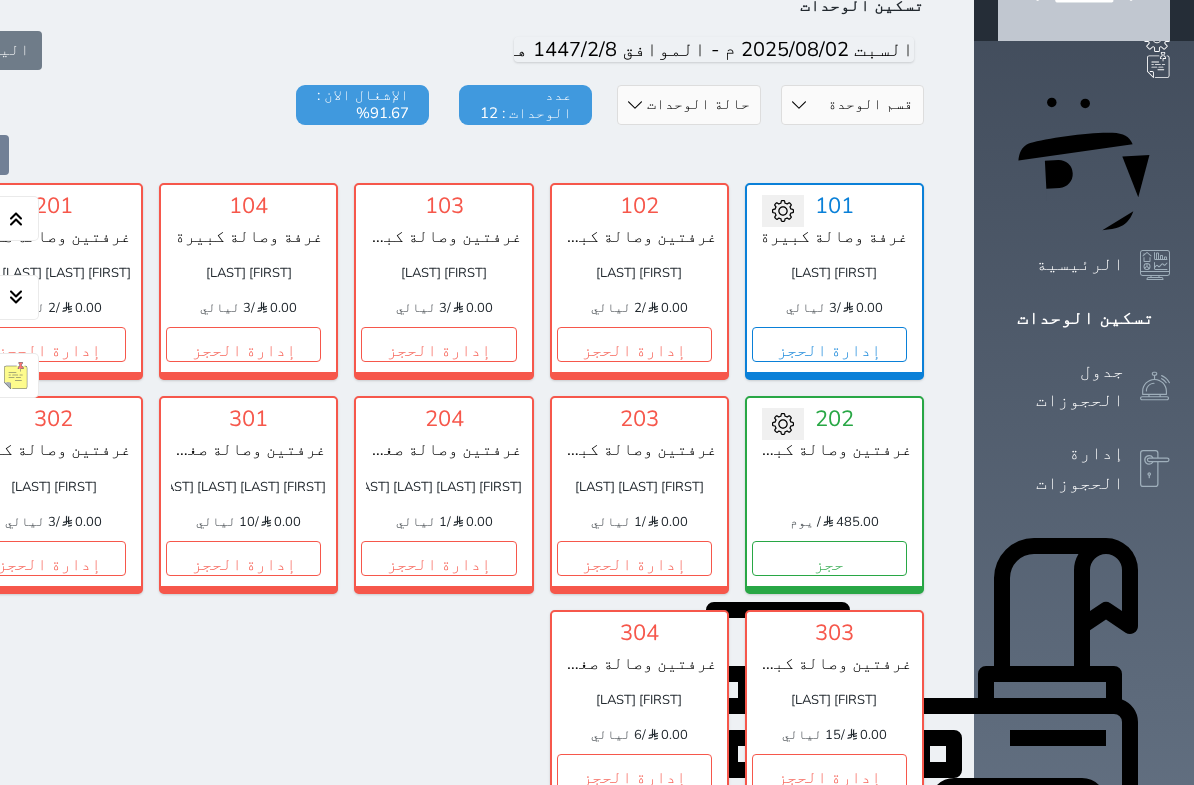 click at bounding box center [1155, 469] 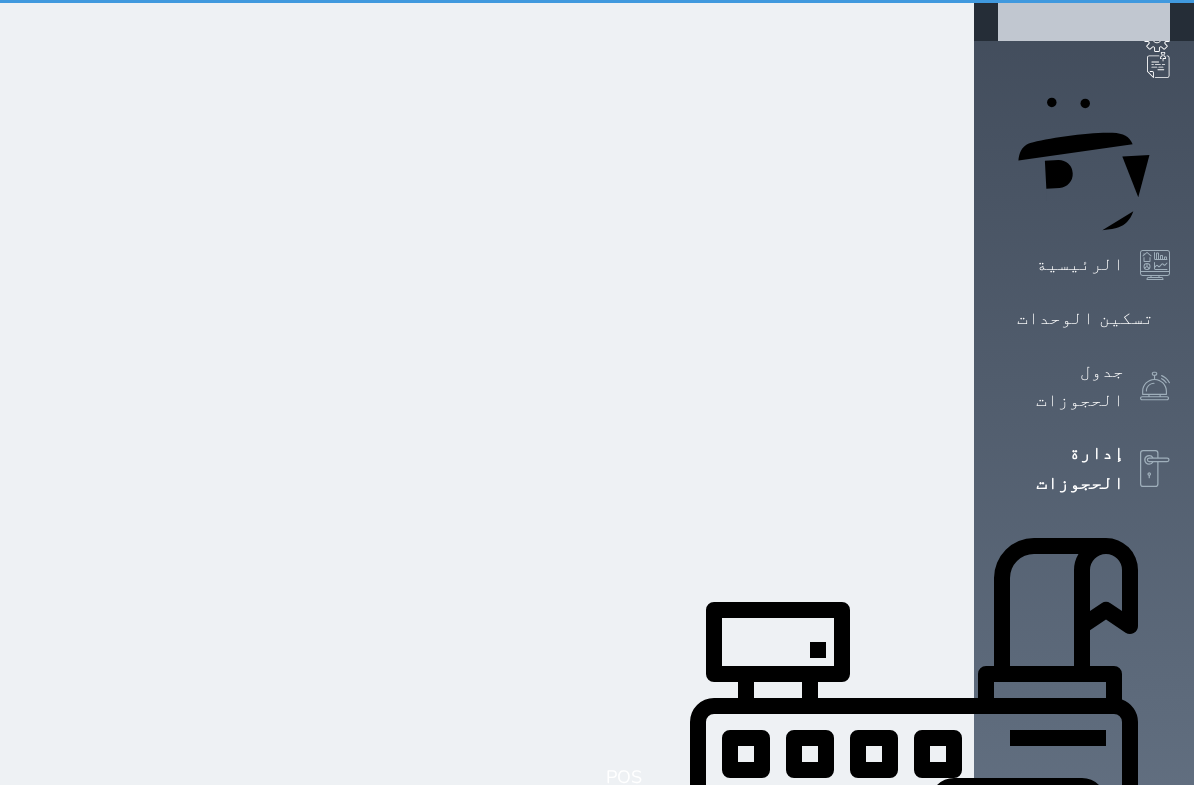 scroll, scrollTop: 0, scrollLeft: 0, axis: both 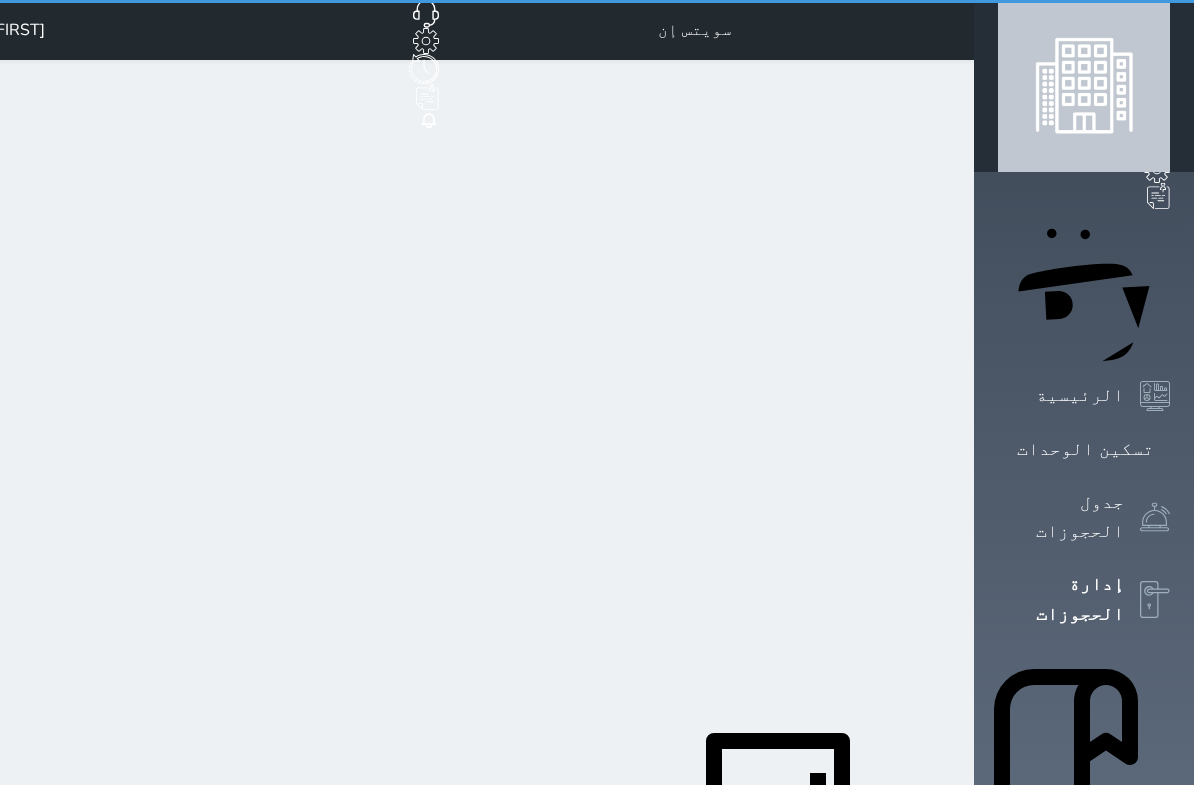 select on "open_all" 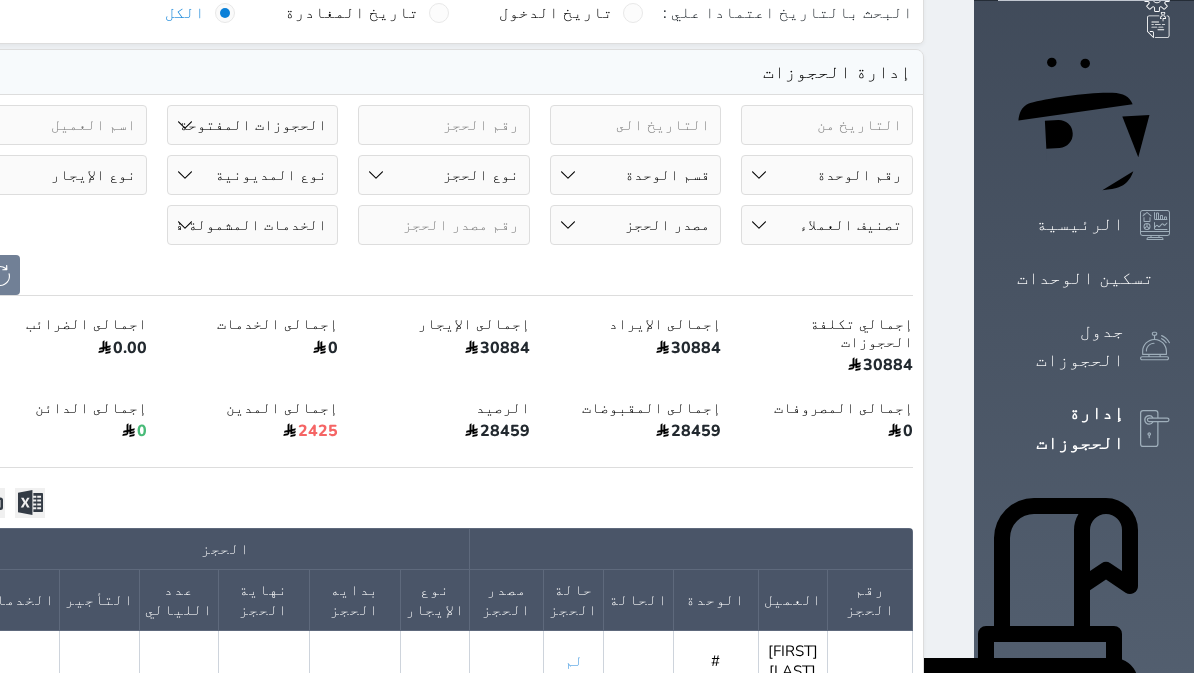 scroll, scrollTop: 116, scrollLeft: 0, axis: vertical 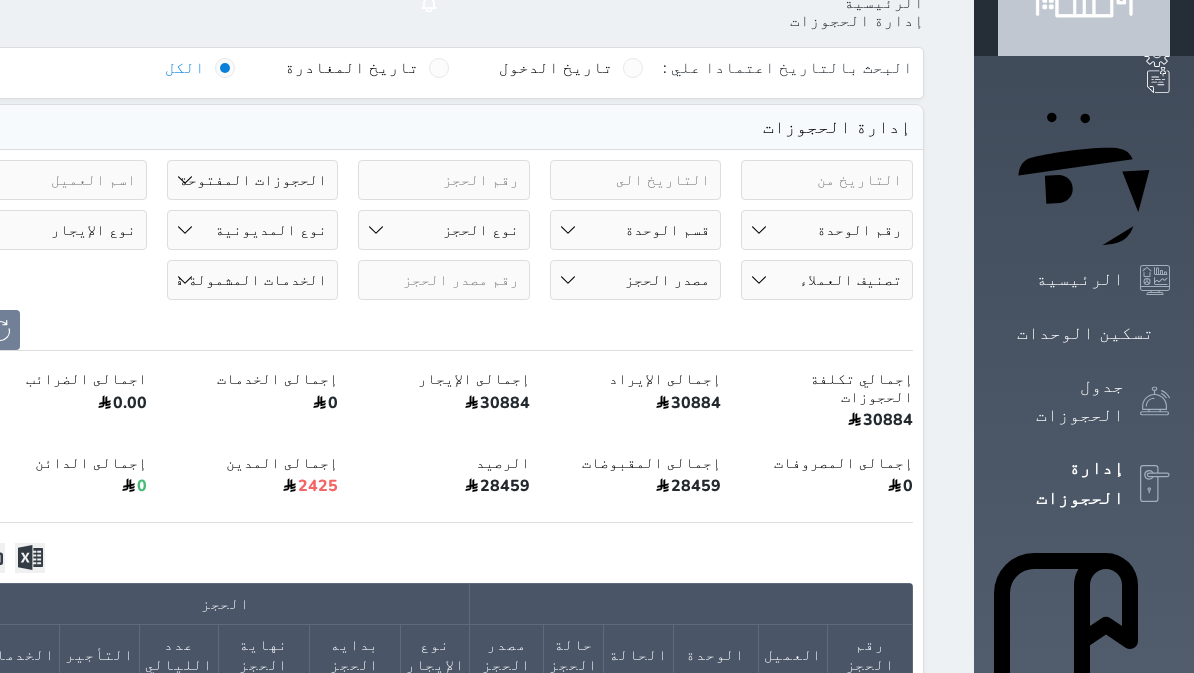 click at bounding box center [1155, 484] 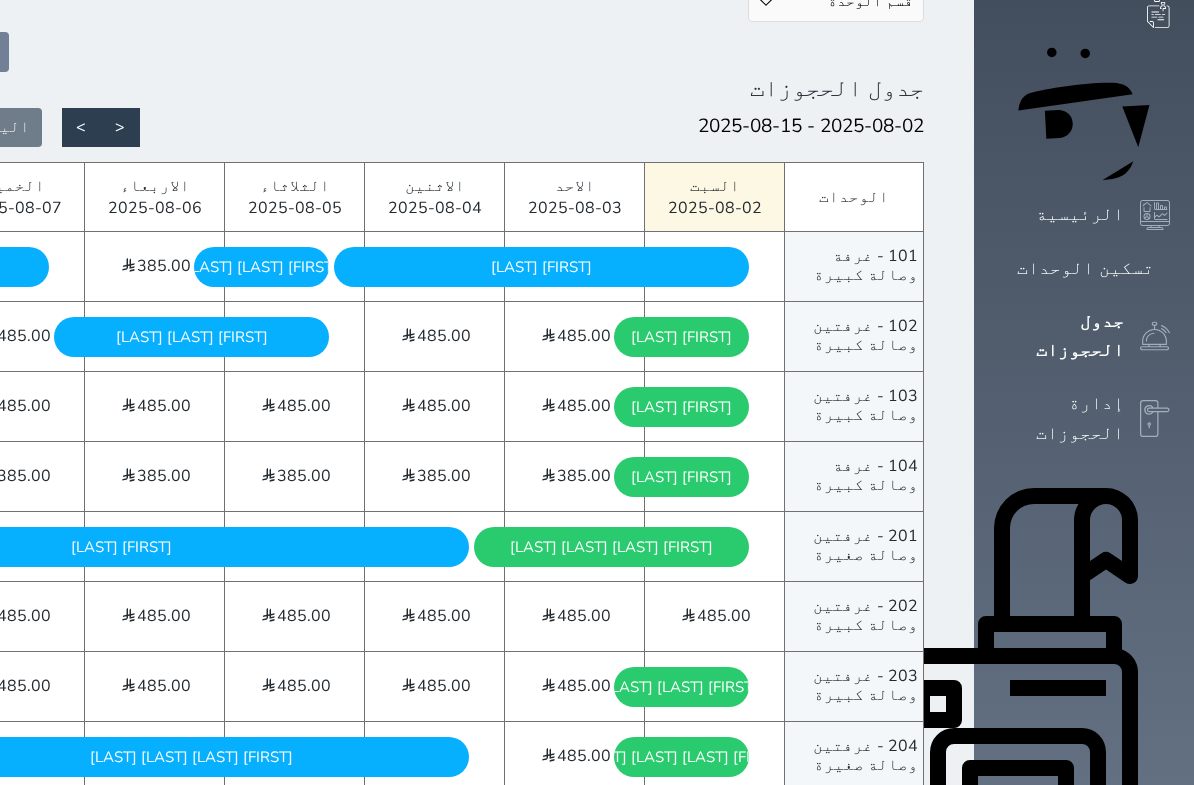 scroll, scrollTop: 182, scrollLeft: 0, axis: vertical 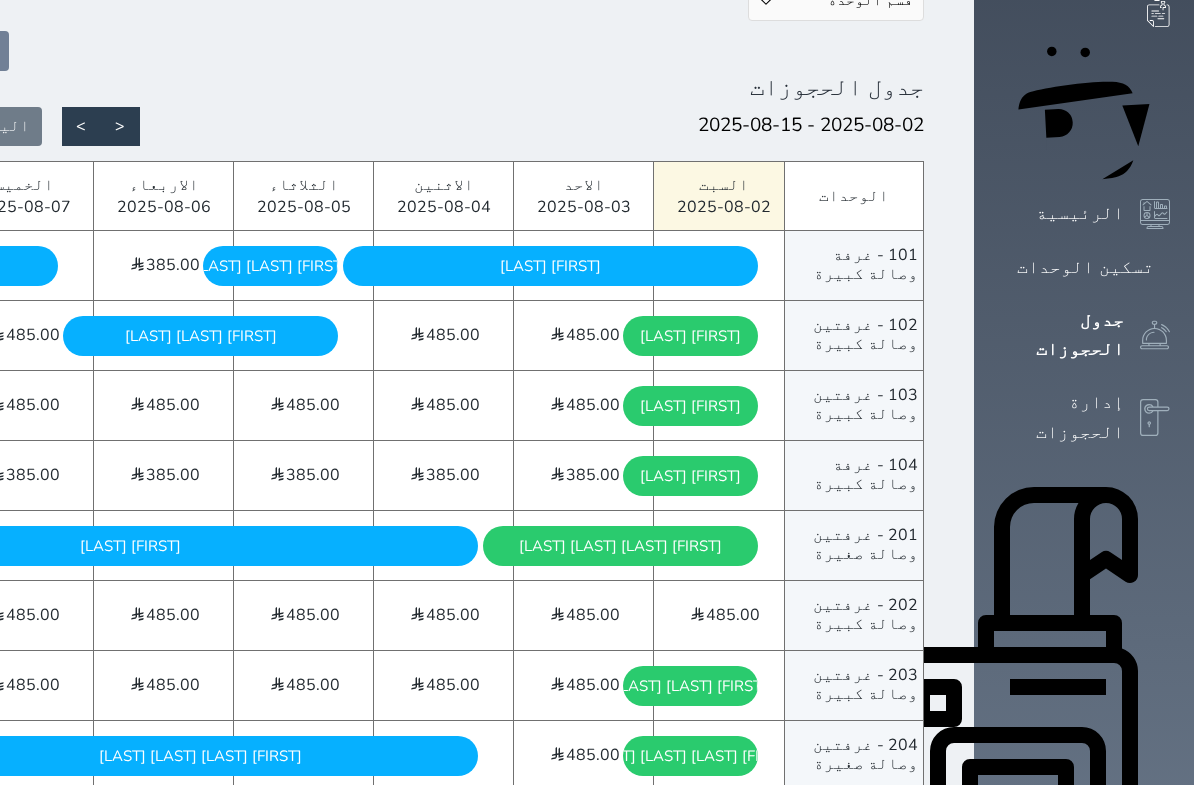 click on "485.00" at bounding box center [-107, 405] 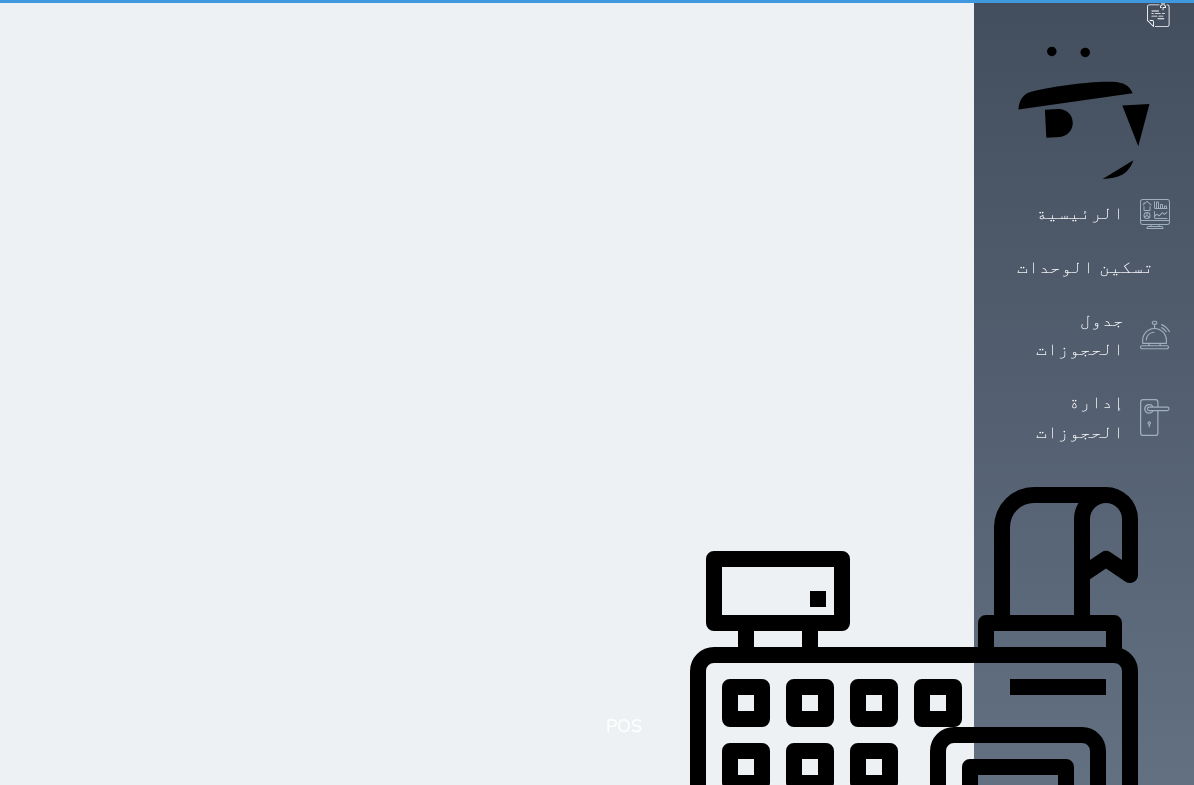 click on "[NUMBER]     [DAY] - [DATE]" at bounding box center (-117, 405) 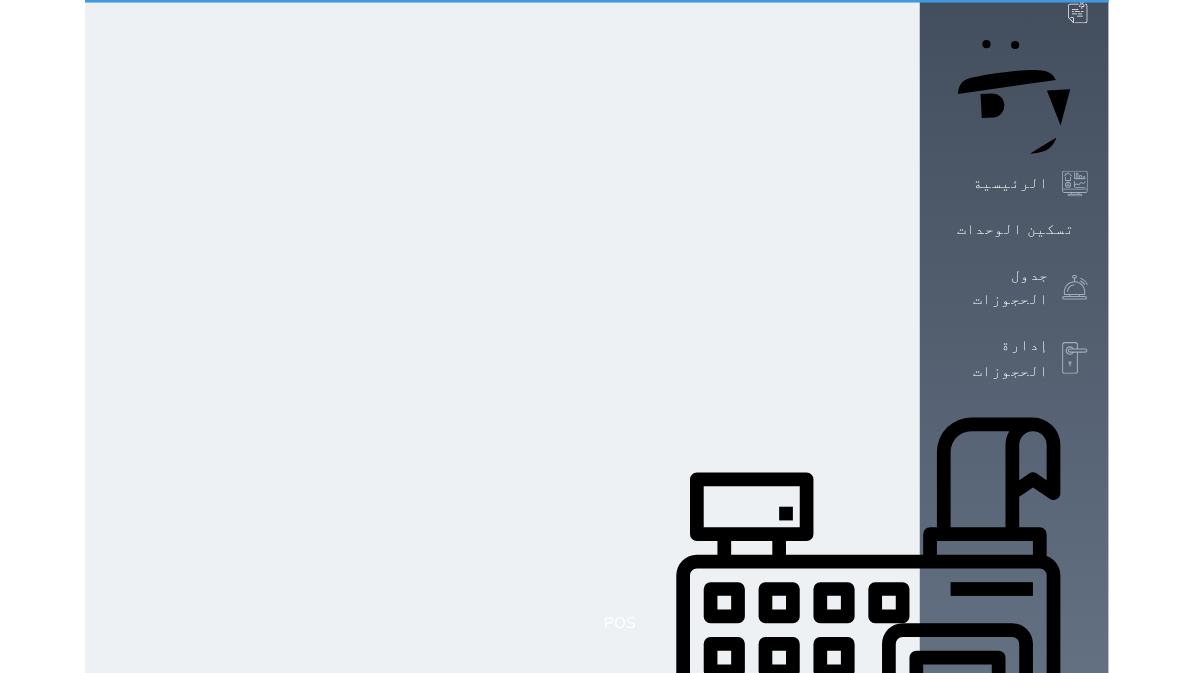 scroll, scrollTop: 154, scrollLeft: 0, axis: vertical 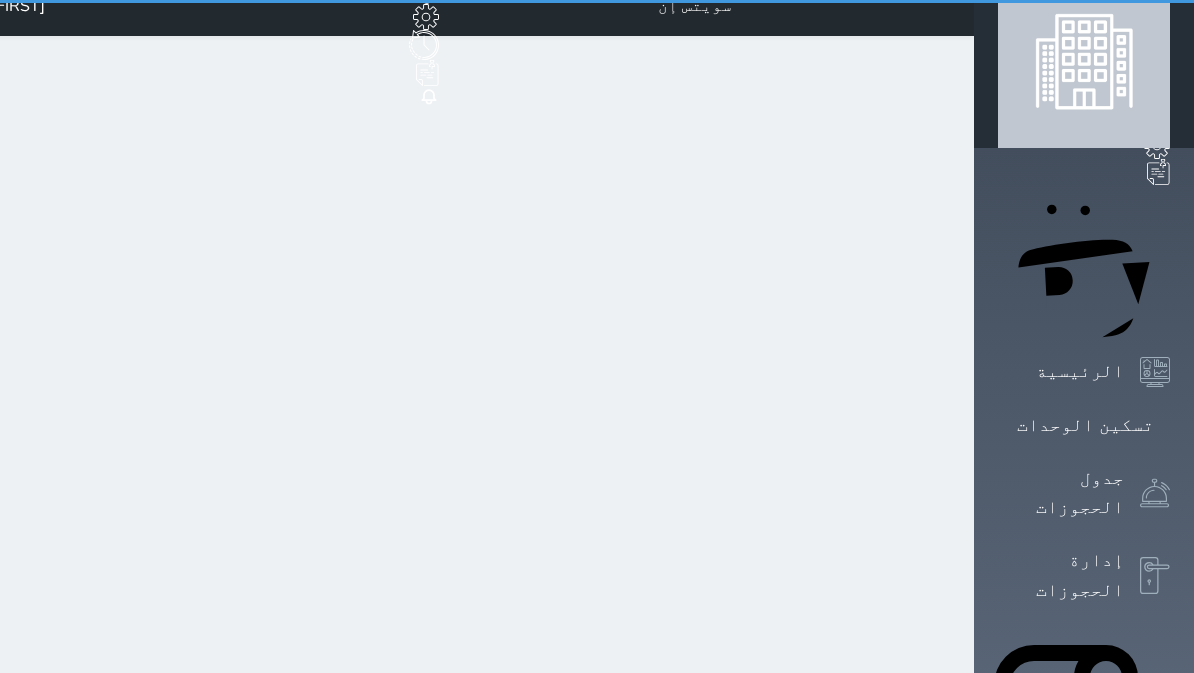 select on "1" 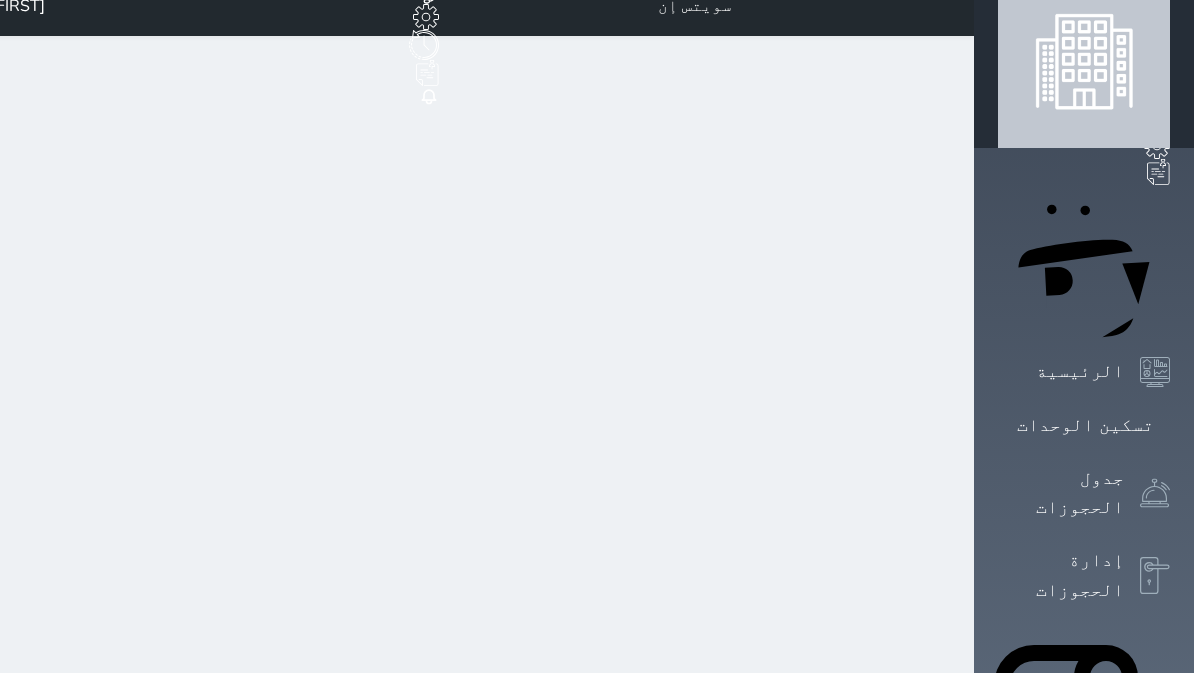 scroll, scrollTop: 0, scrollLeft: 0, axis: both 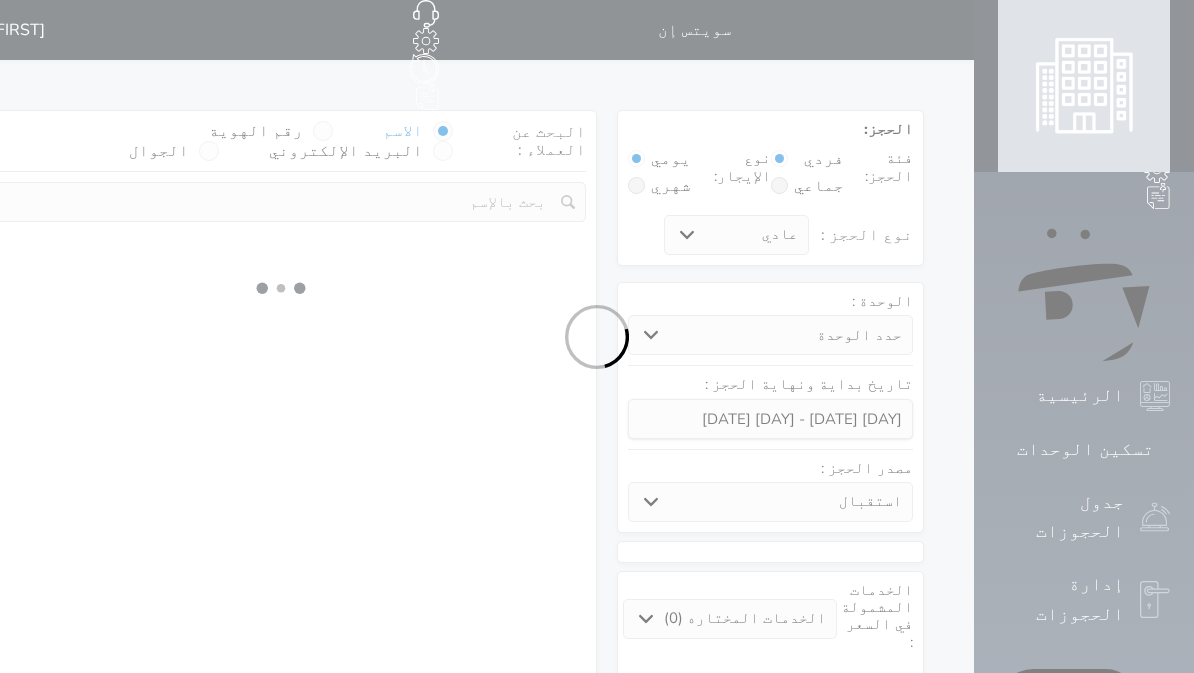 select 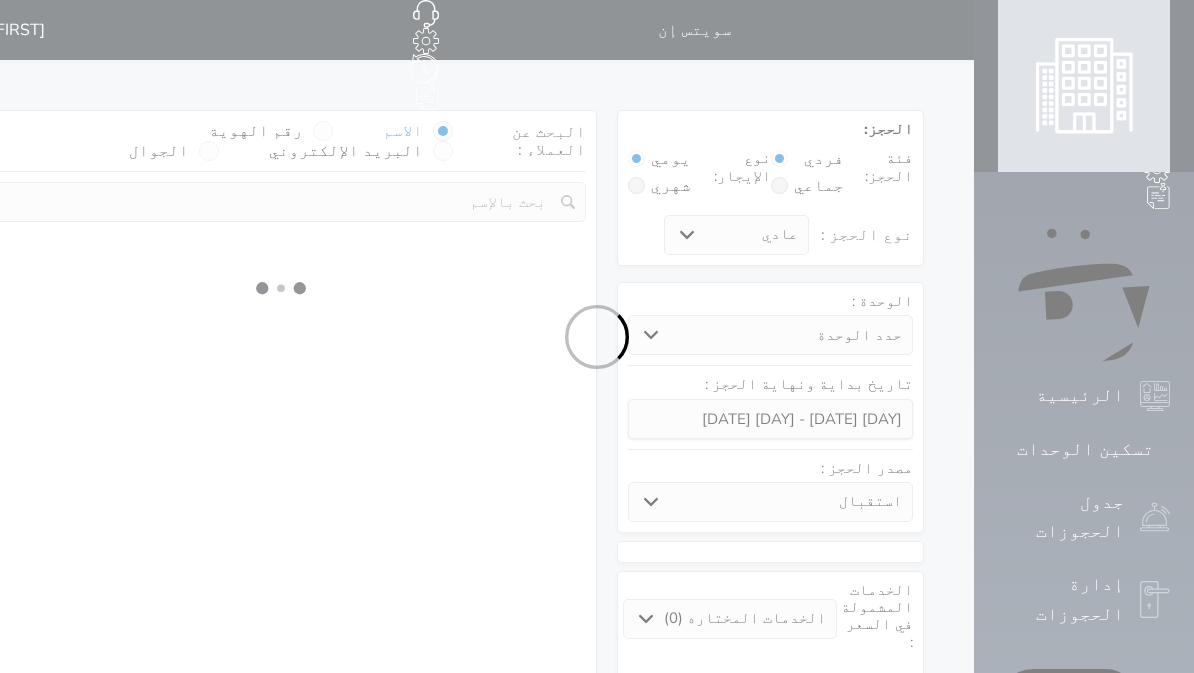 select on "1" 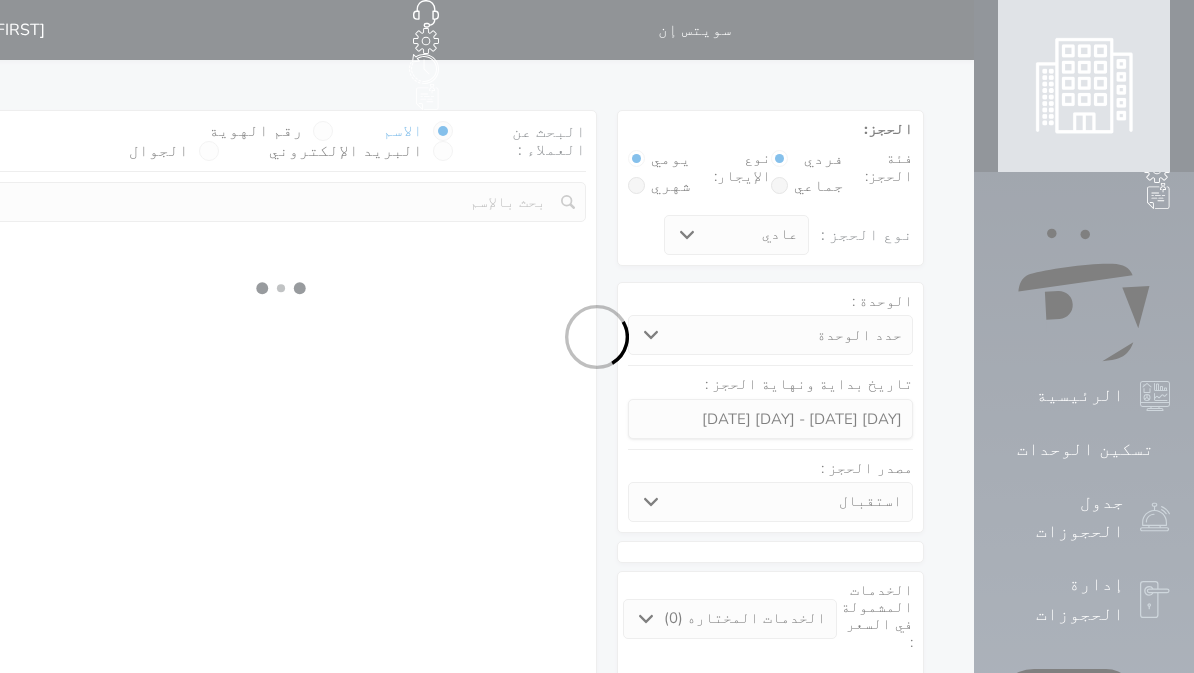 select on "113" 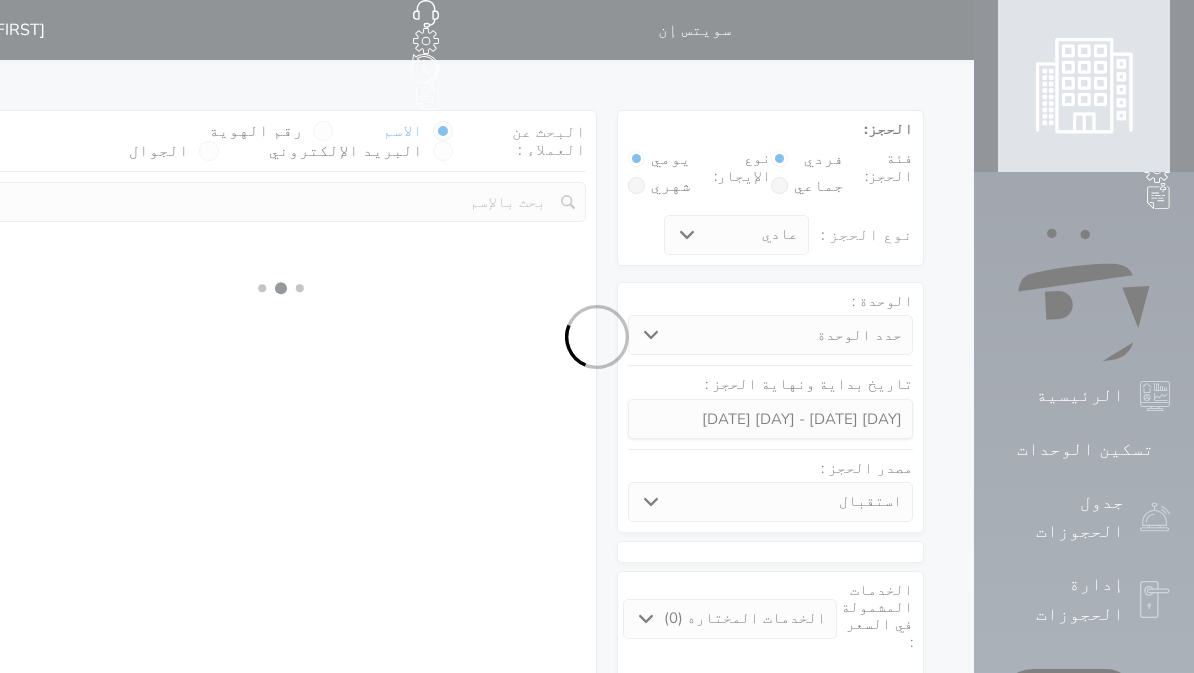 select on "1" 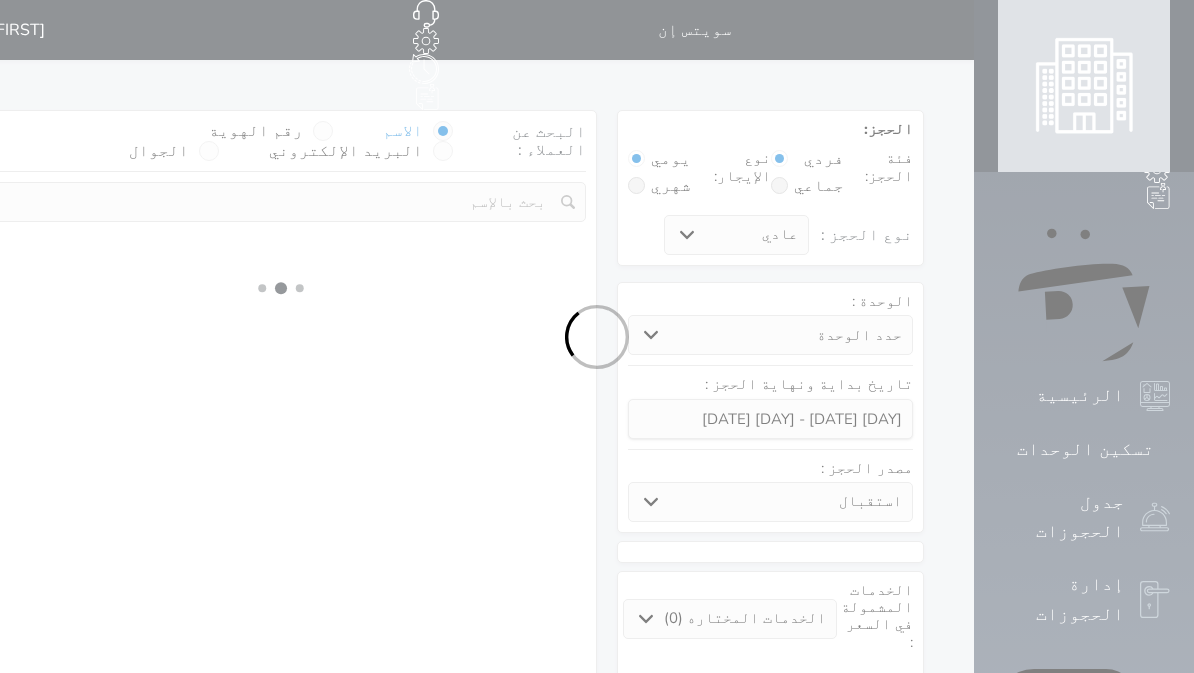 select 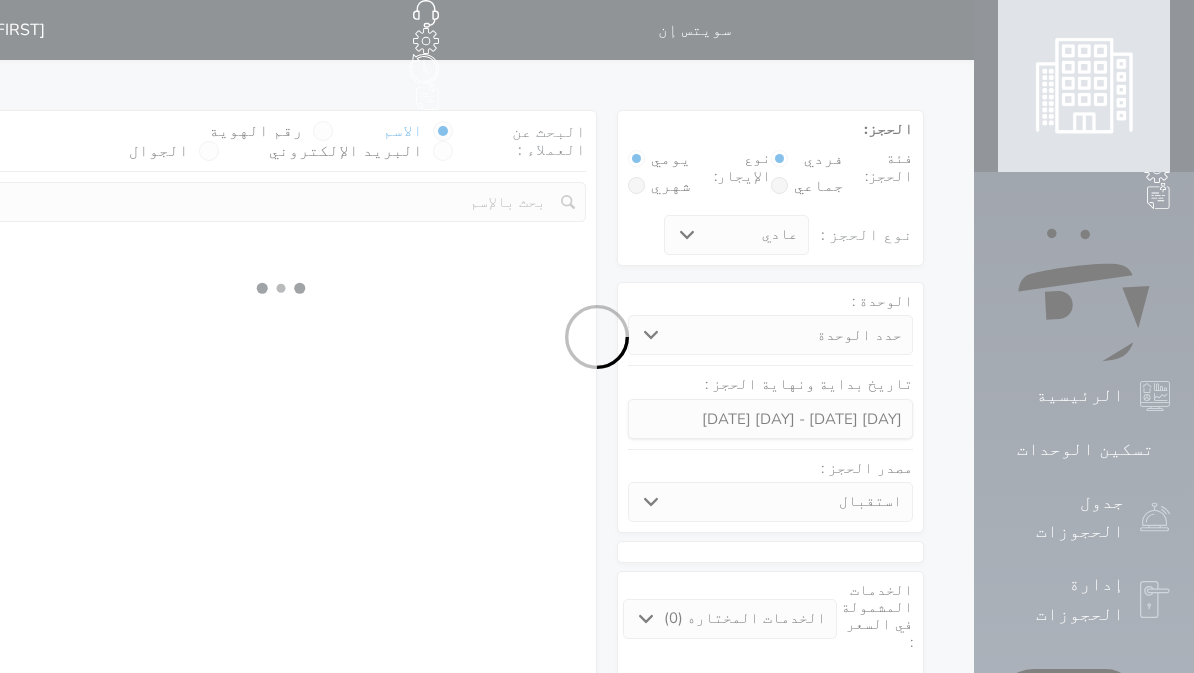 select on "7" 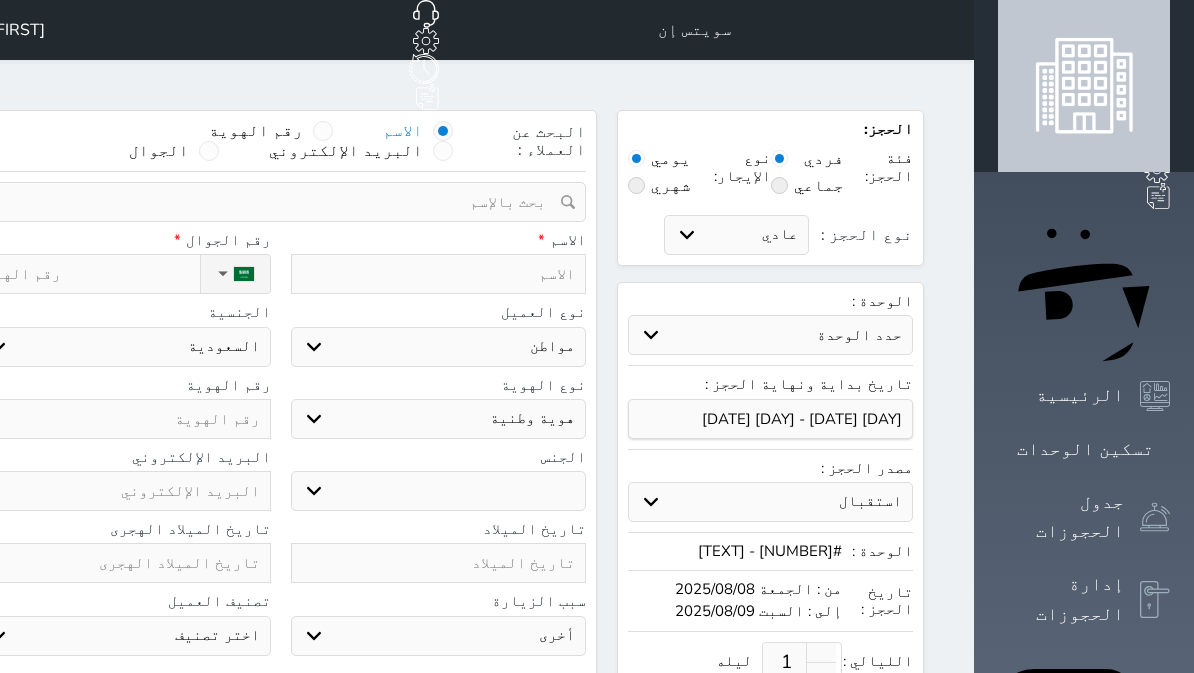 select on "95855" 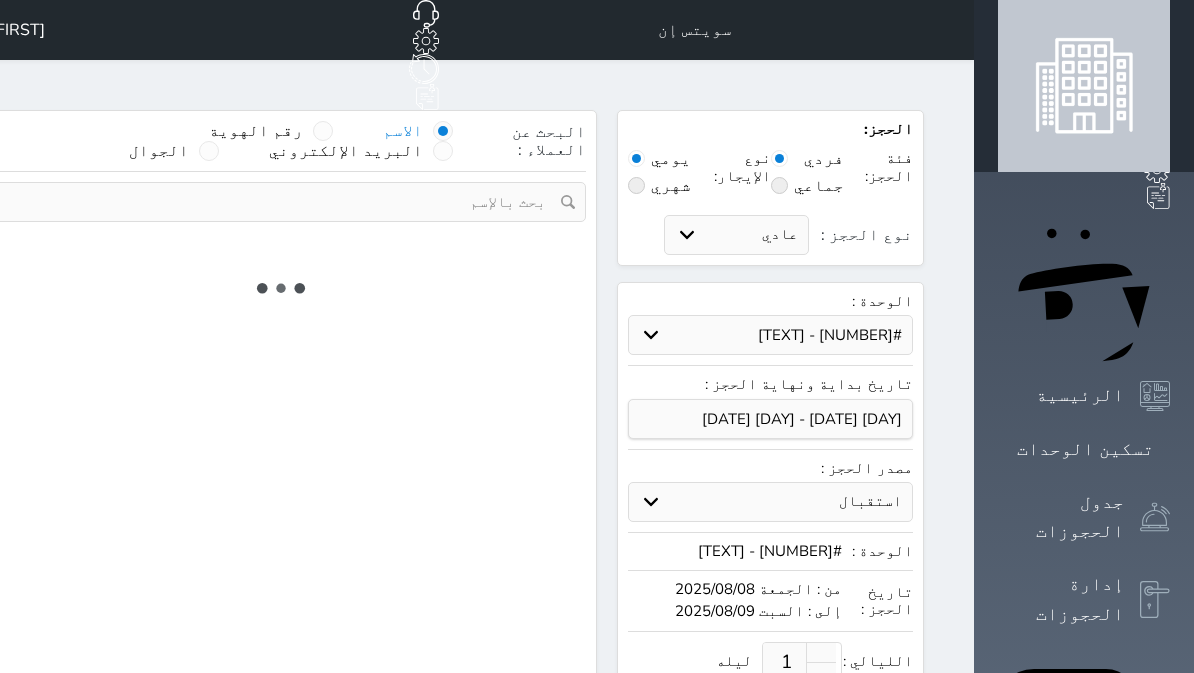 select on "1" 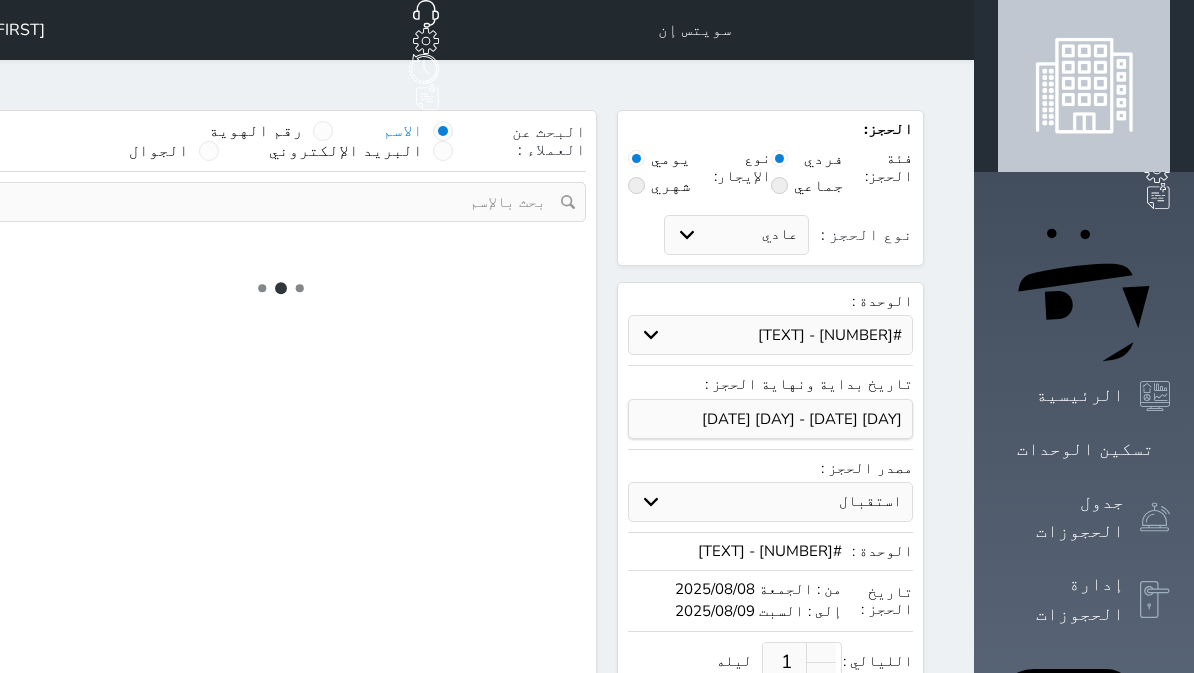 select on "113" 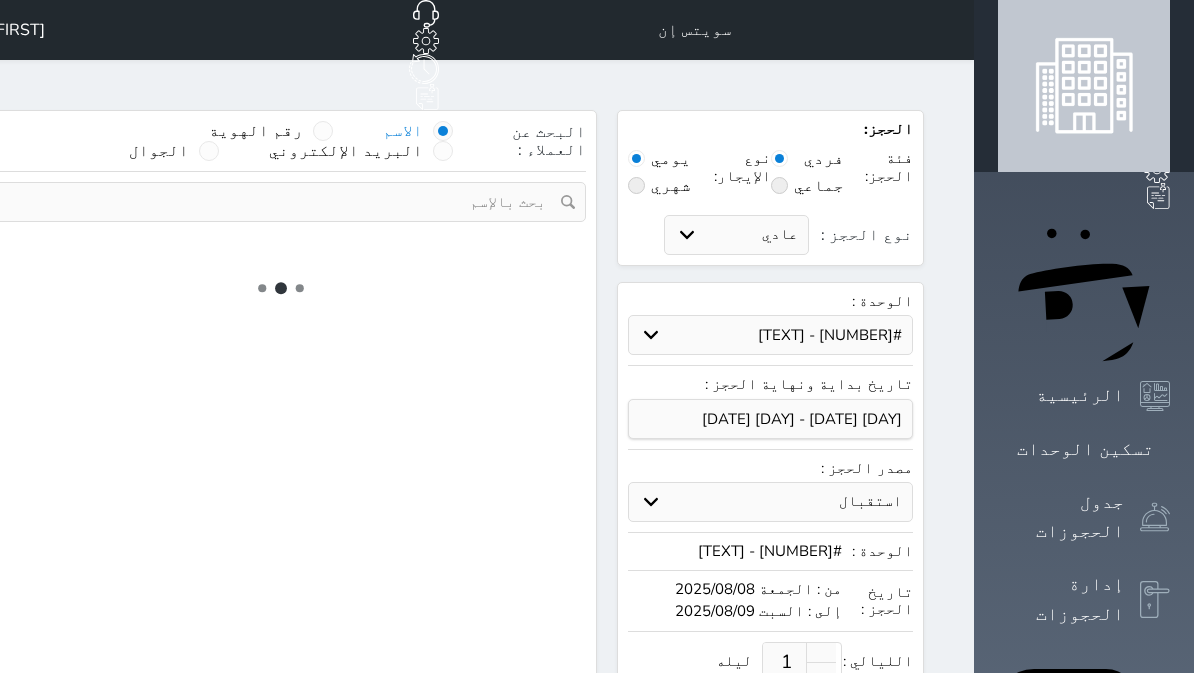 select on "1" 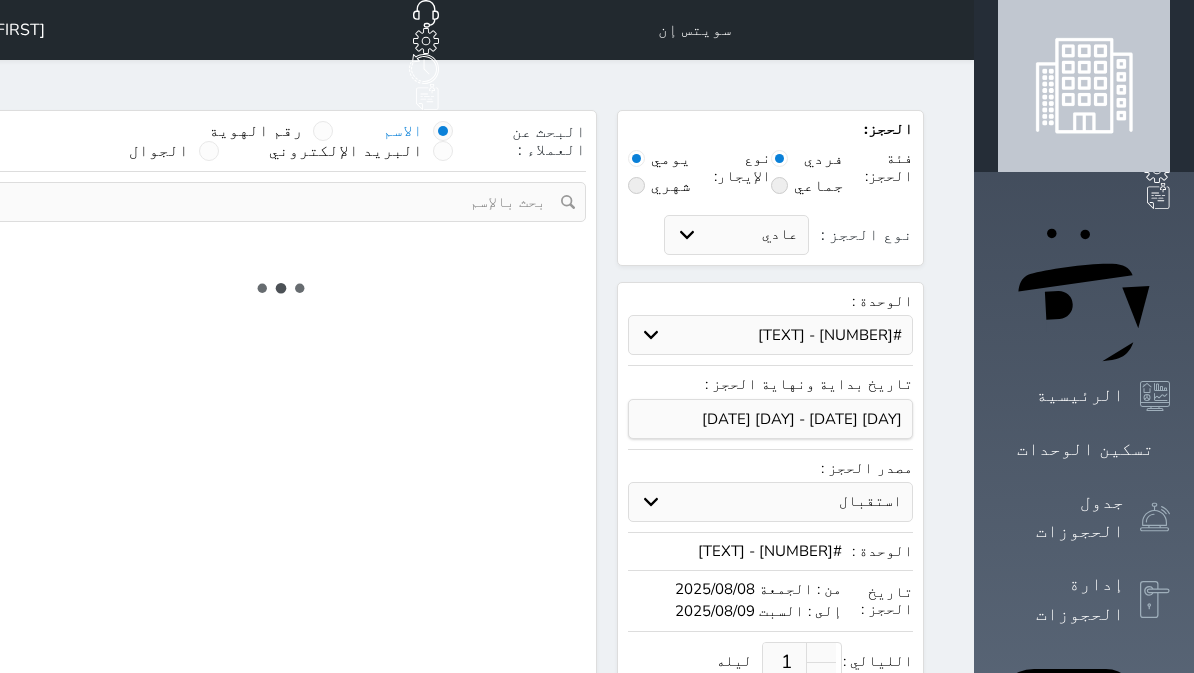 select 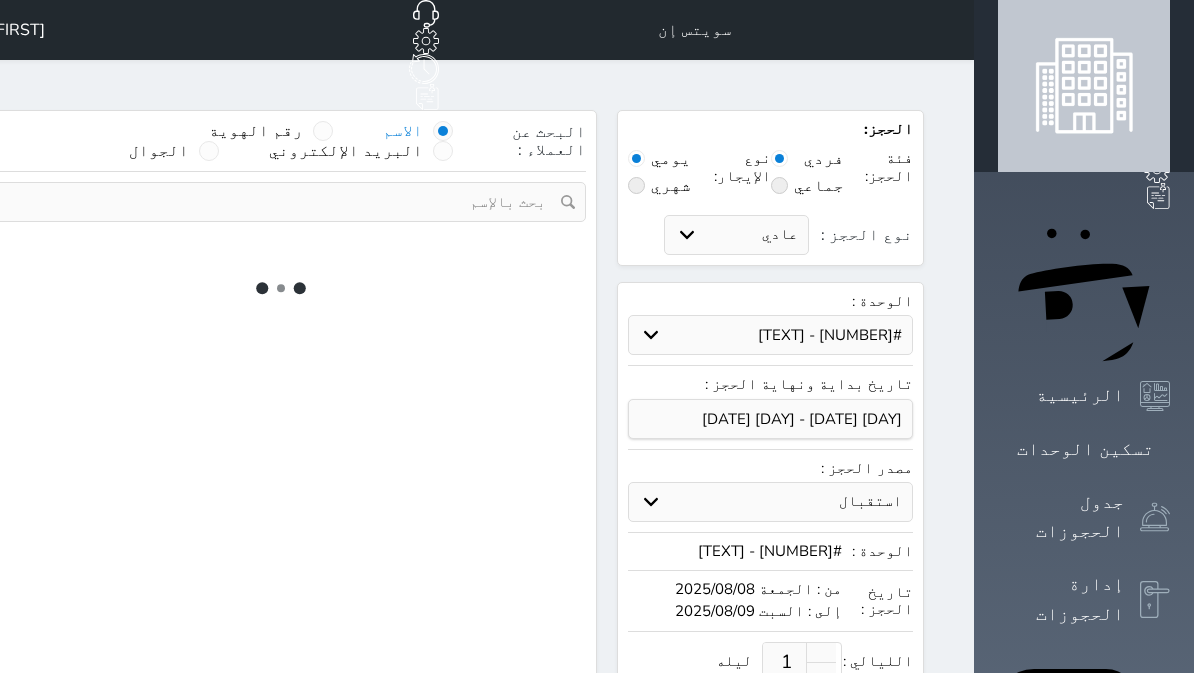 select on "7" 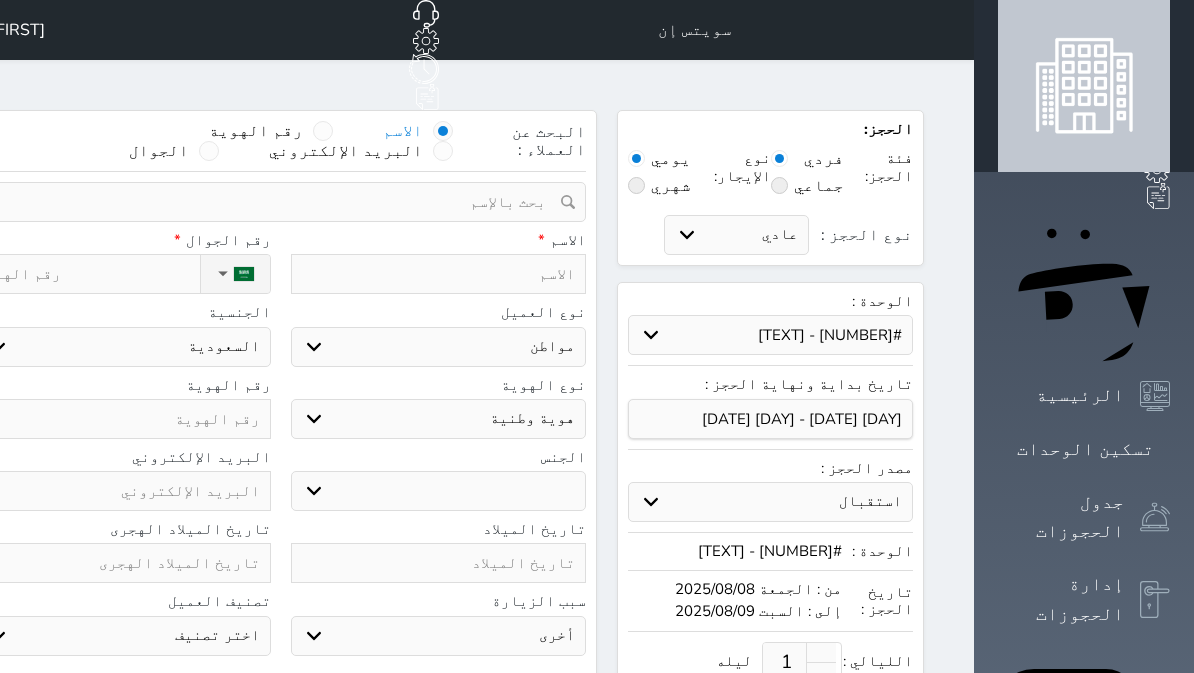 click on "اختر دولة
السعودية" at bounding box center [123, 347] 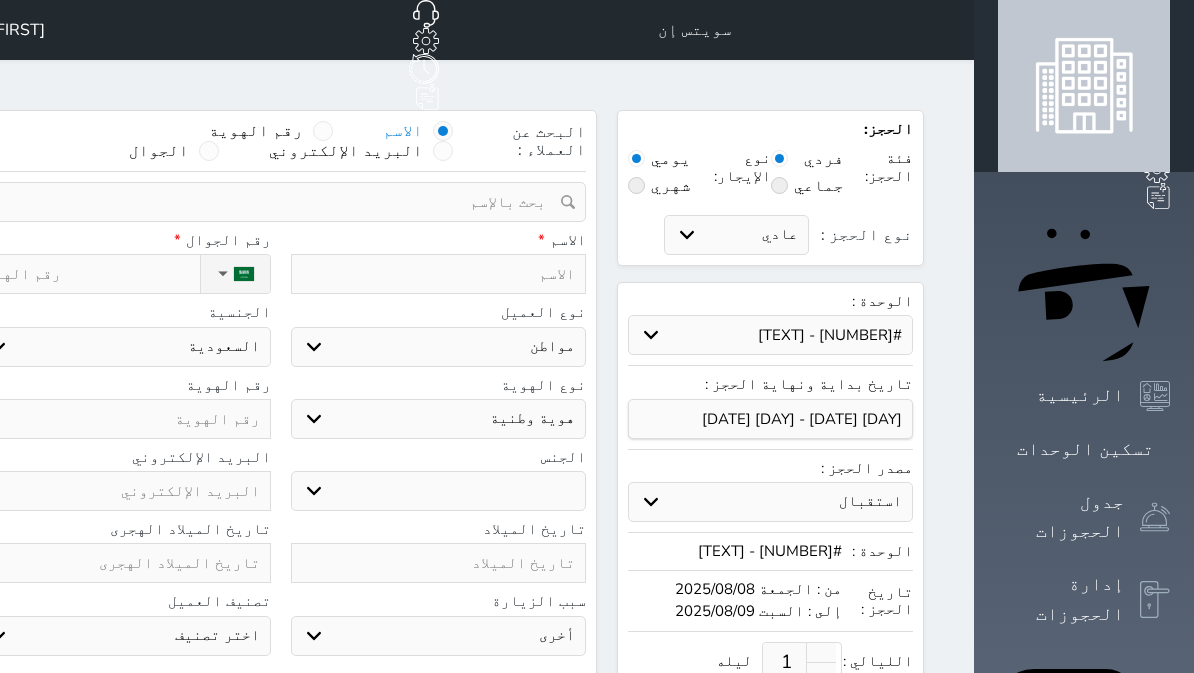 select 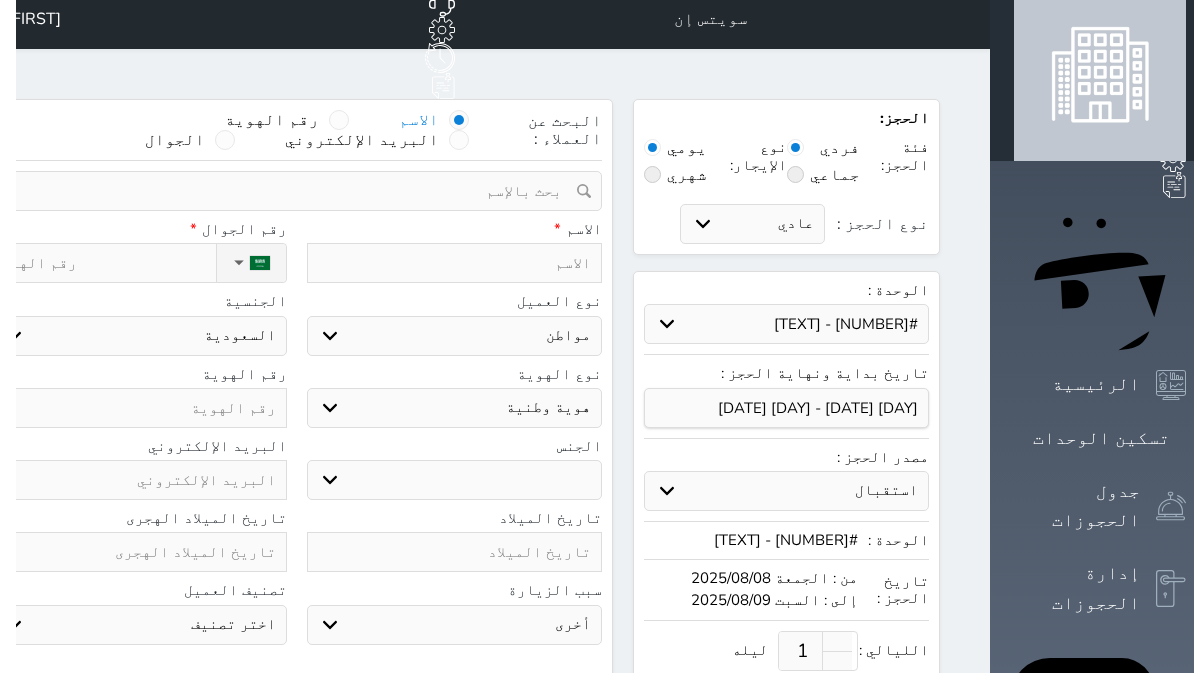 scroll, scrollTop: 0, scrollLeft: 0, axis: both 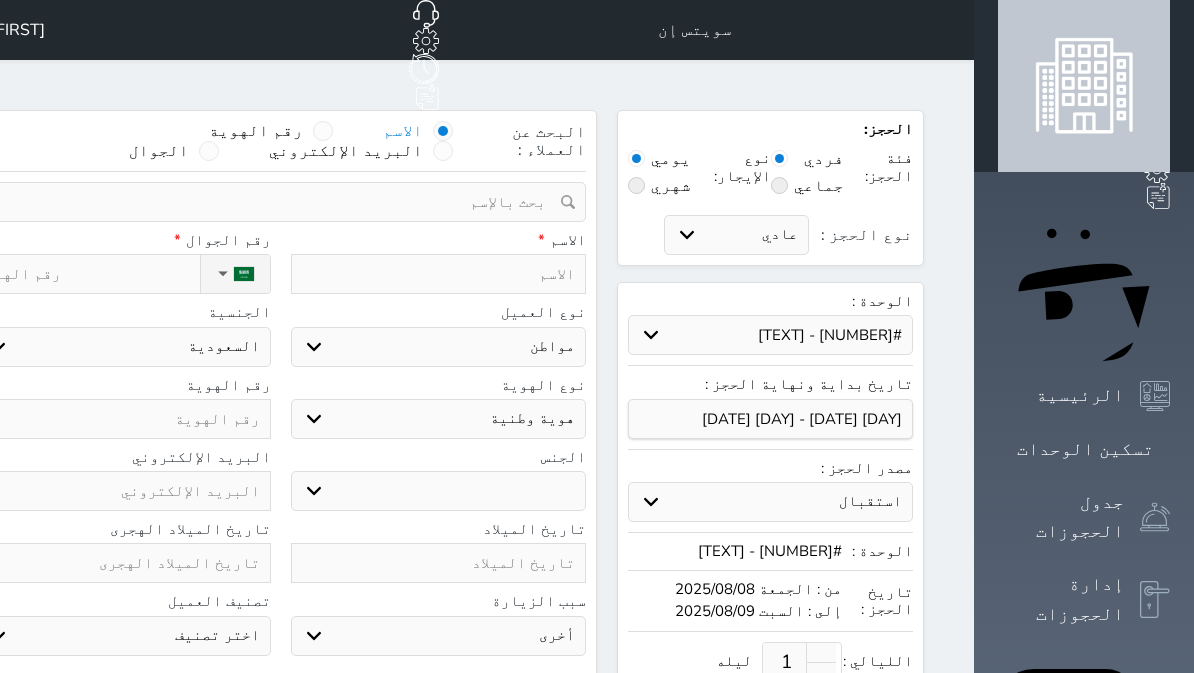 click 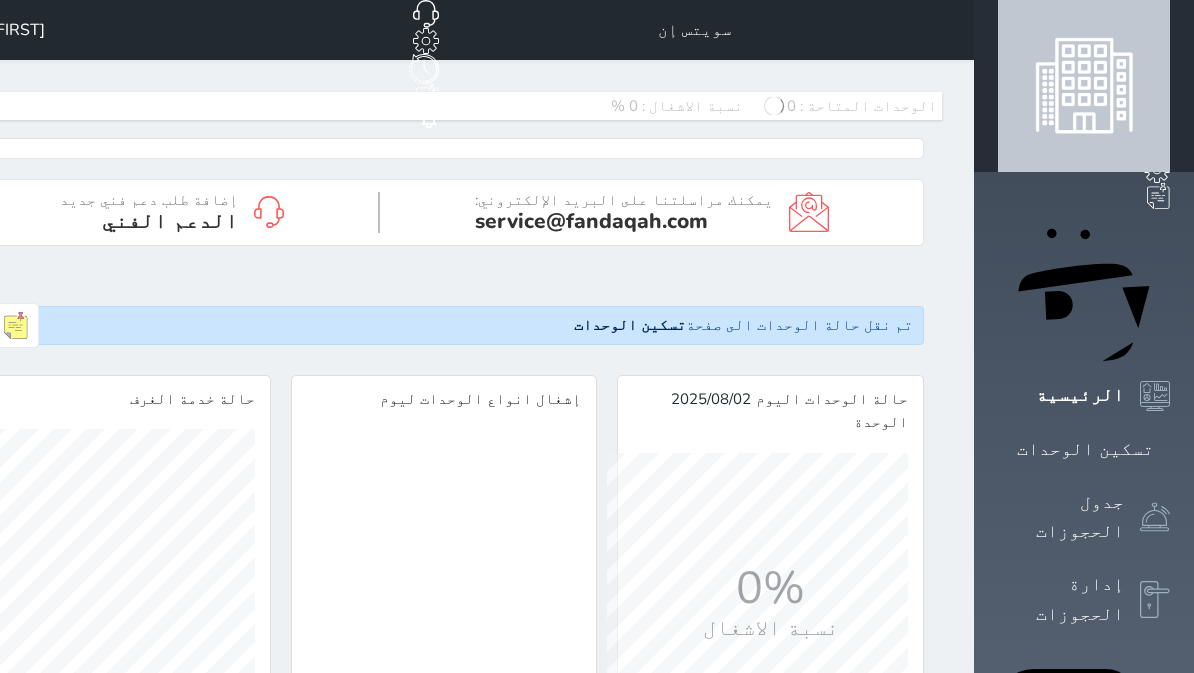 scroll, scrollTop: 999699, scrollLeft: 999699, axis: both 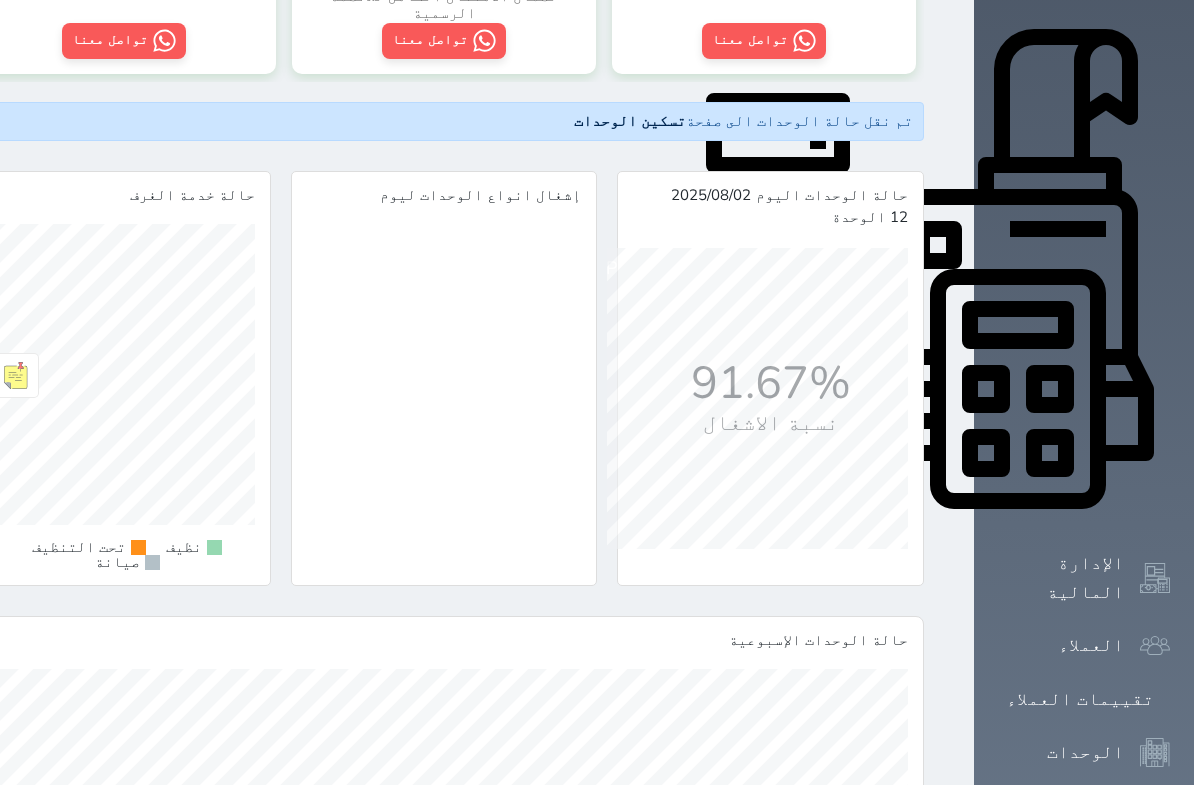 click on "التقارير" at bounding box center (1080, 859) 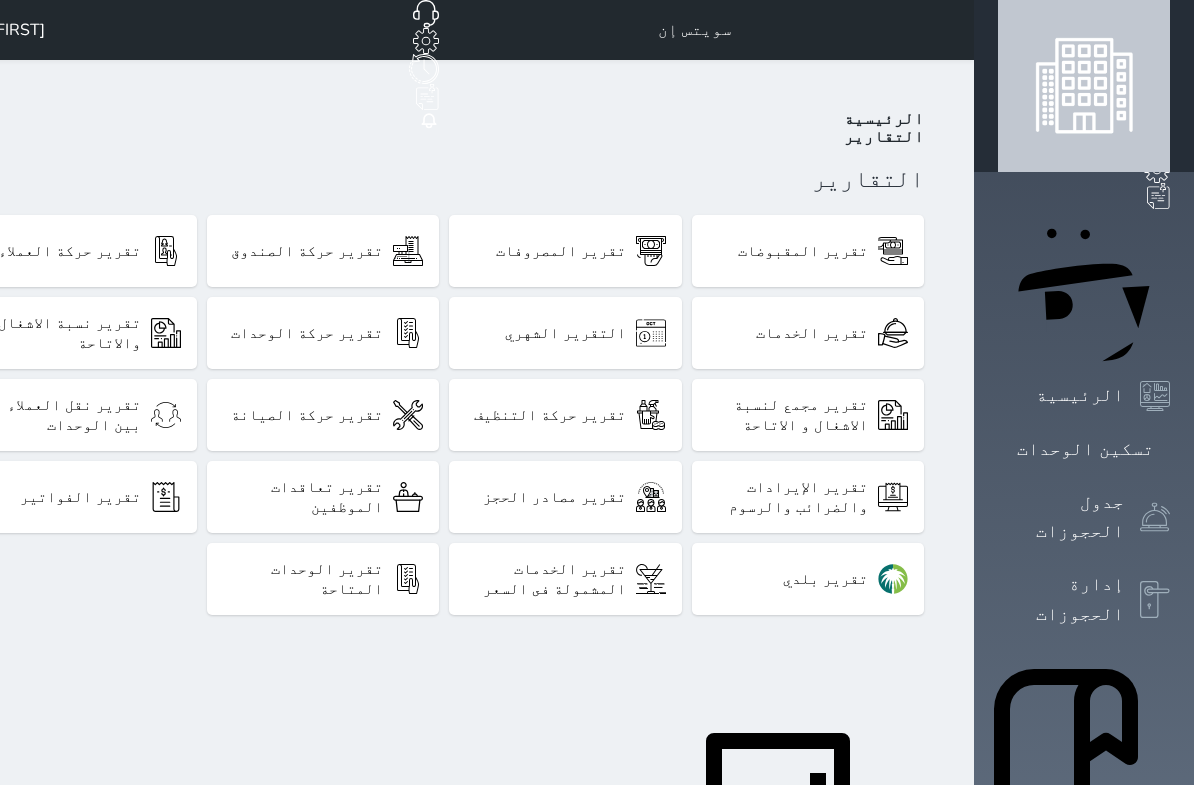 click 